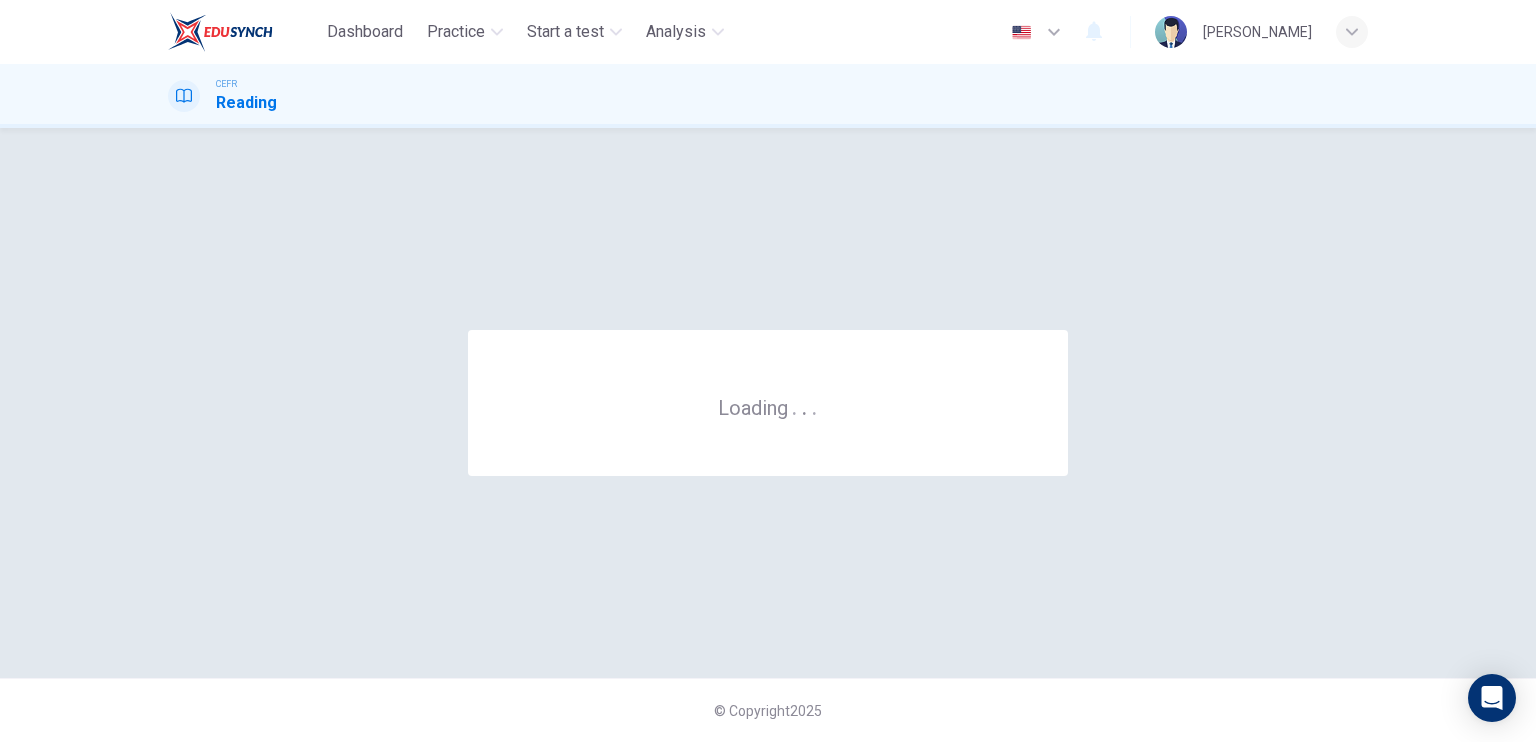 scroll, scrollTop: 0, scrollLeft: 0, axis: both 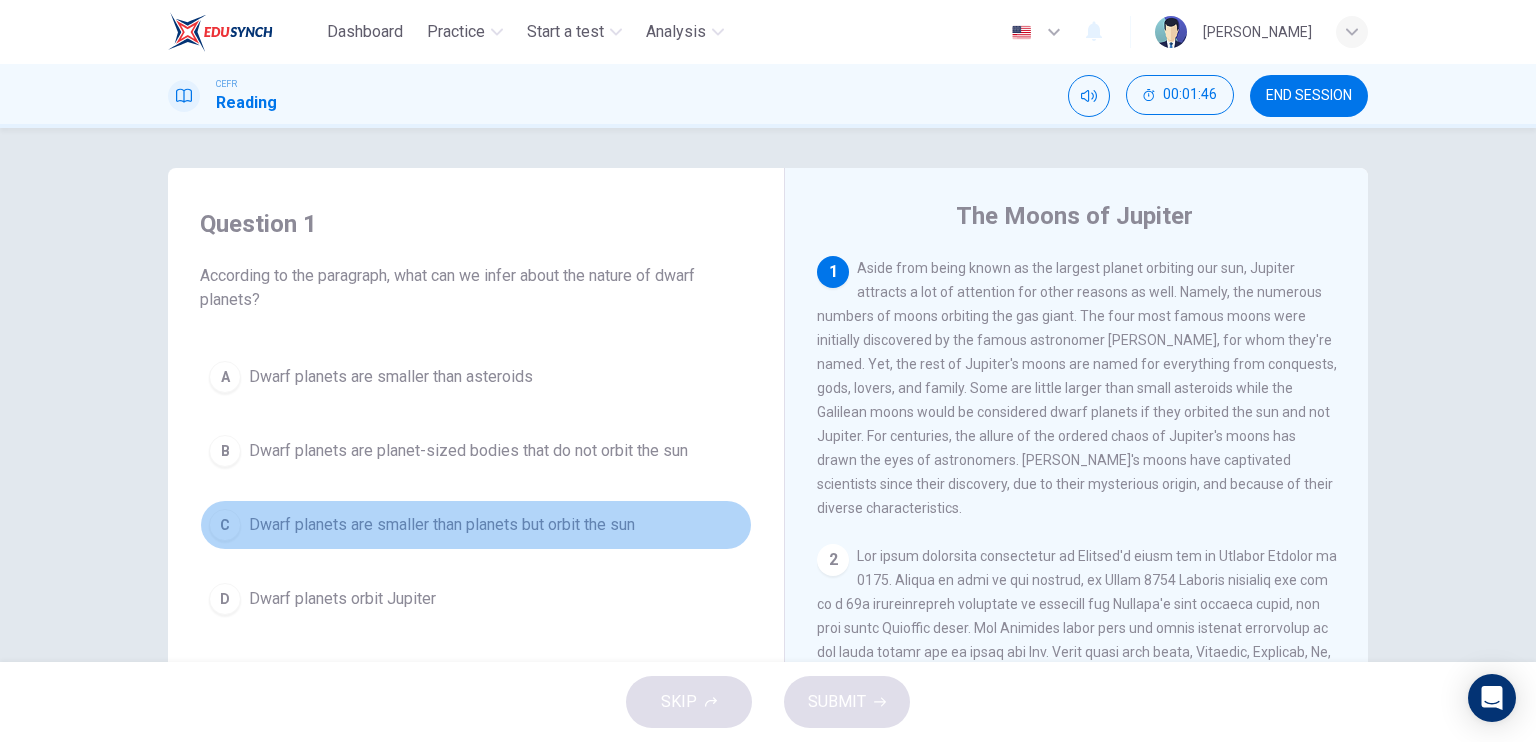 click on "Dwarf planets are smaller than planets but orbit the sun" at bounding box center [442, 525] 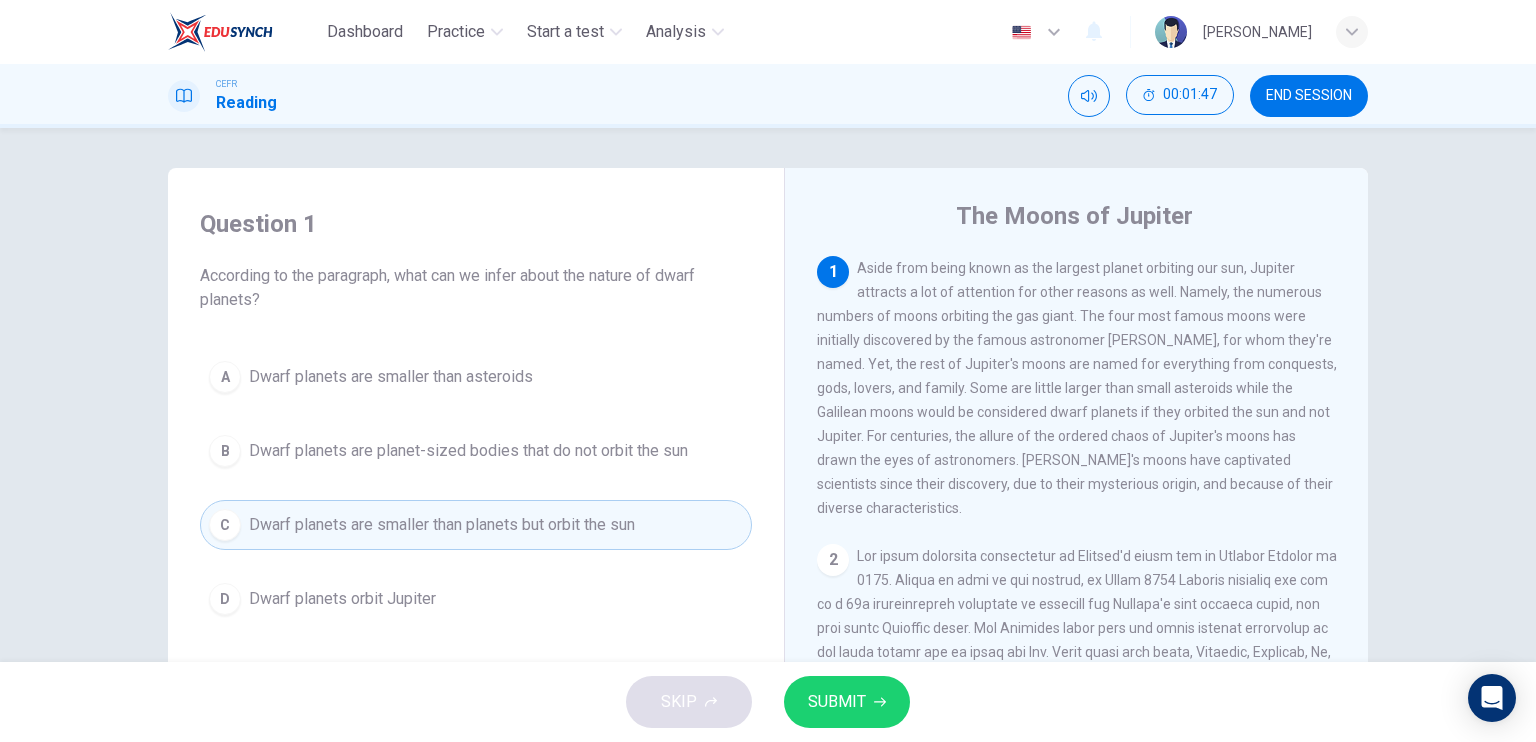 click on "SUBMIT" at bounding box center (847, 702) 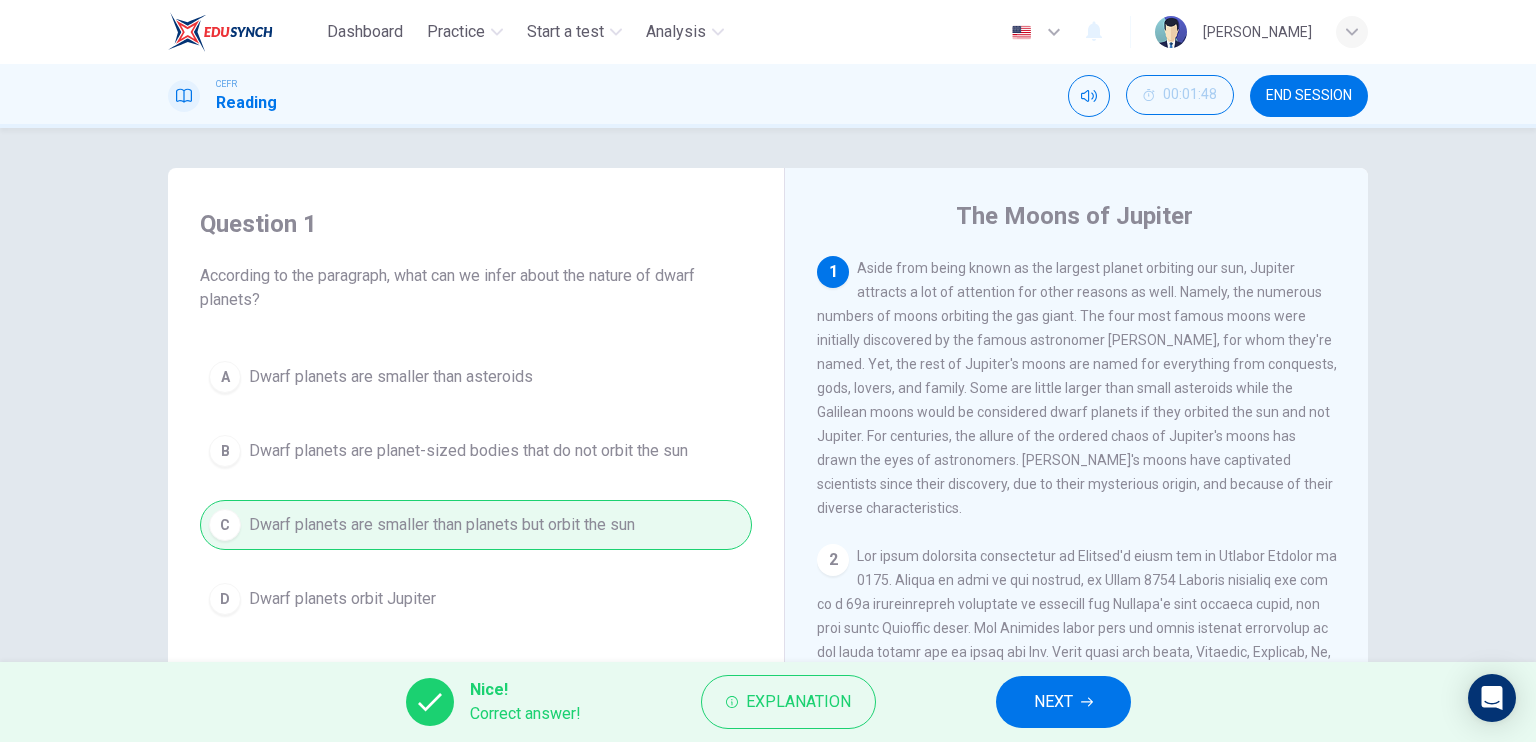 click on "NEXT" at bounding box center (1063, 702) 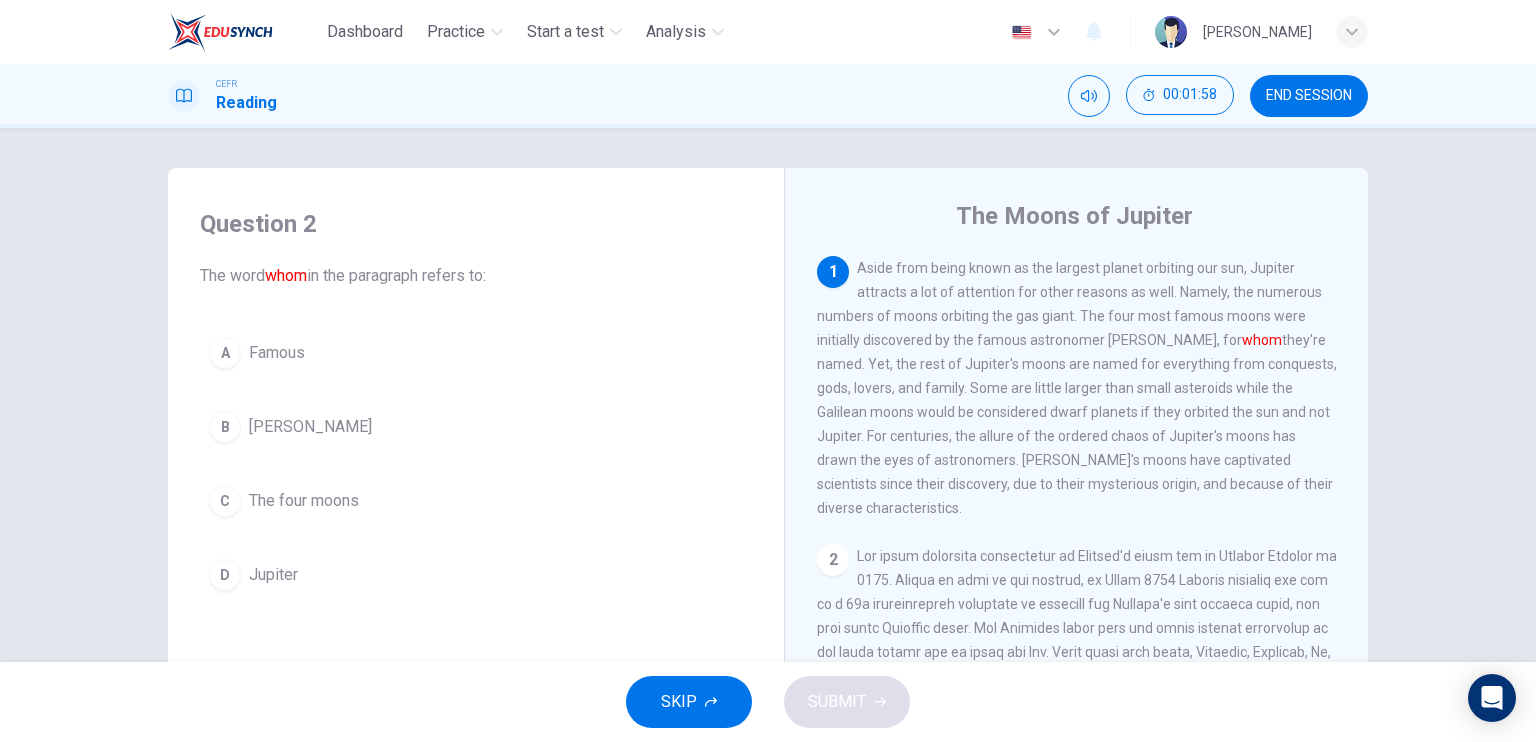 click on "The four moons" at bounding box center (304, 501) 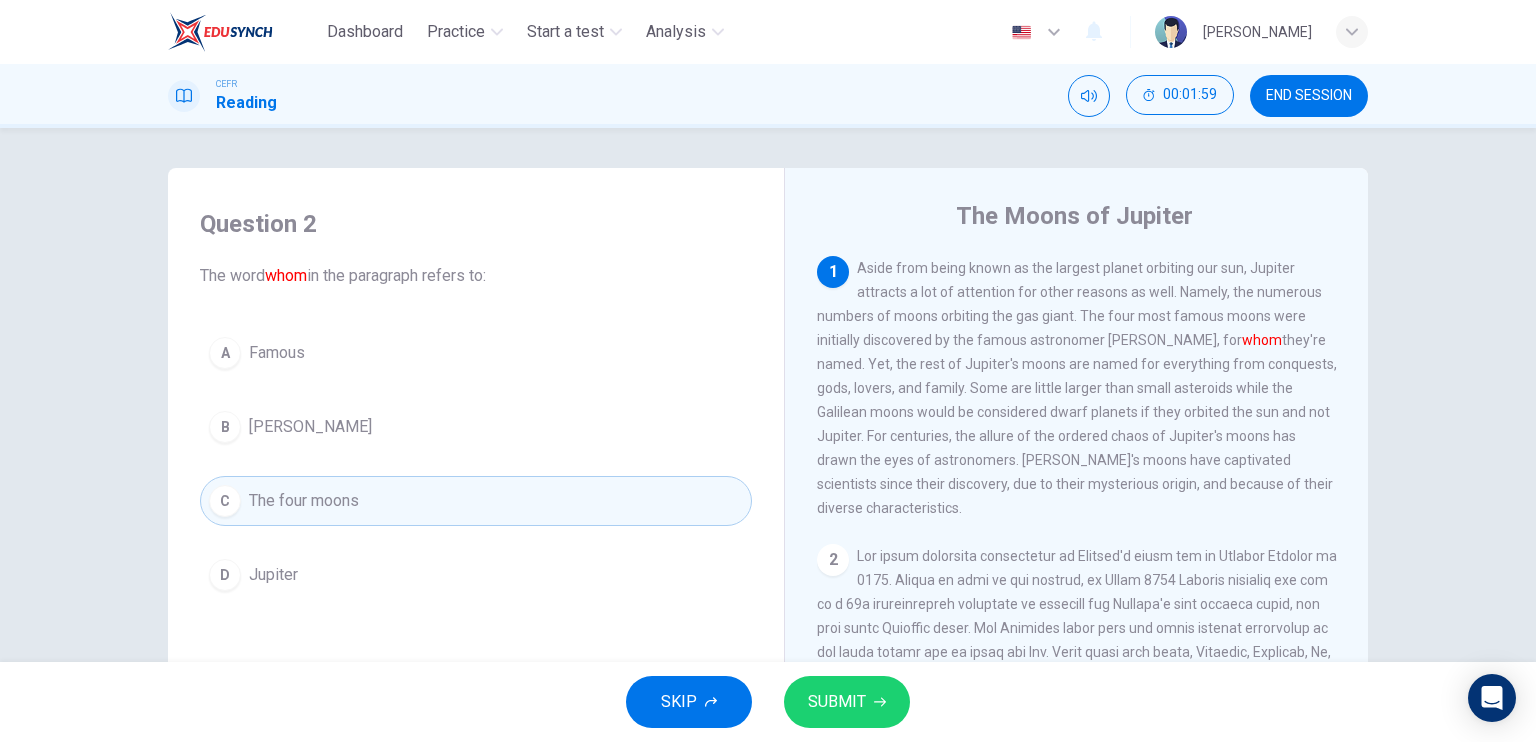 click on "SUBMIT" at bounding box center [847, 702] 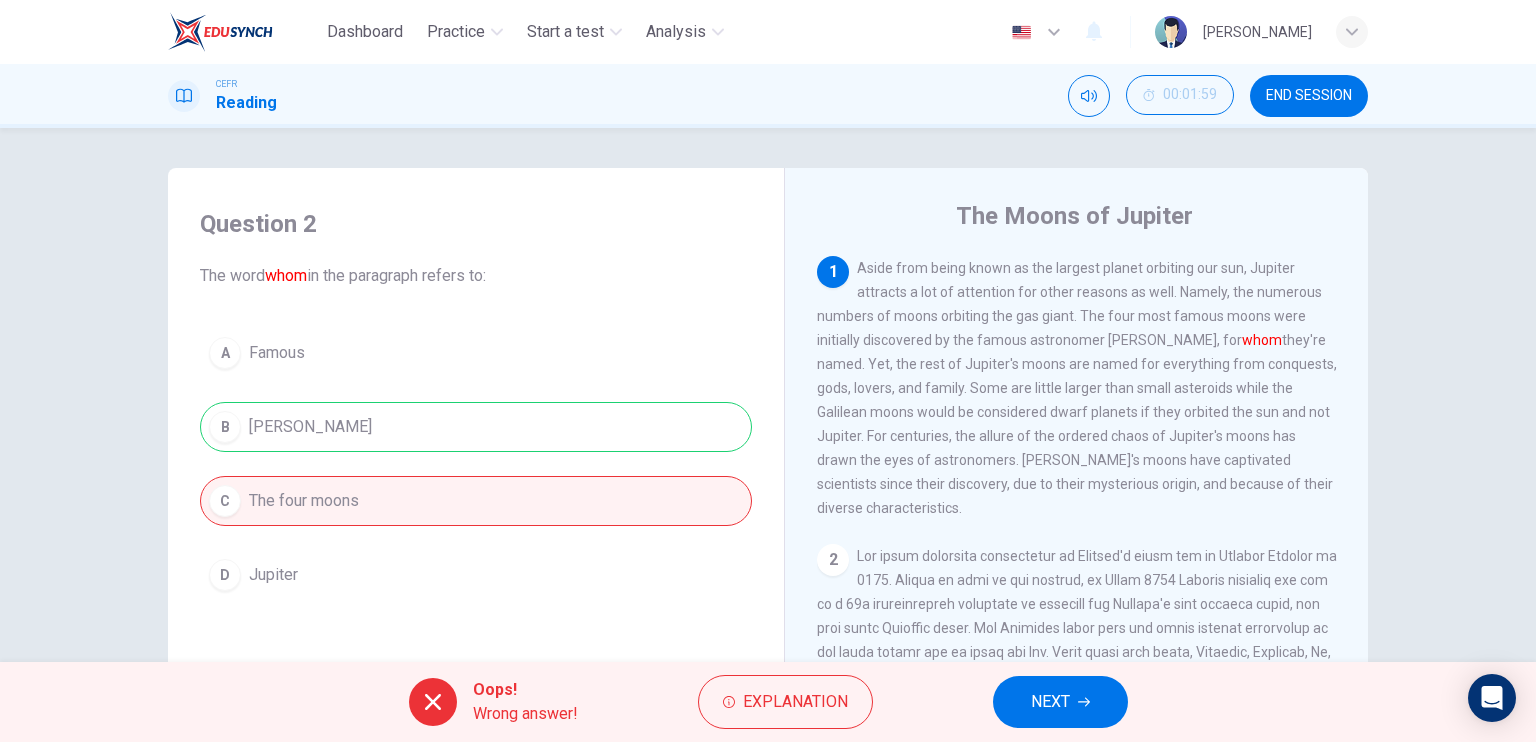 click on "NEXT" at bounding box center (1050, 702) 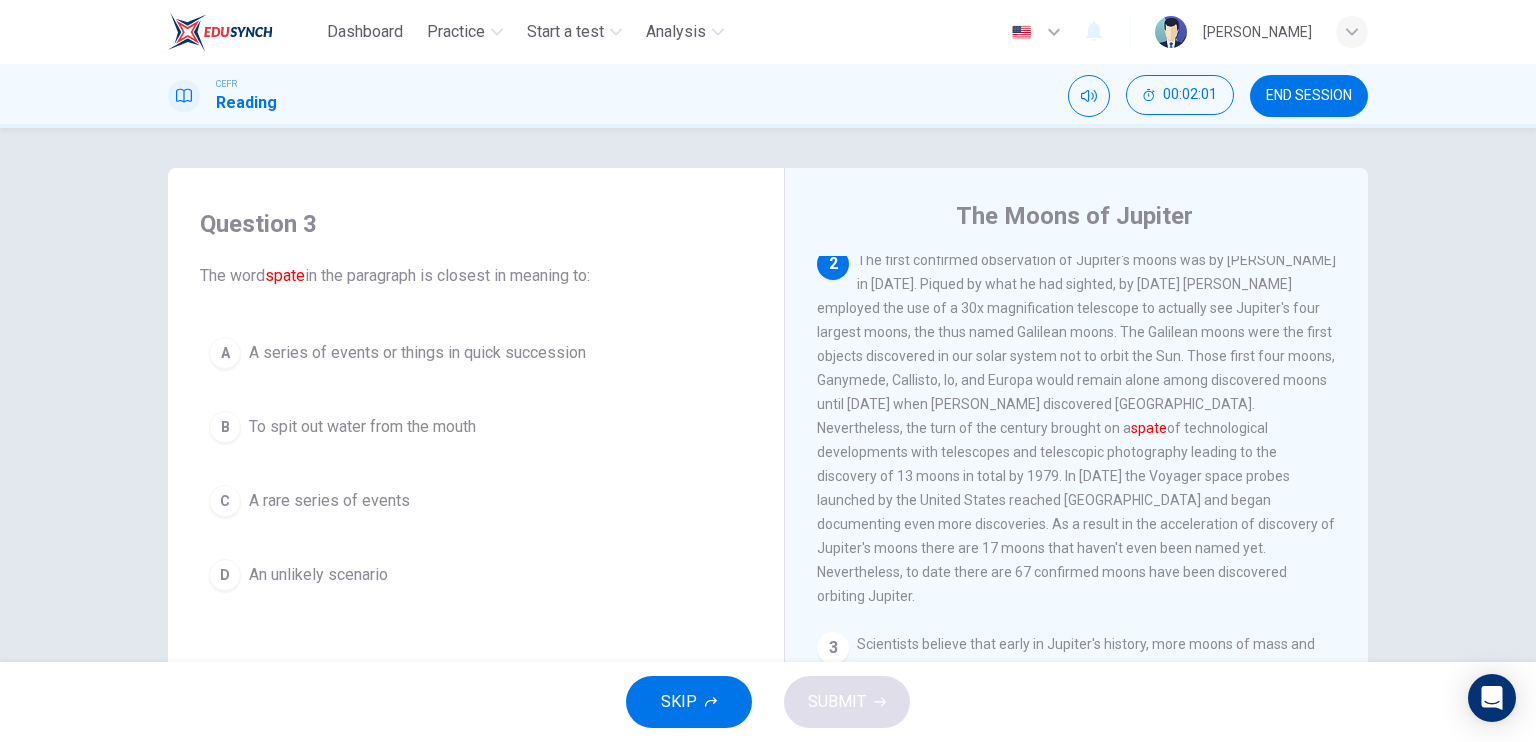 scroll, scrollTop: 300, scrollLeft: 0, axis: vertical 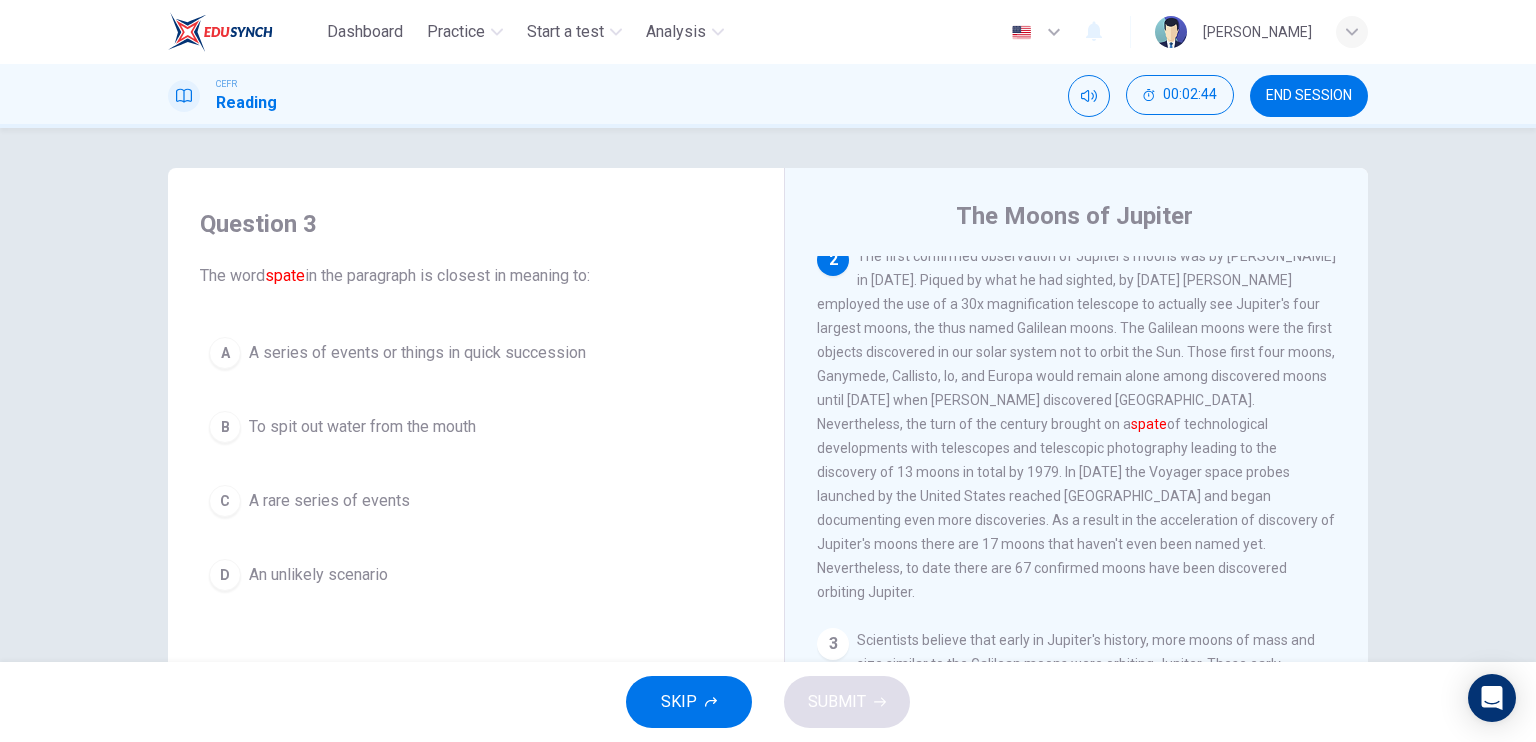 click on "A series of events or things in quick succession" at bounding box center [417, 353] 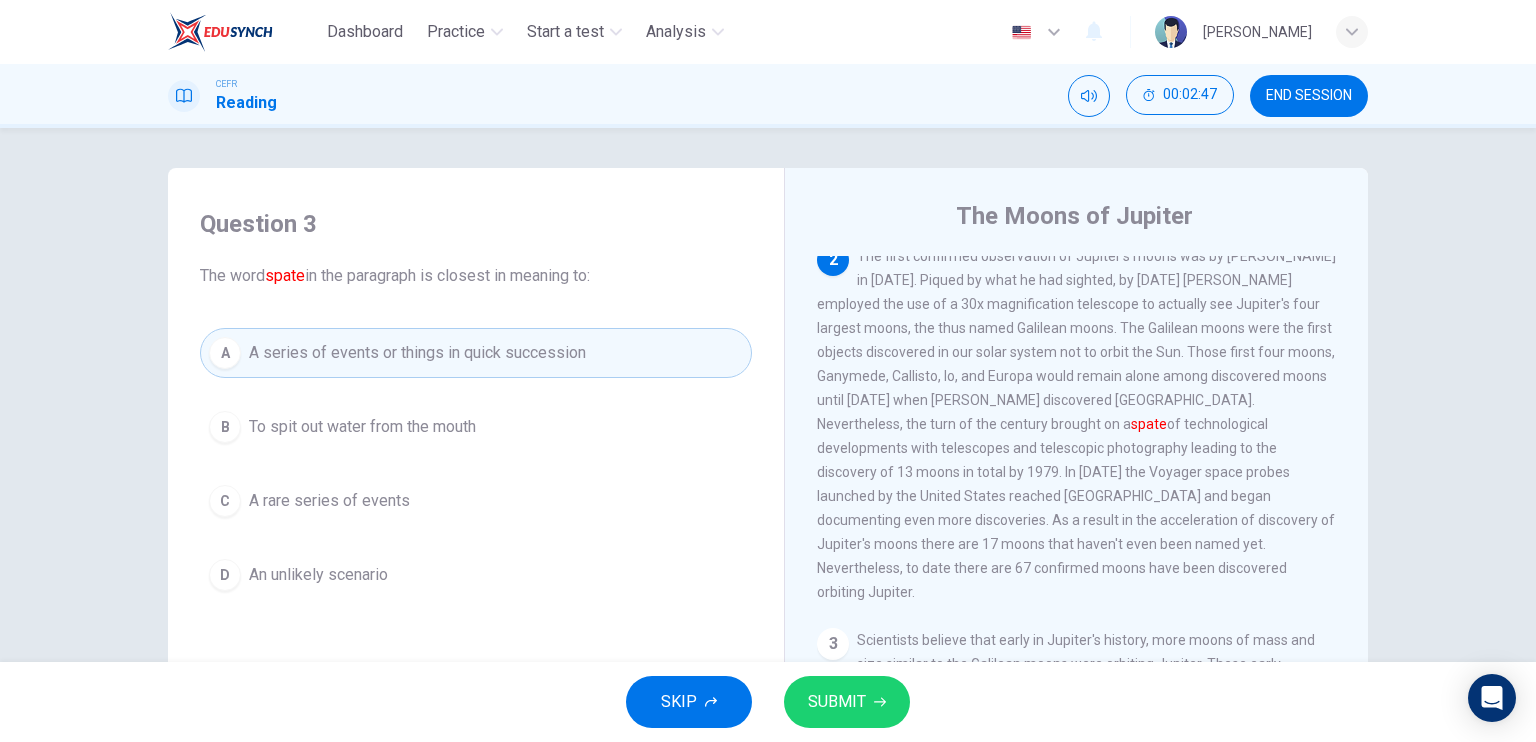 click on "SUBMIT" at bounding box center [847, 702] 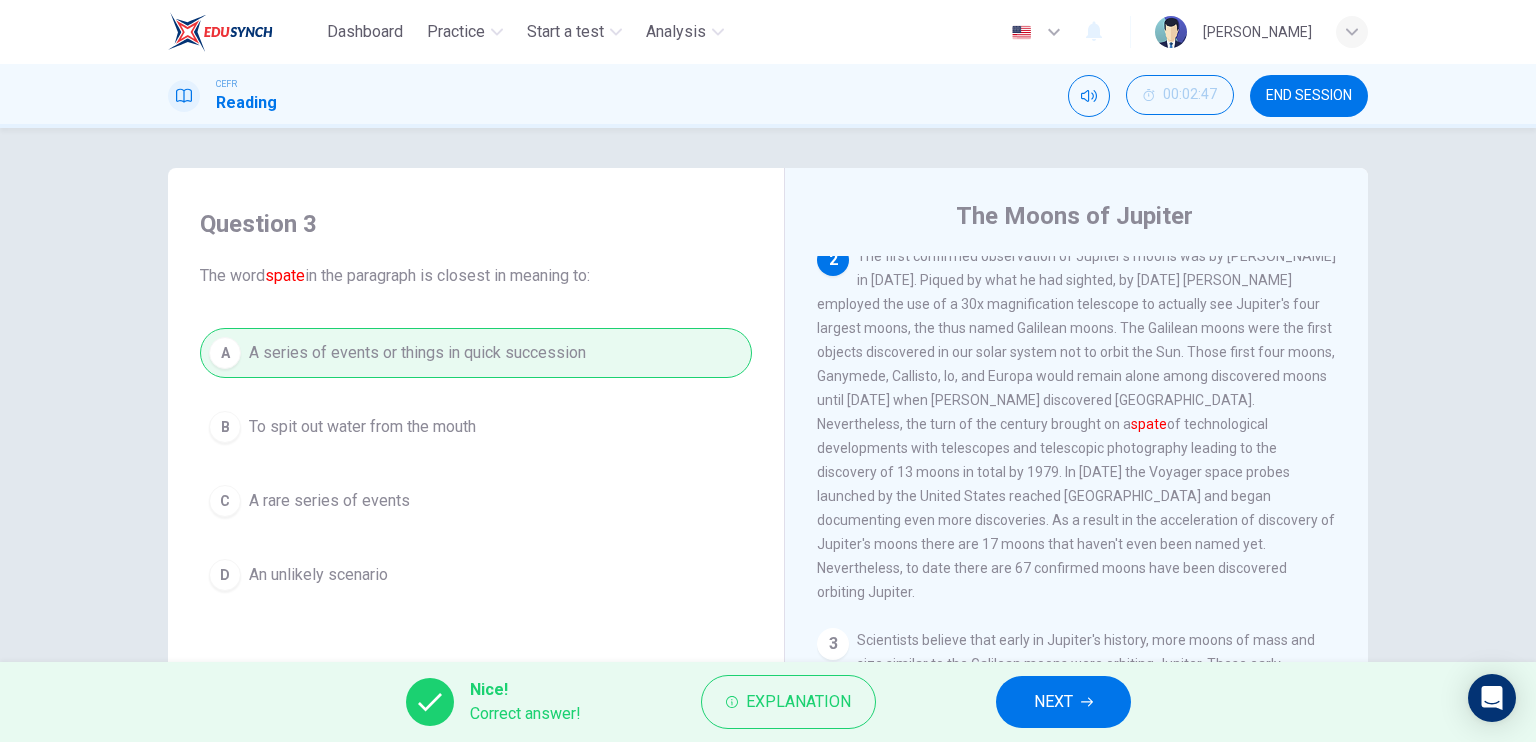 click on "NEXT" at bounding box center (1063, 702) 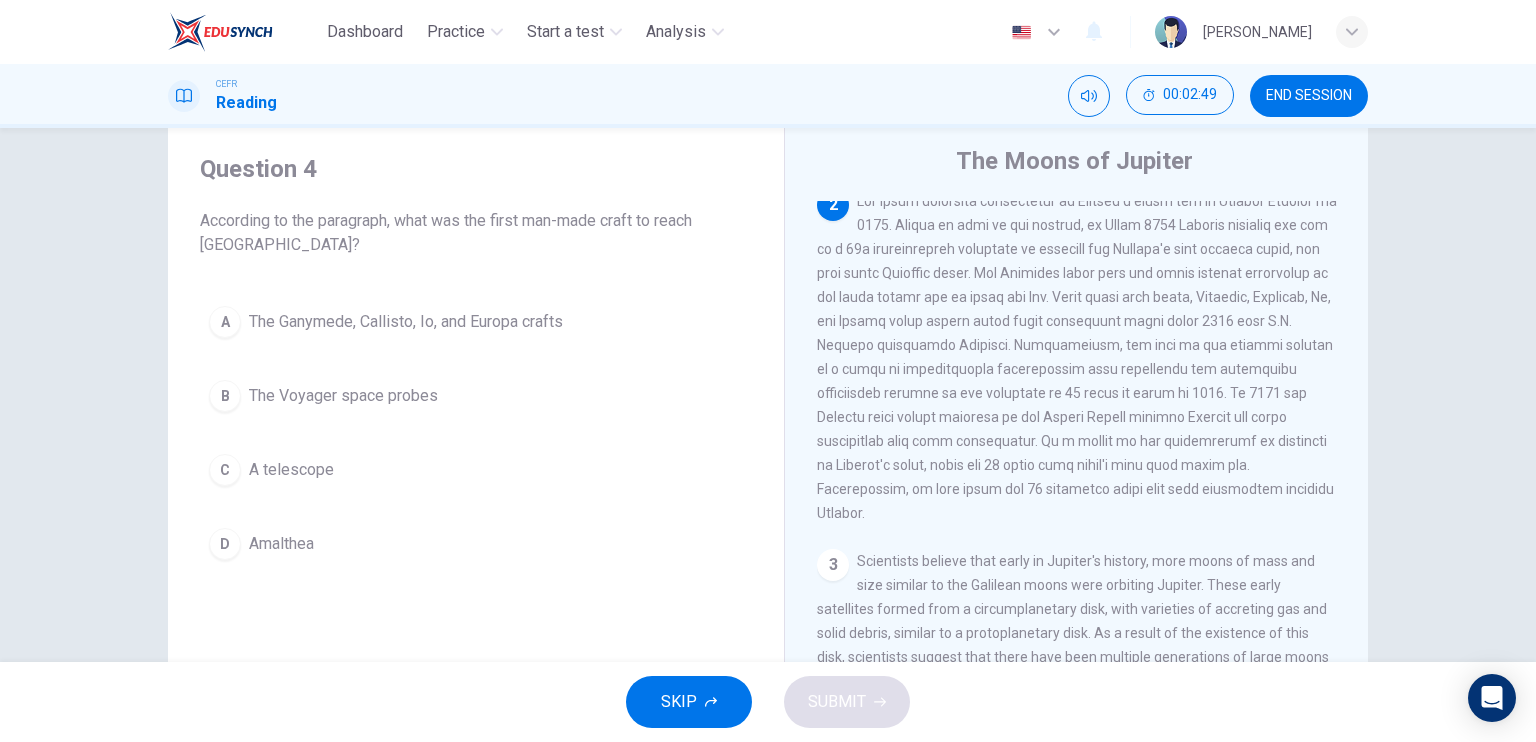 scroll, scrollTop: 100, scrollLeft: 0, axis: vertical 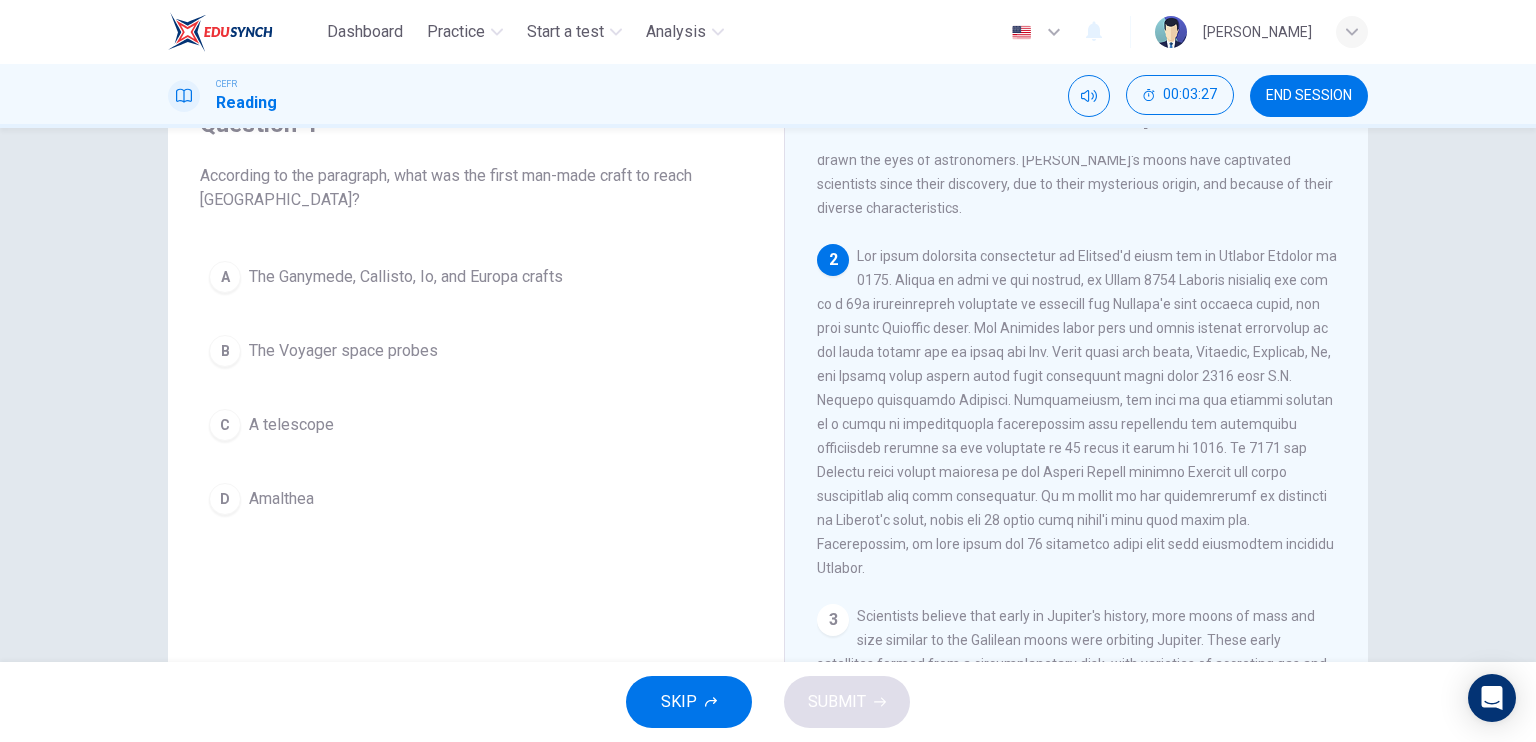 click on "The Voyager space probes" at bounding box center (343, 351) 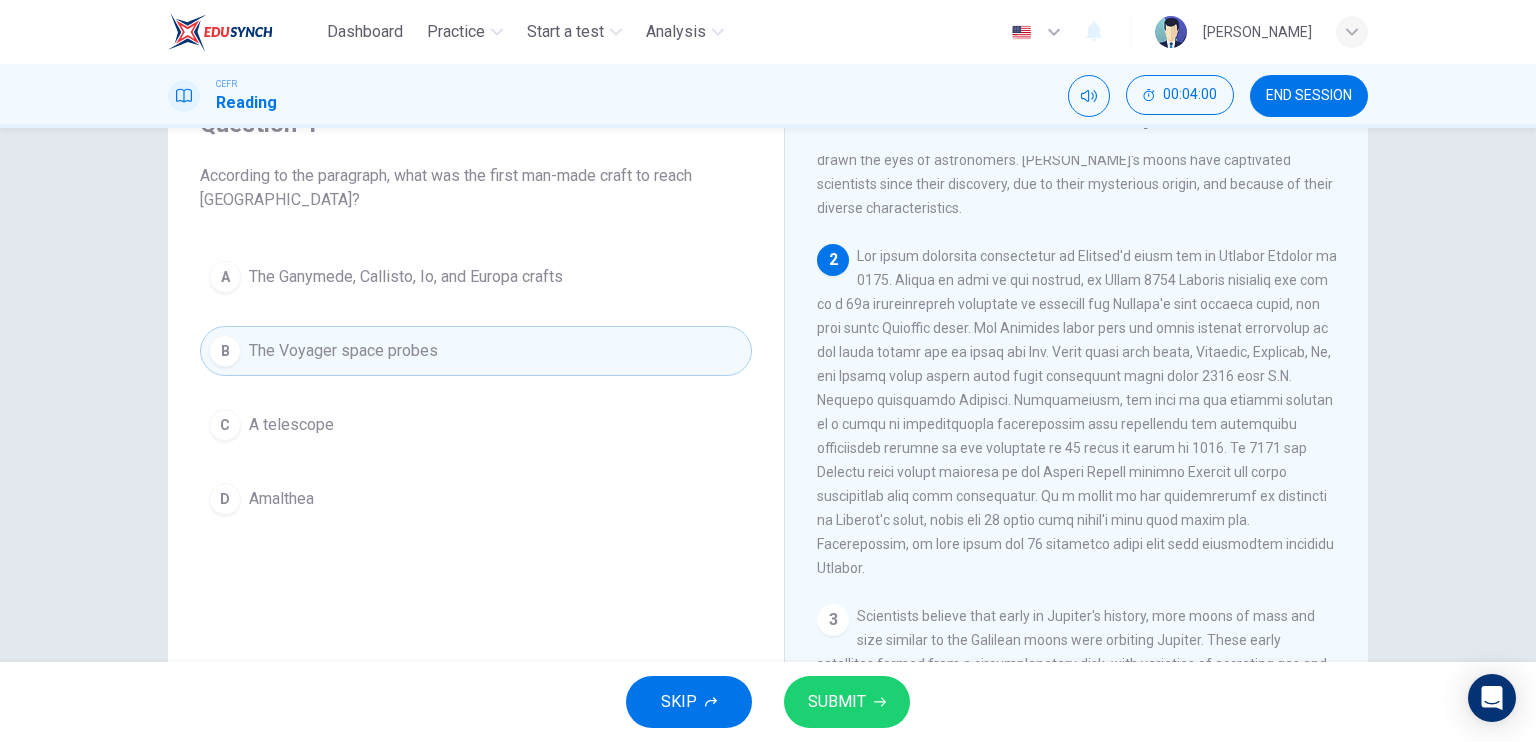 click on "SUBMIT" at bounding box center [847, 702] 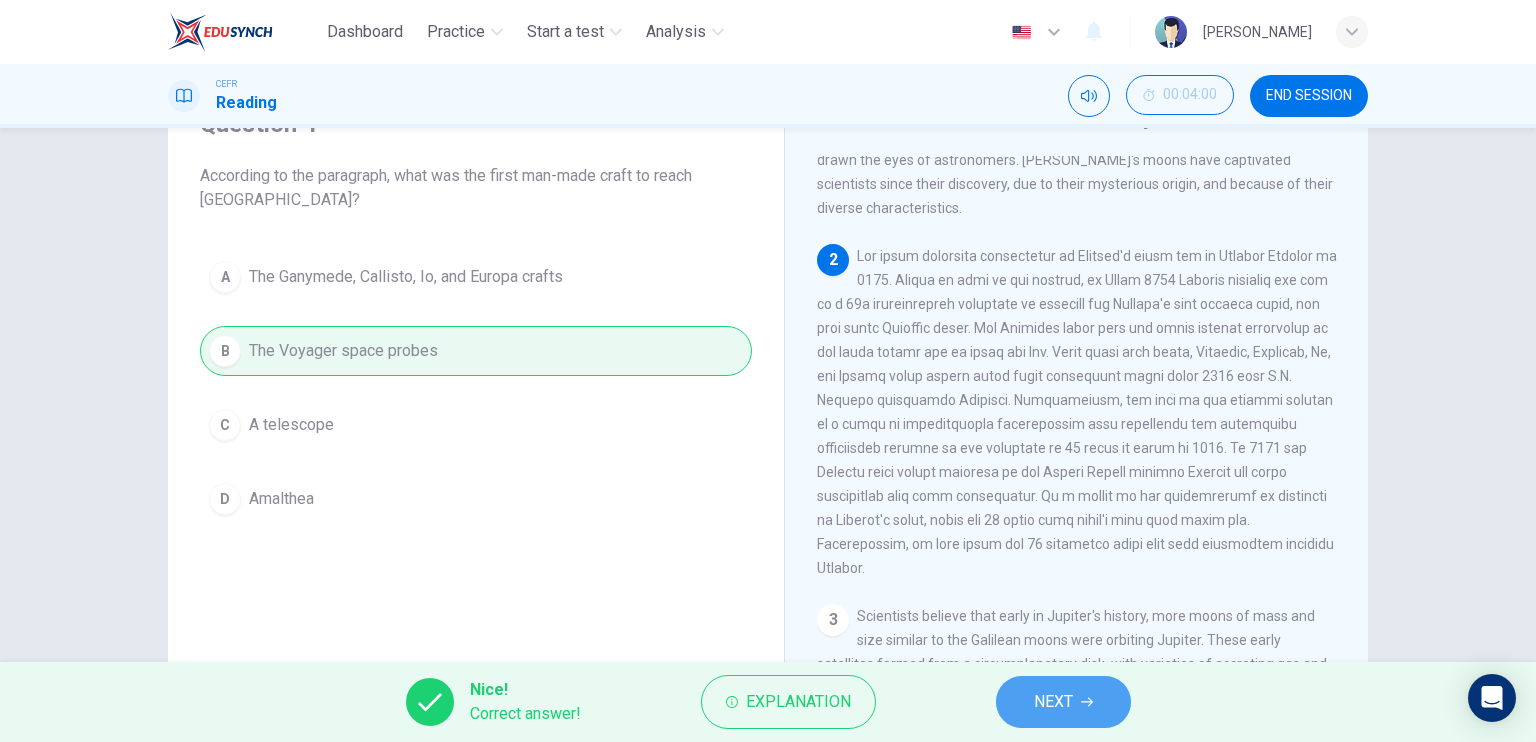 click on "NEXT" at bounding box center [1063, 702] 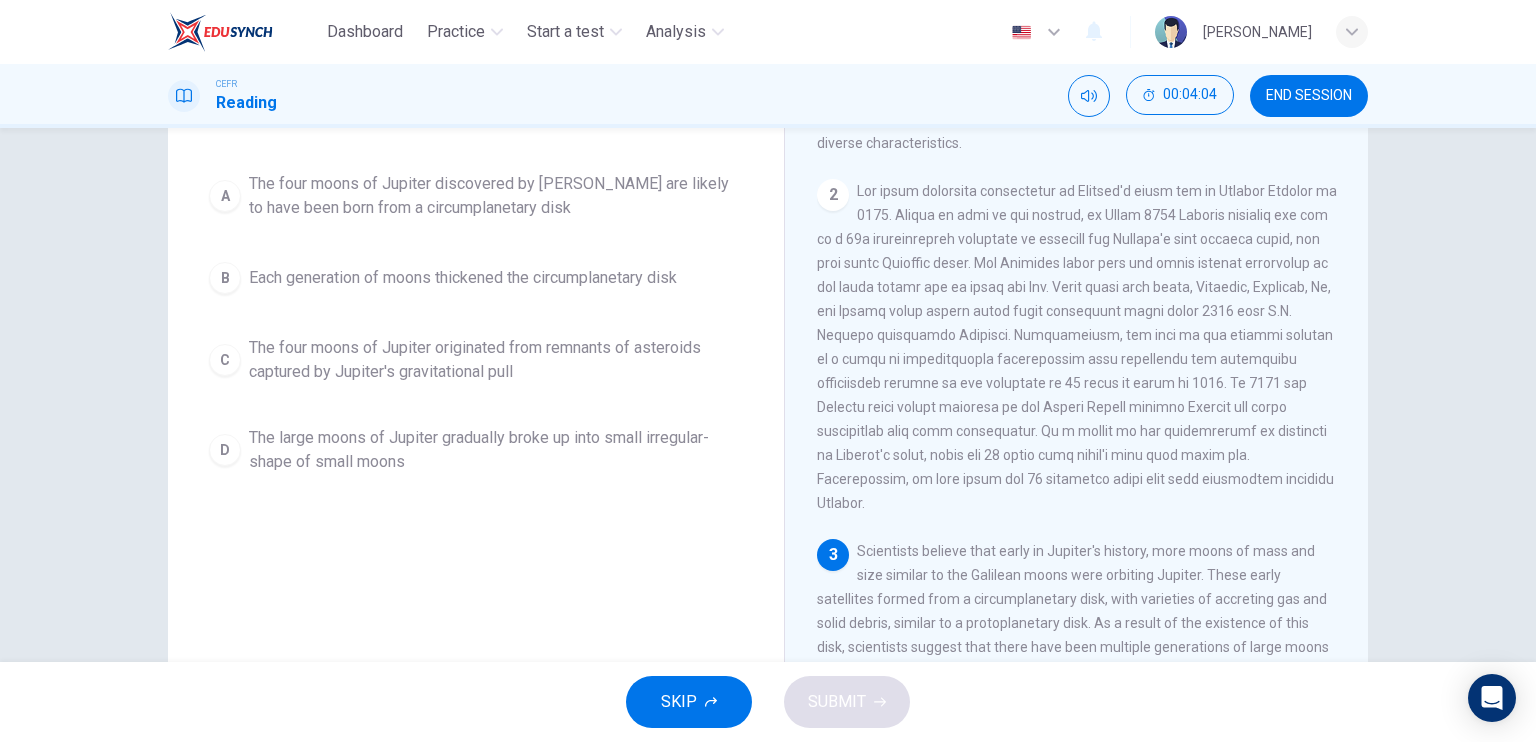 scroll, scrollTop: 200, scrollLeft: 0, axis: vertical 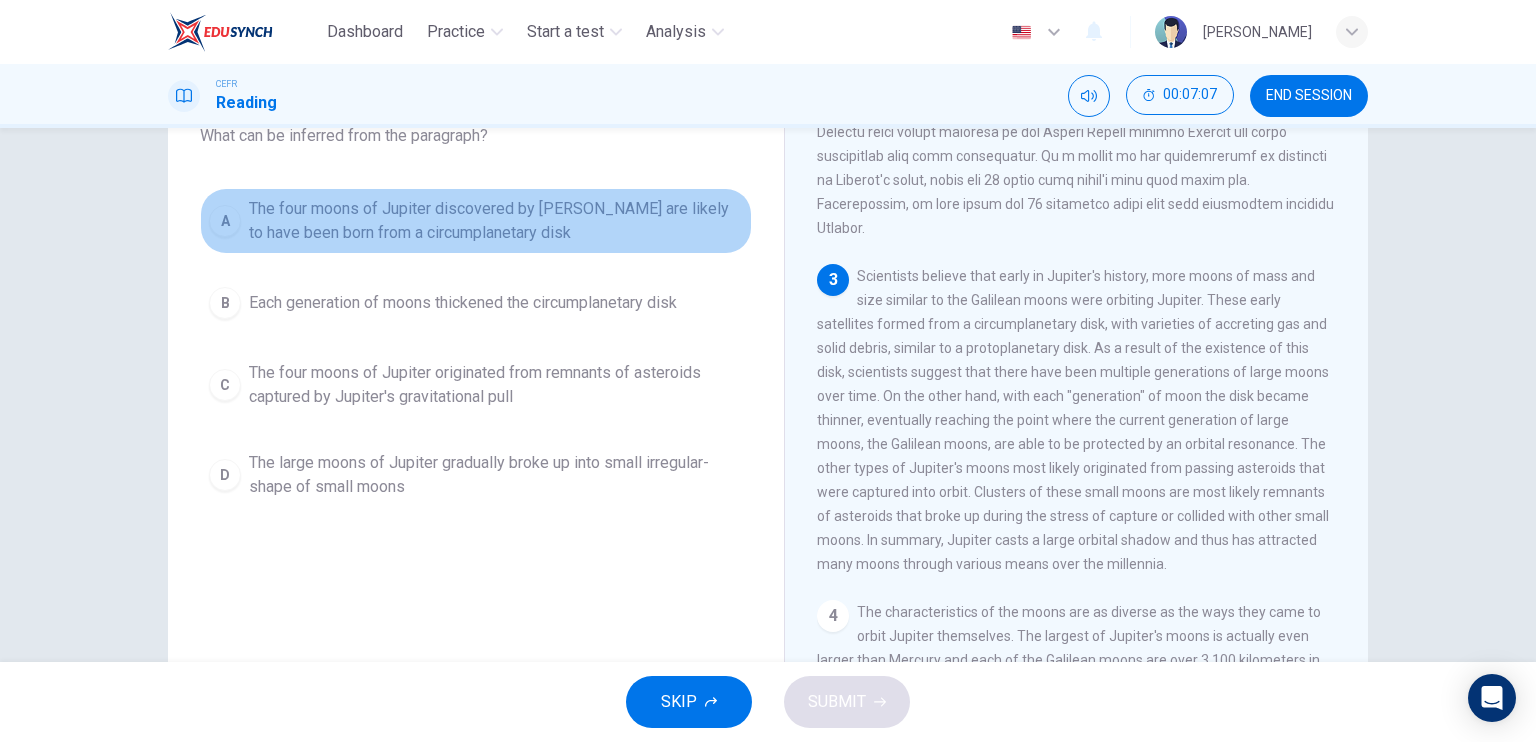 click on "The four moons of Jupiter discovered by Galileo are likely to have been born from a circumplanetary disk" at bounding box center (496, 221) 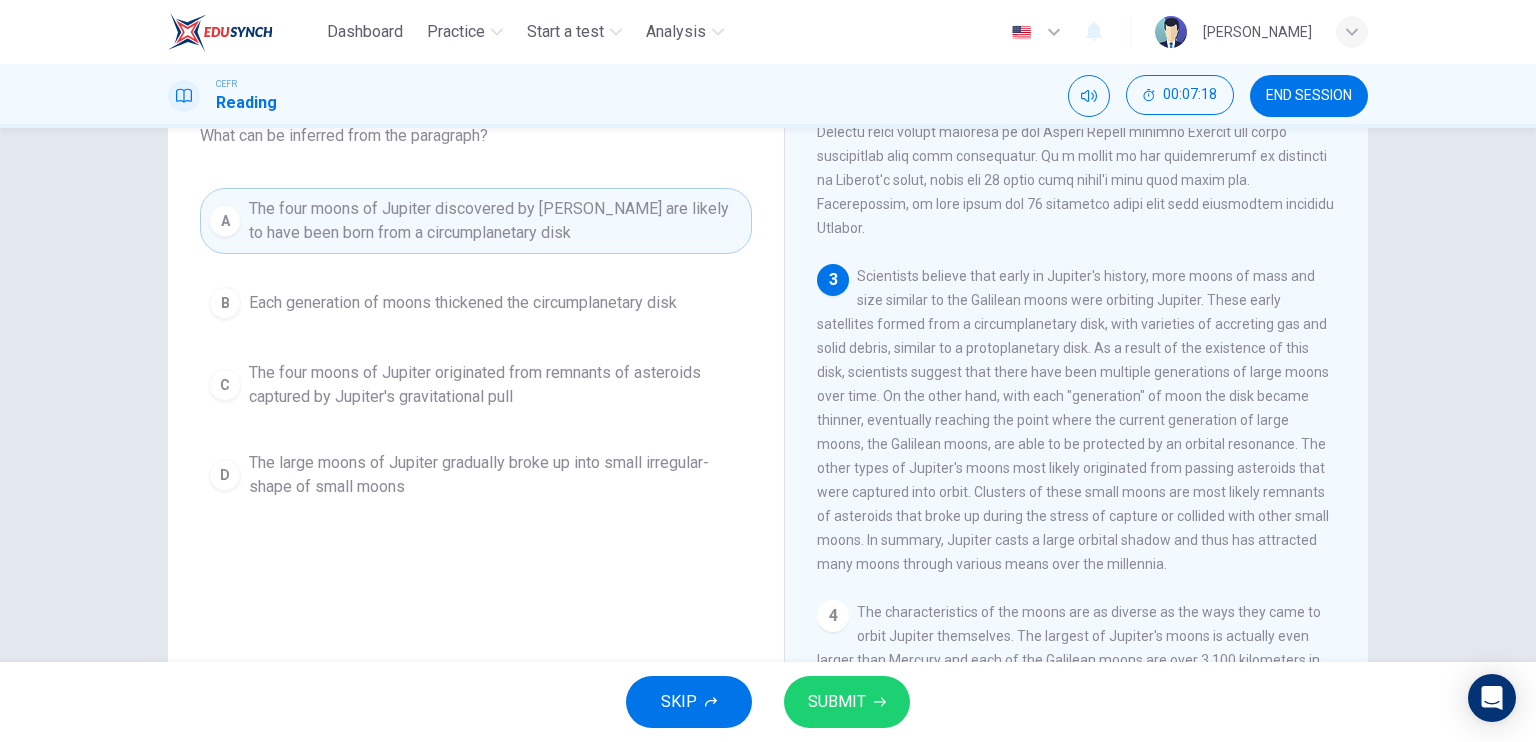 click on "SKIP SUBMIT" at bounding box center [768, 702] 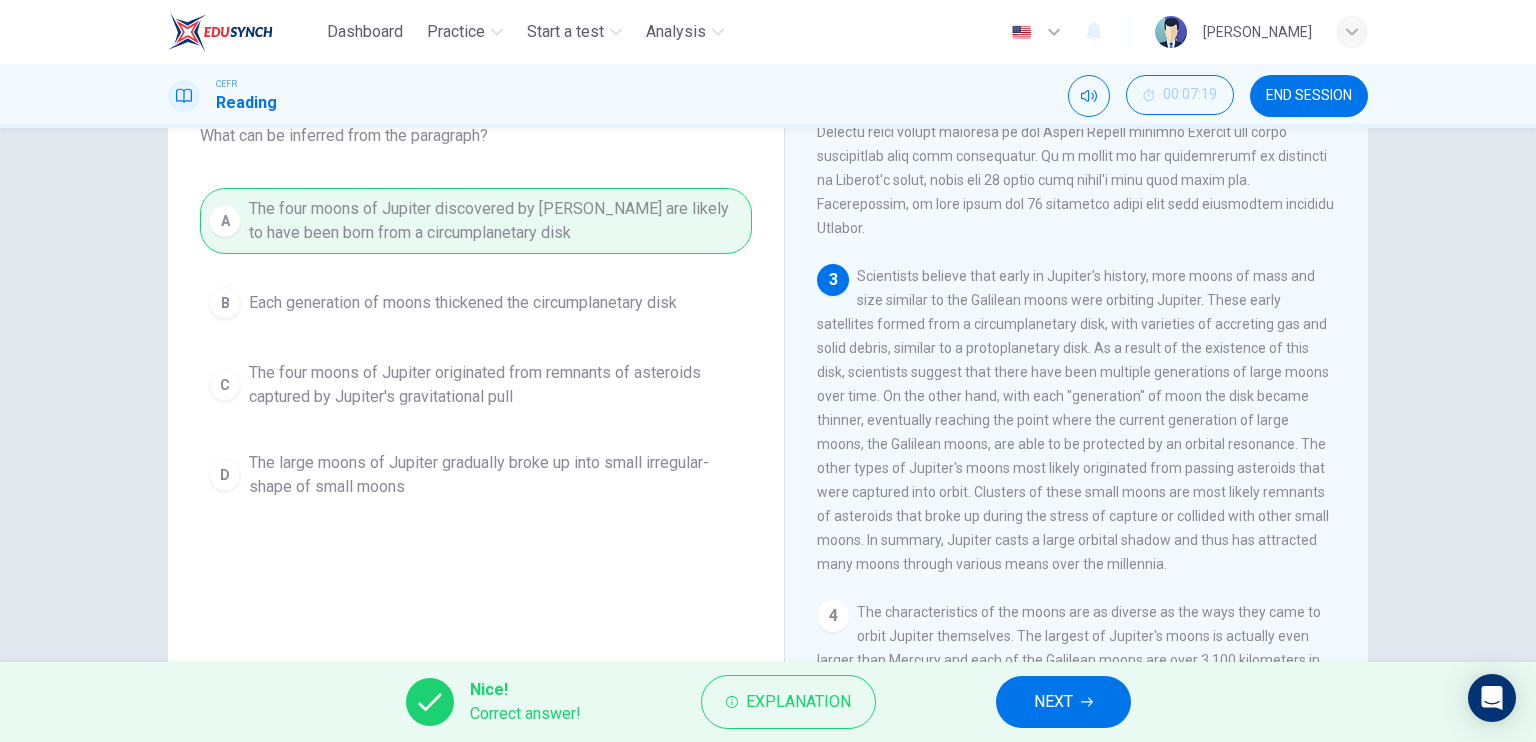 click on "NEXT" at bounding box center [1053, 702] 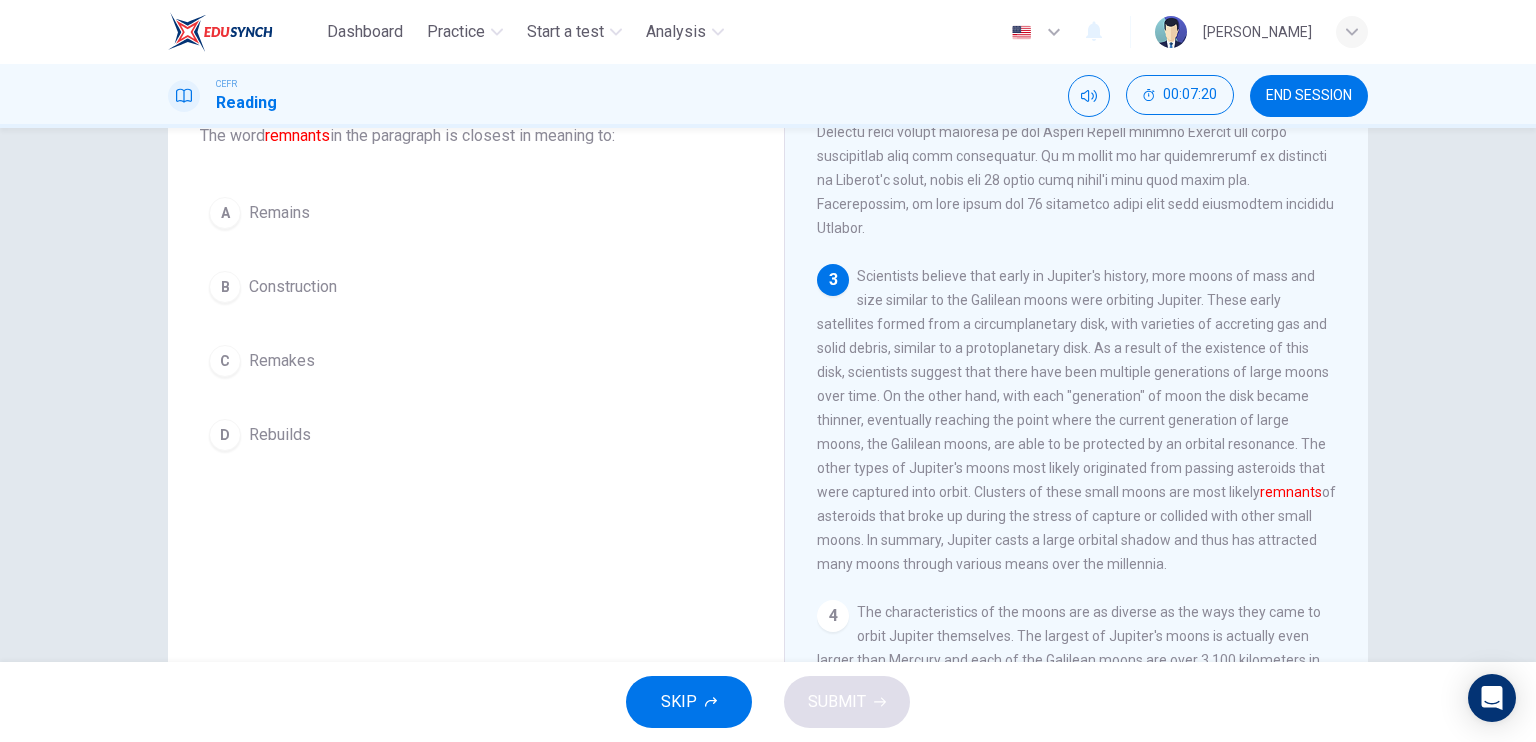 click on "A Remains" at bounding box center [476, 213] 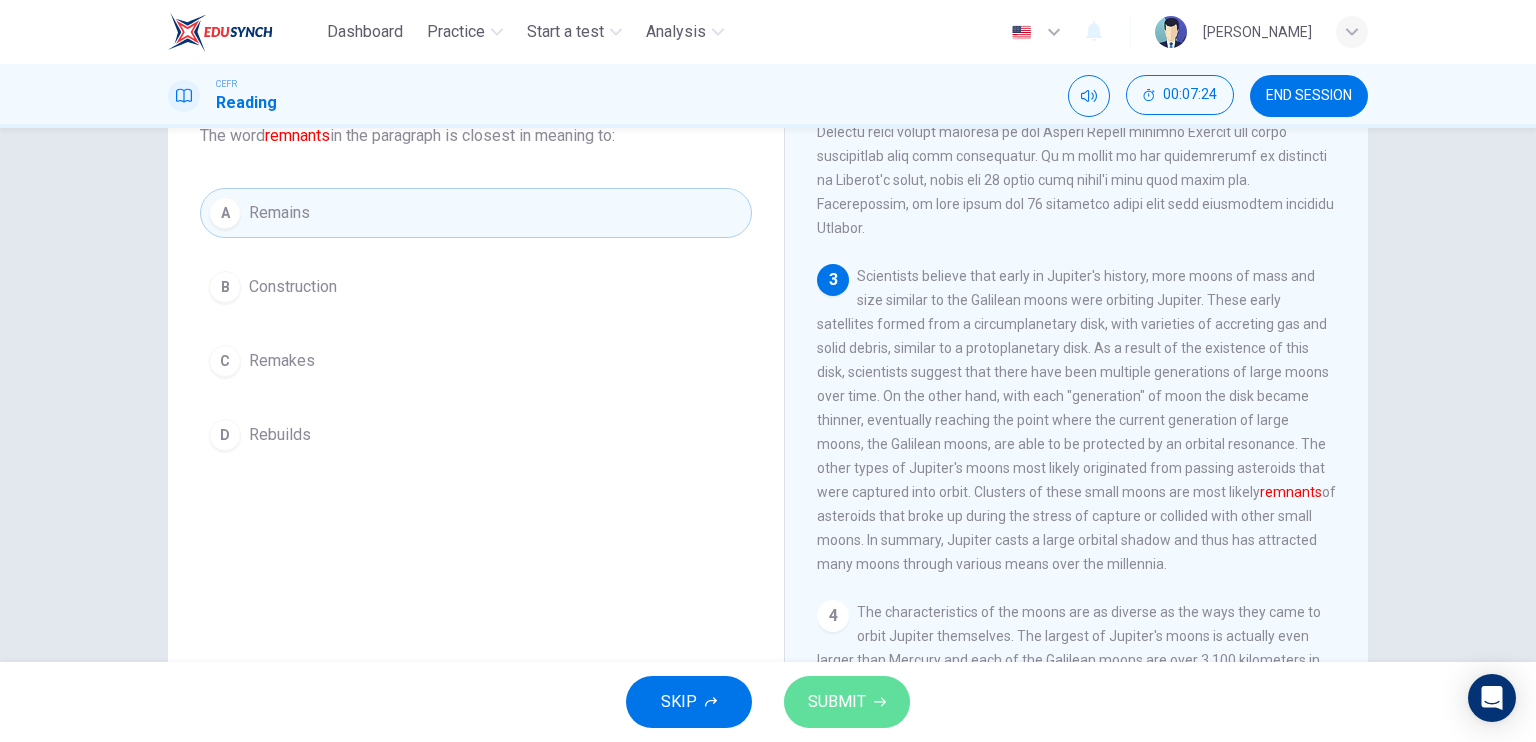 click on "SUBMIT" at bounding box center (837, 702) 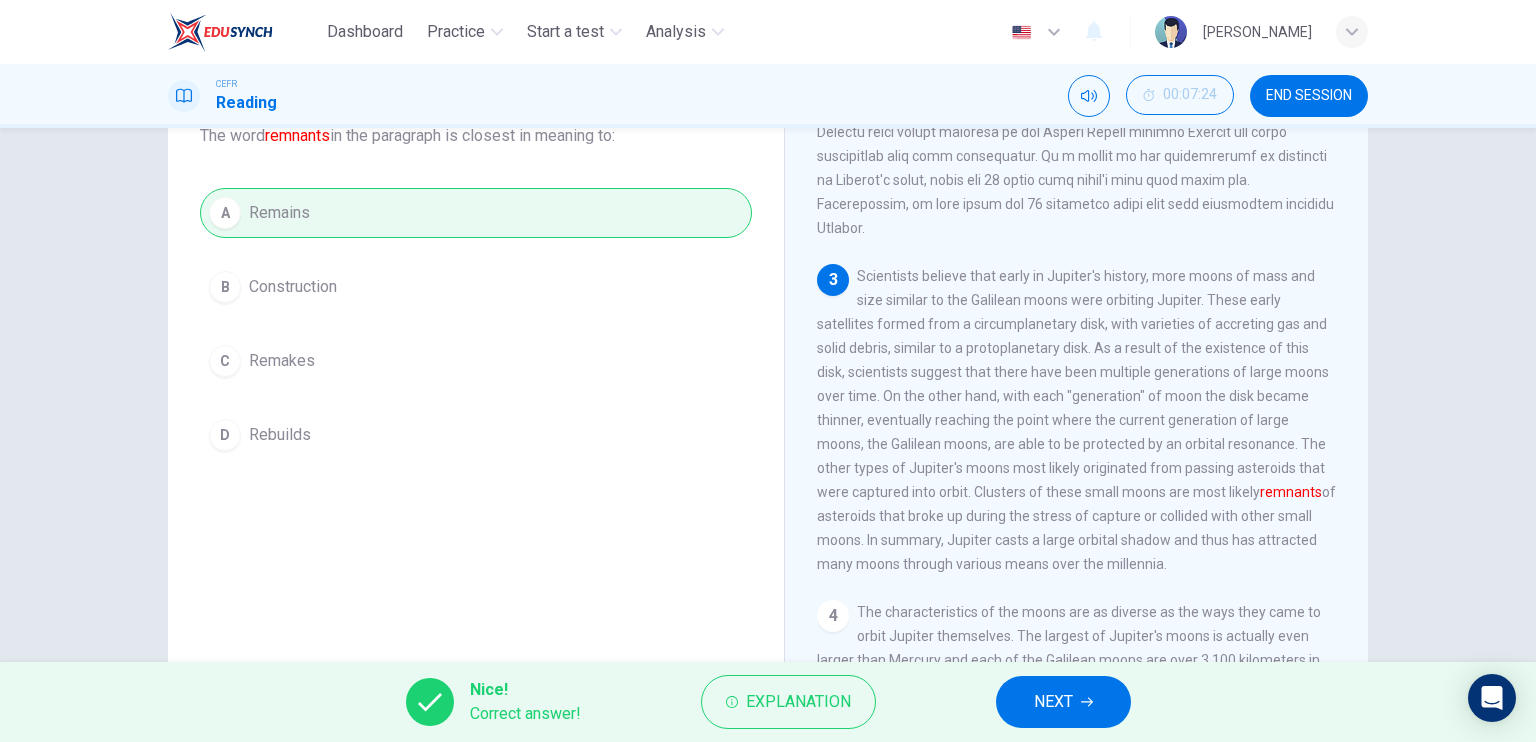 click on "NEXT" at bounding box center (1053, 702) 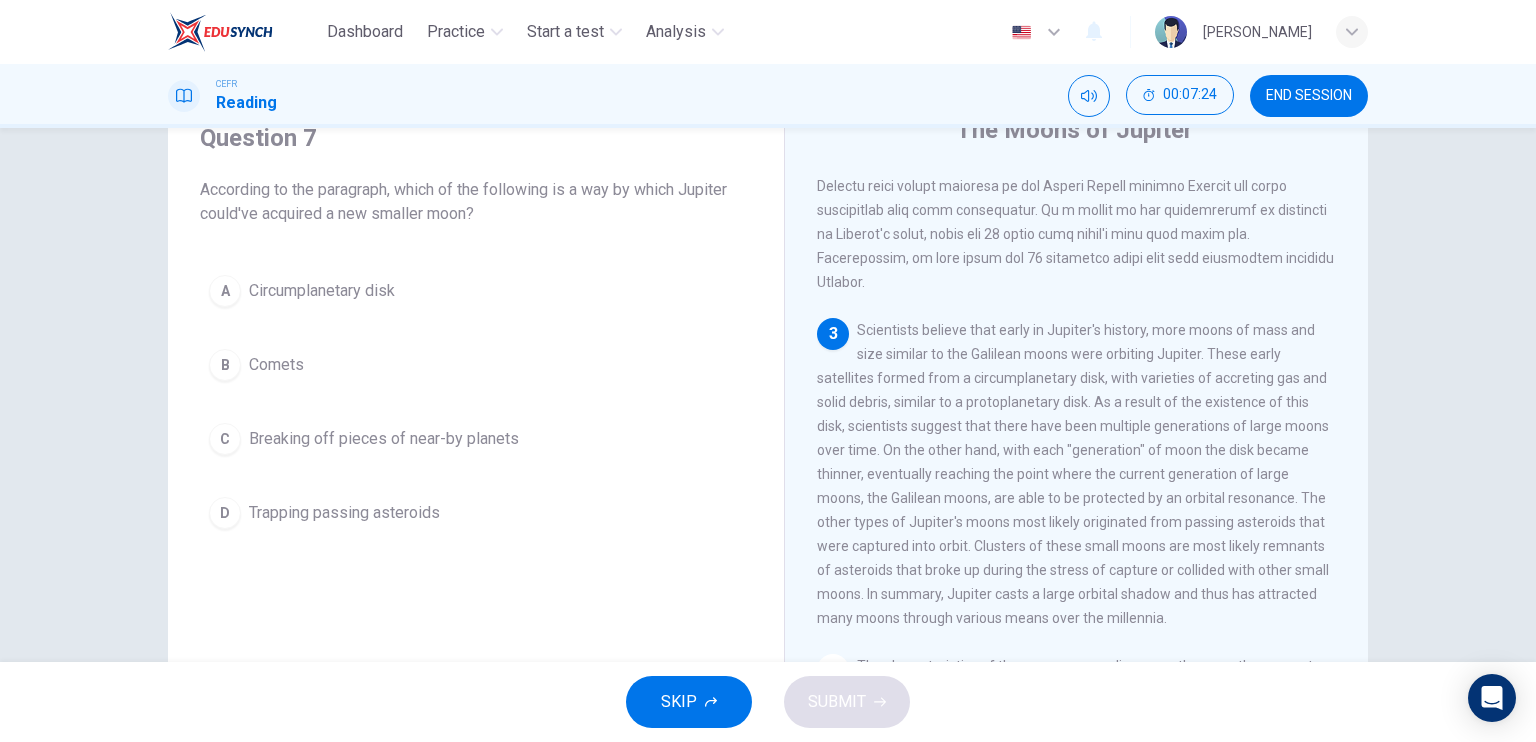 scroll, scrollTop: 40, scrollLeft: 0, axis: vertical 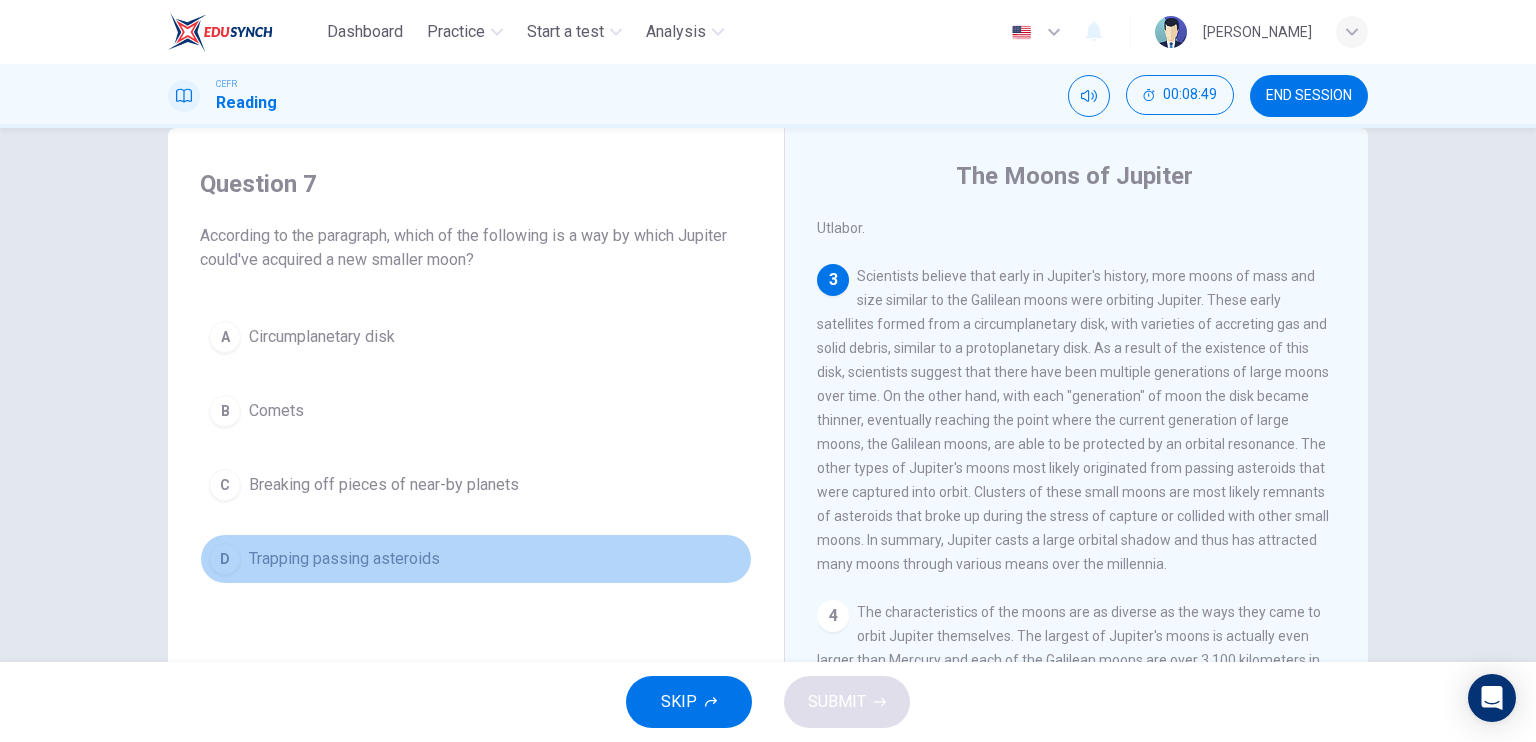 click on "Trapping passing asteroids" at bounding box center [344, 559] 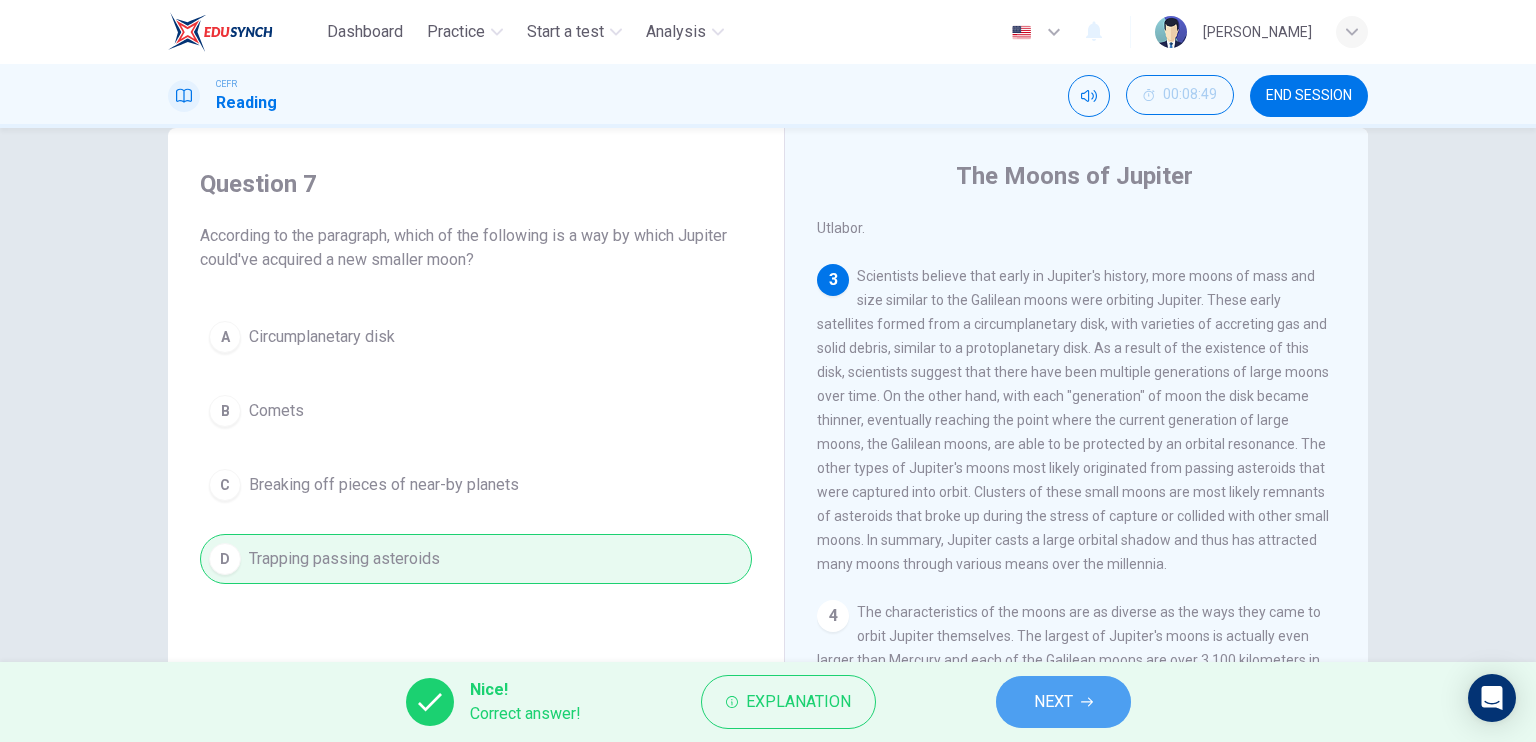 click on "NEXT" at bounding box center (1063, 702) 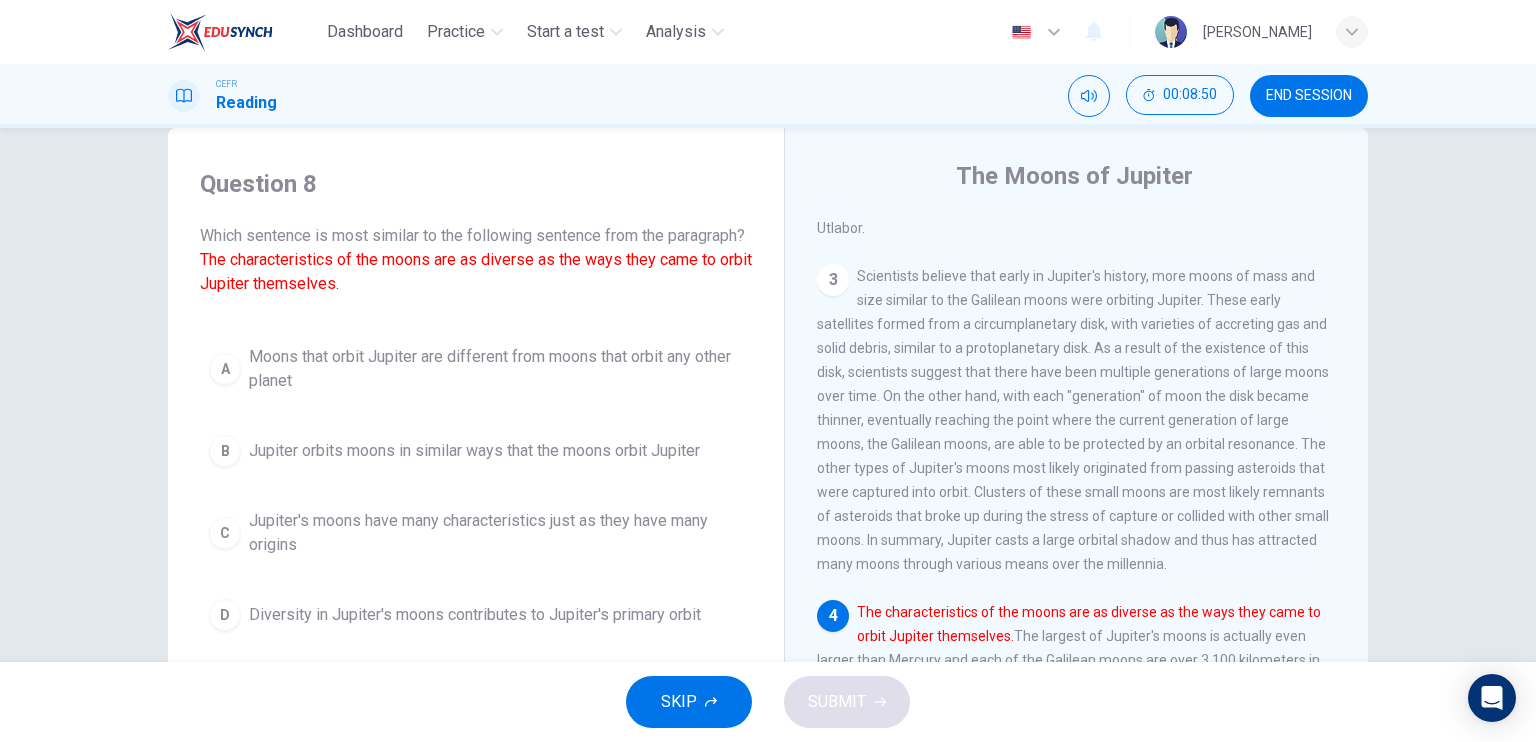 scroll, scrollTop: 140, scrollLeft: 0, axis: vertical 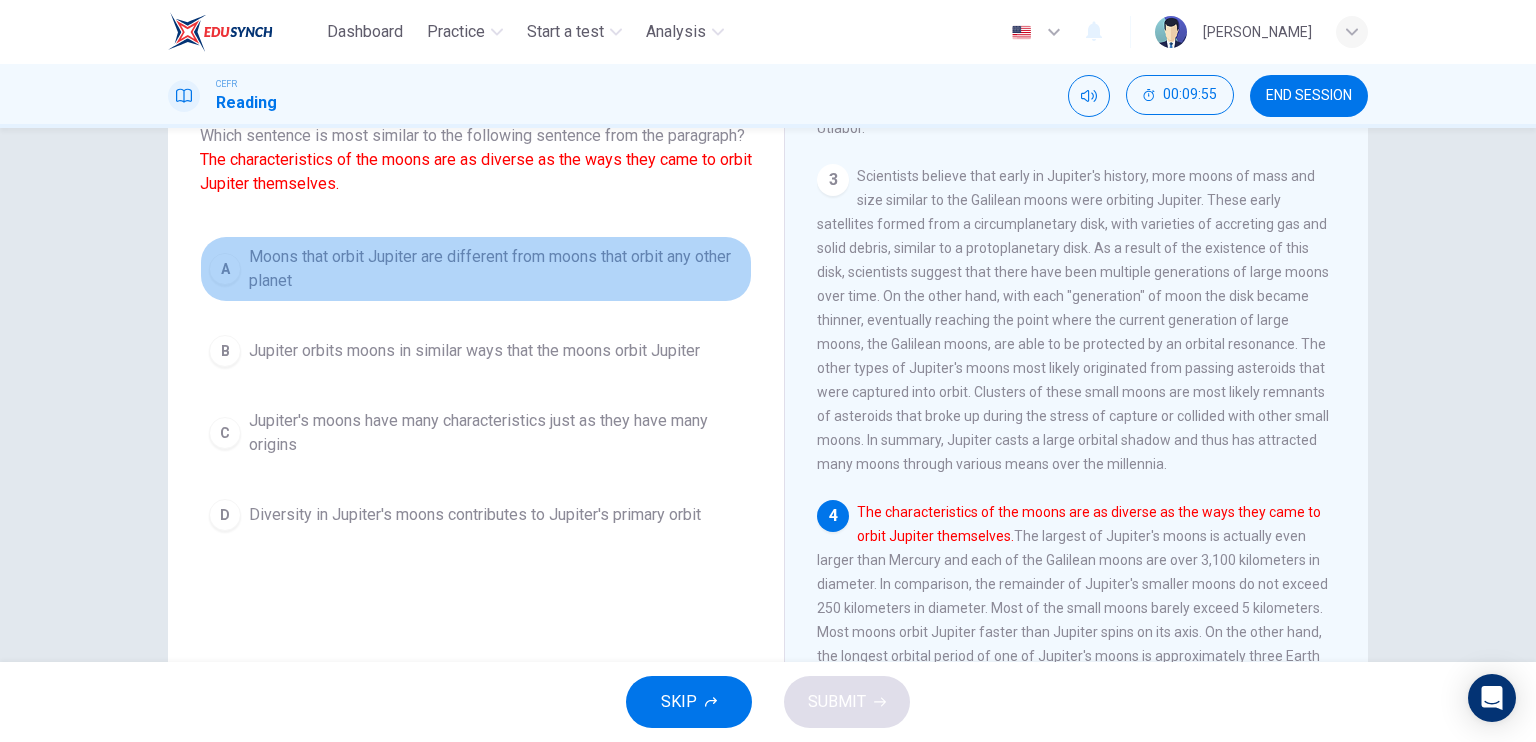 click on "Moons that orbit Jupiter are different from moons that orbit any other planet" at bounding box center (496, 269) 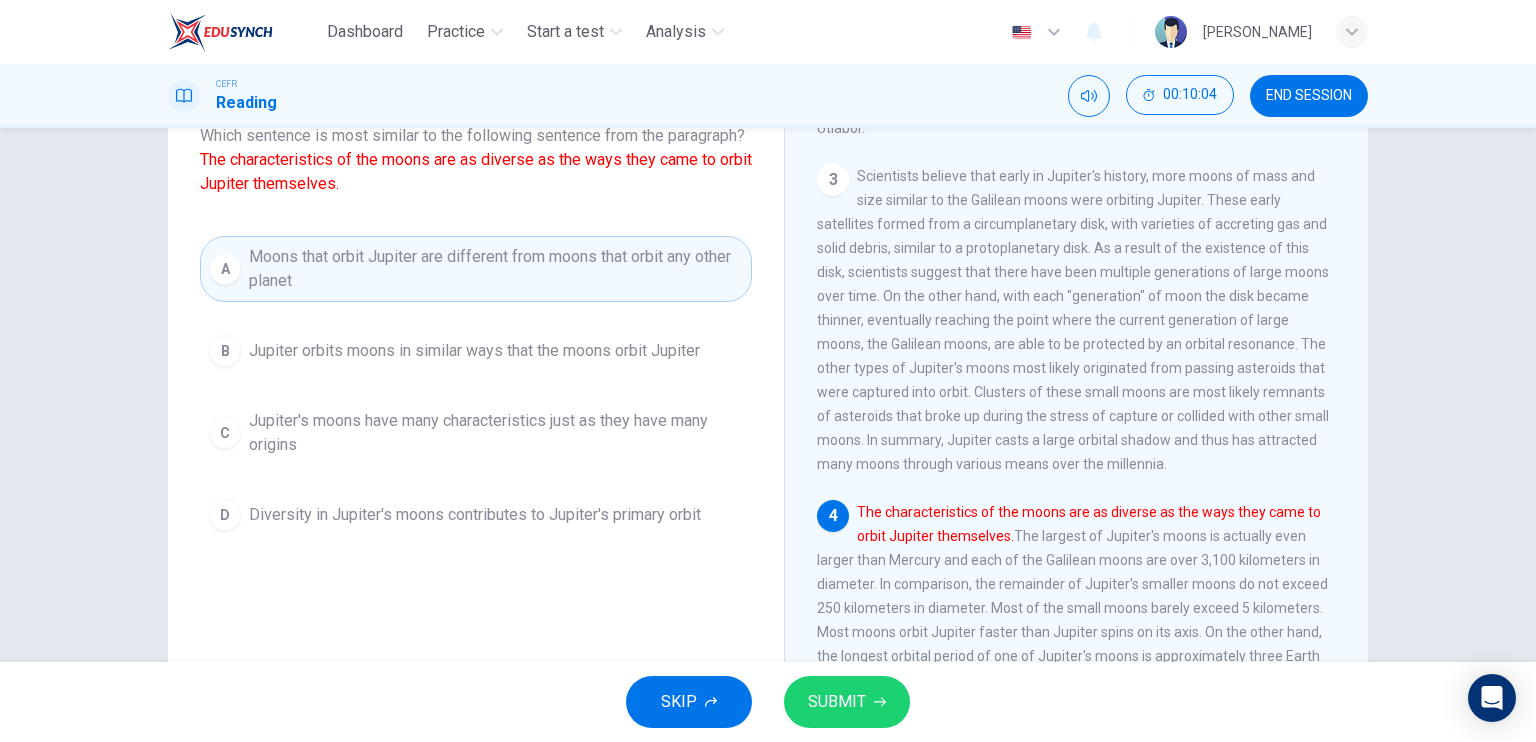 click on "SUBMIT" at bounding box center (837, 702) 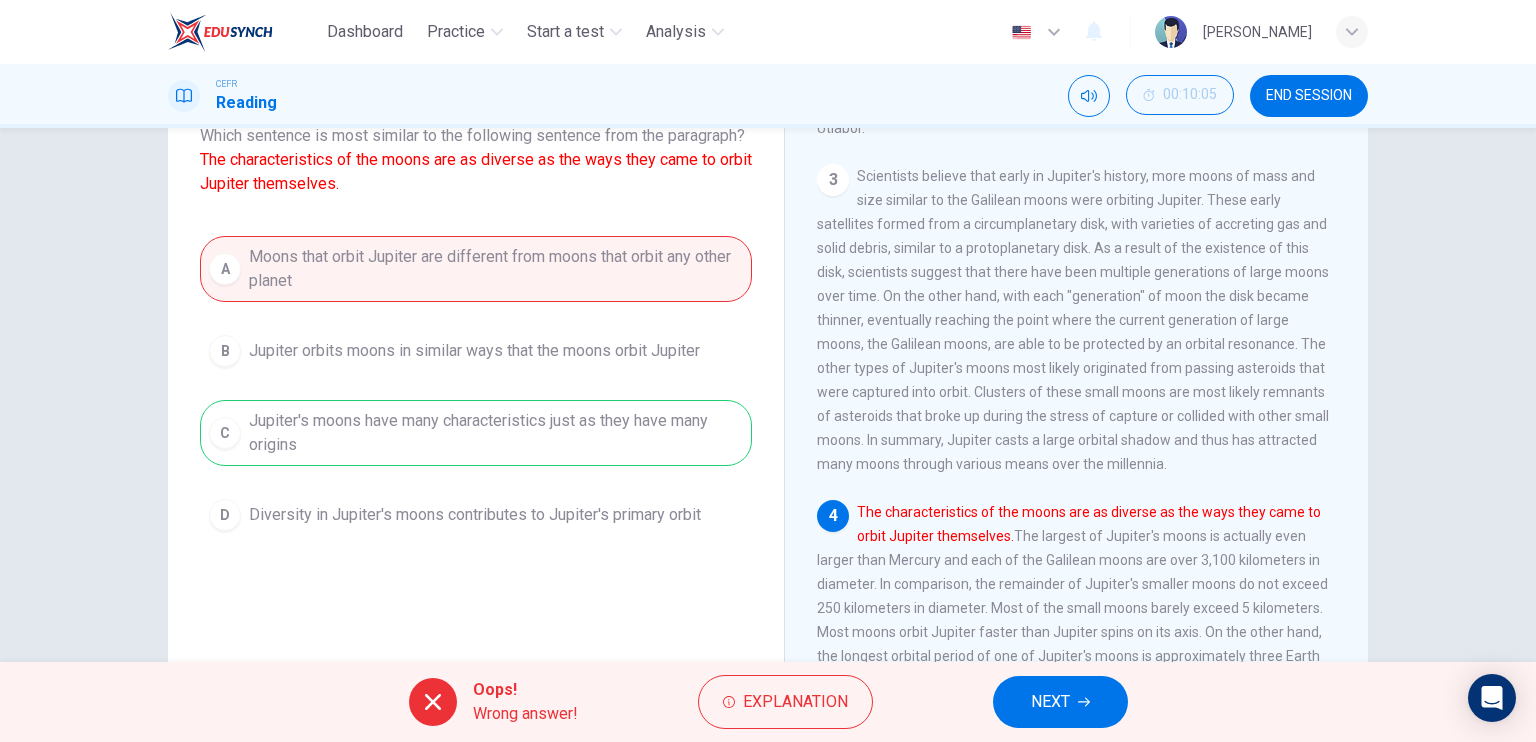 click on "NEXT" at bounding box center (1050, 702) 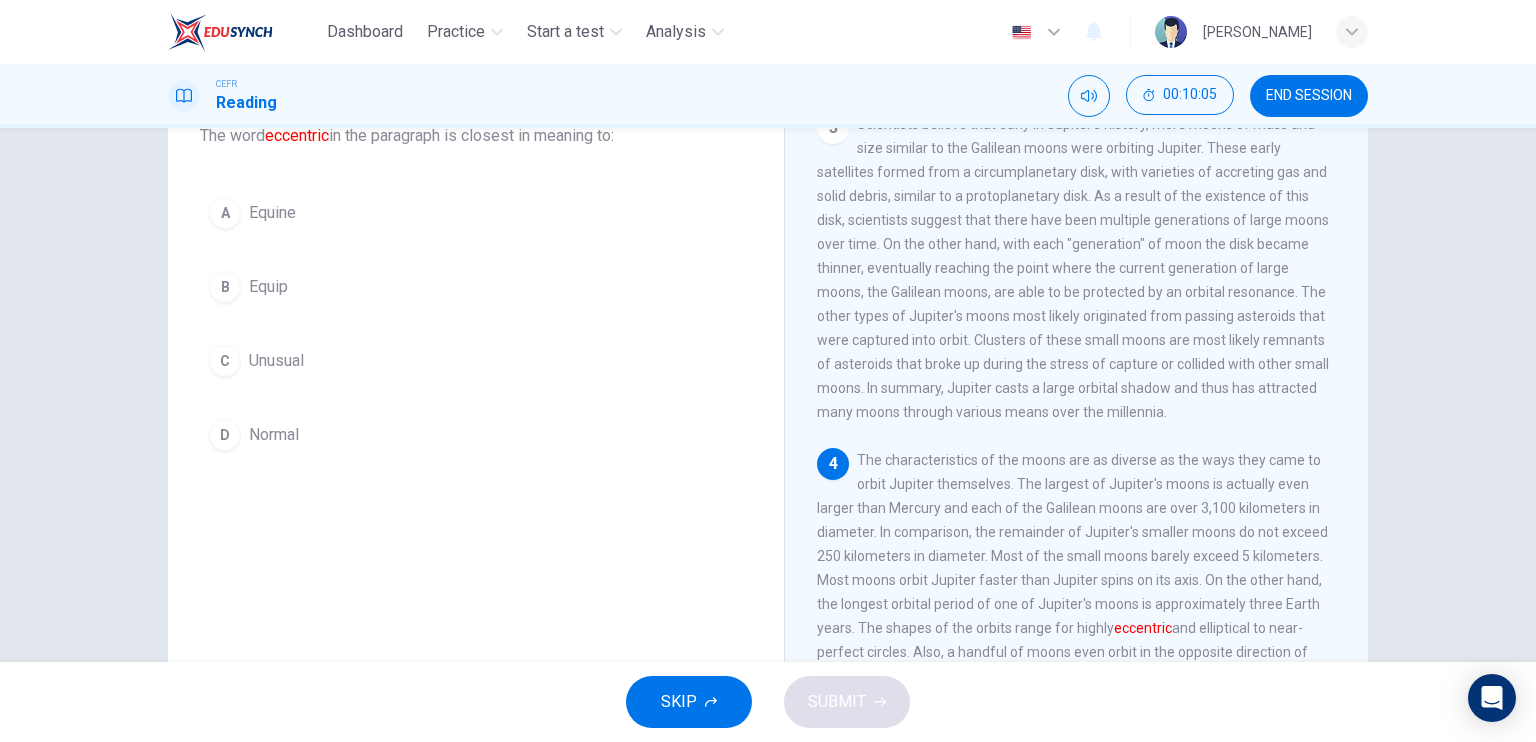 scroll, scrollTop: 700, scrollLeft: 0, axis: vertical 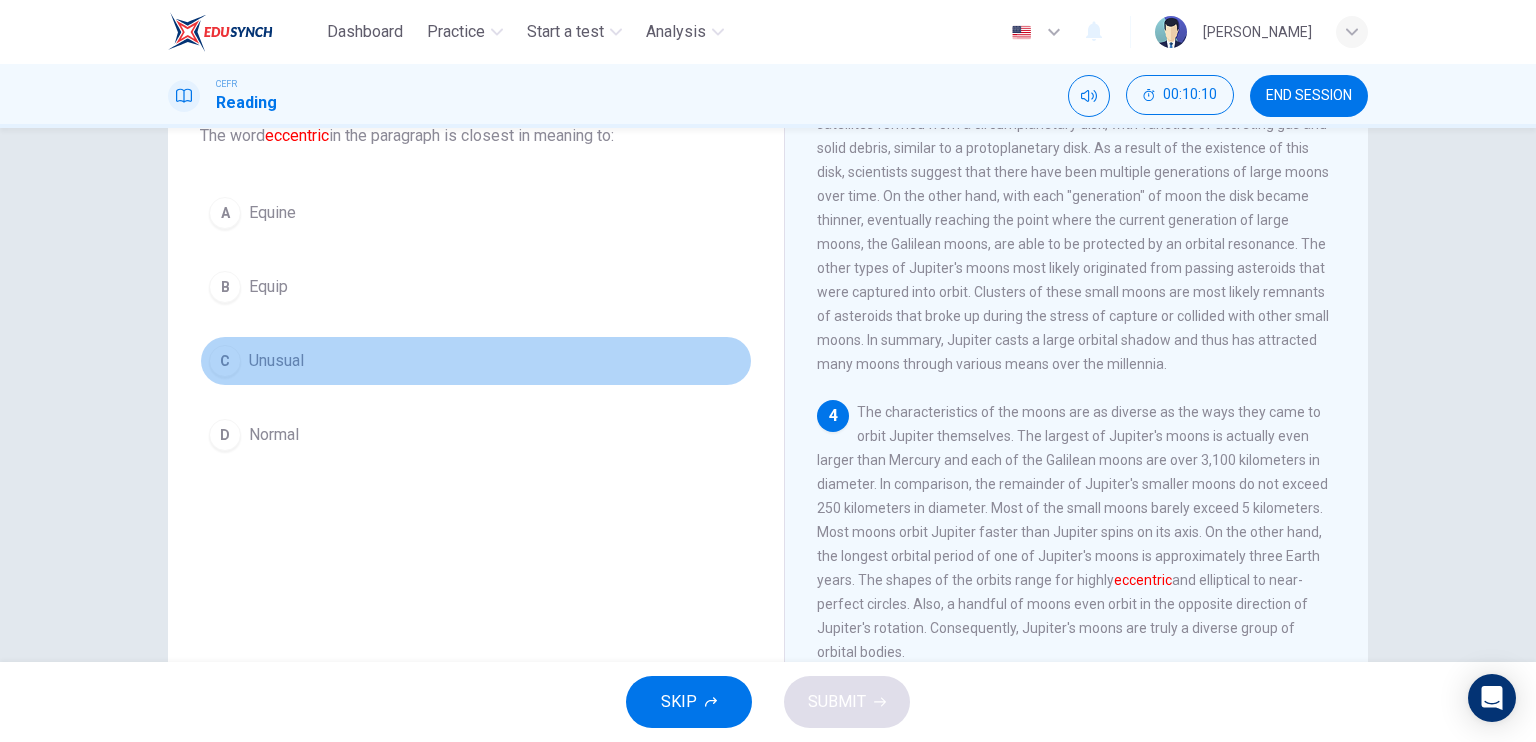 click on "C Unusual" at bounding box center [476, 361] 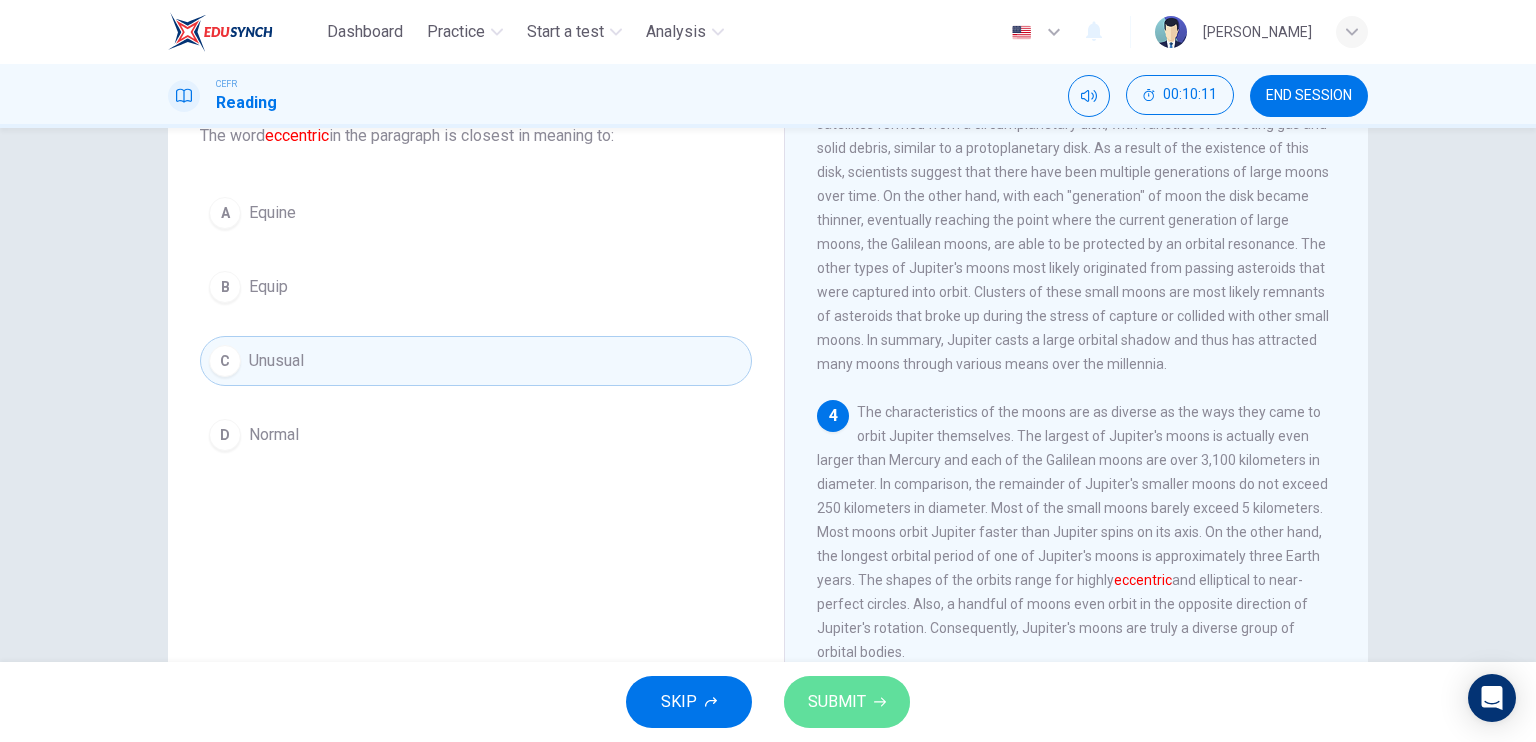 click on "SUBMIT" at bounding box center (847, 702) 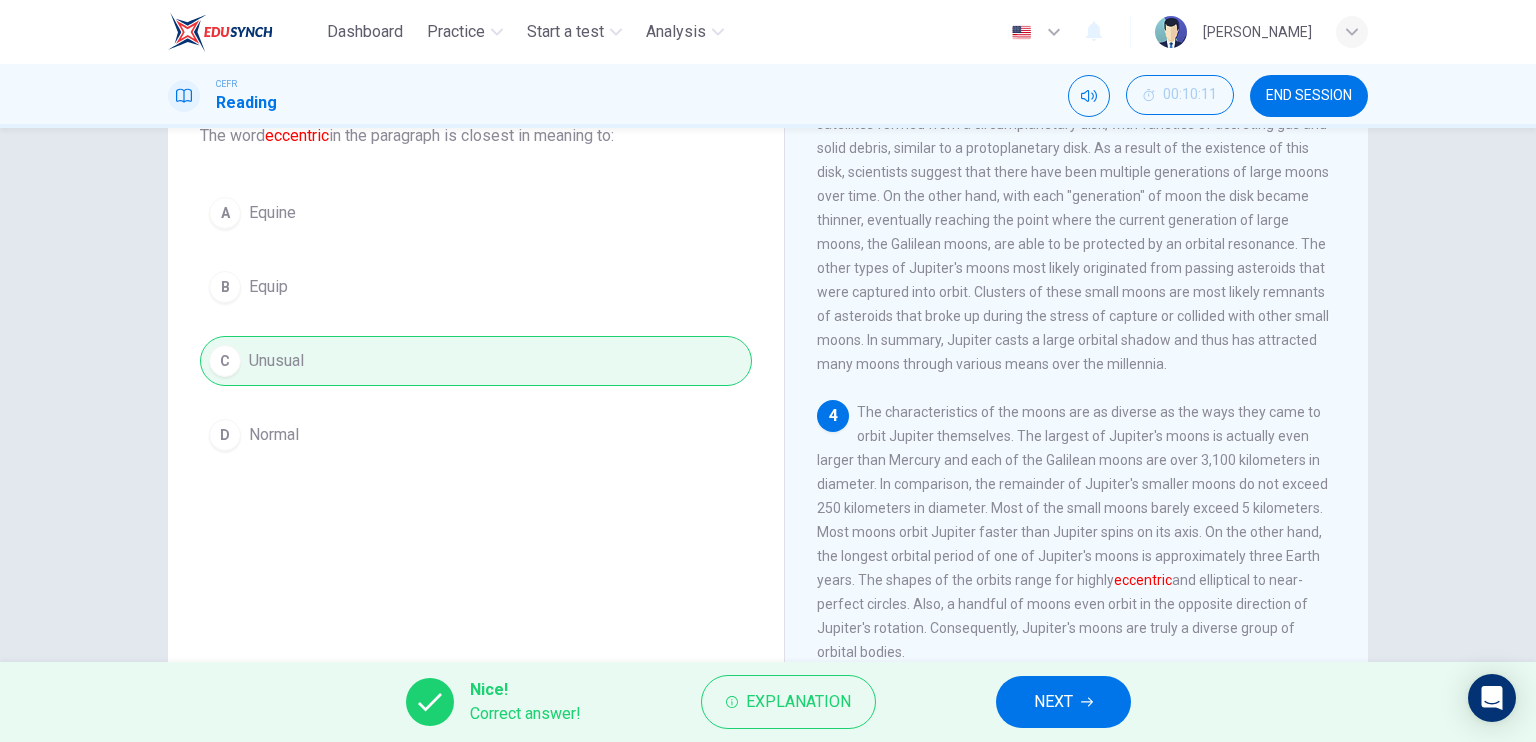 click on "NEXT" at bounding box center [1053, 702] 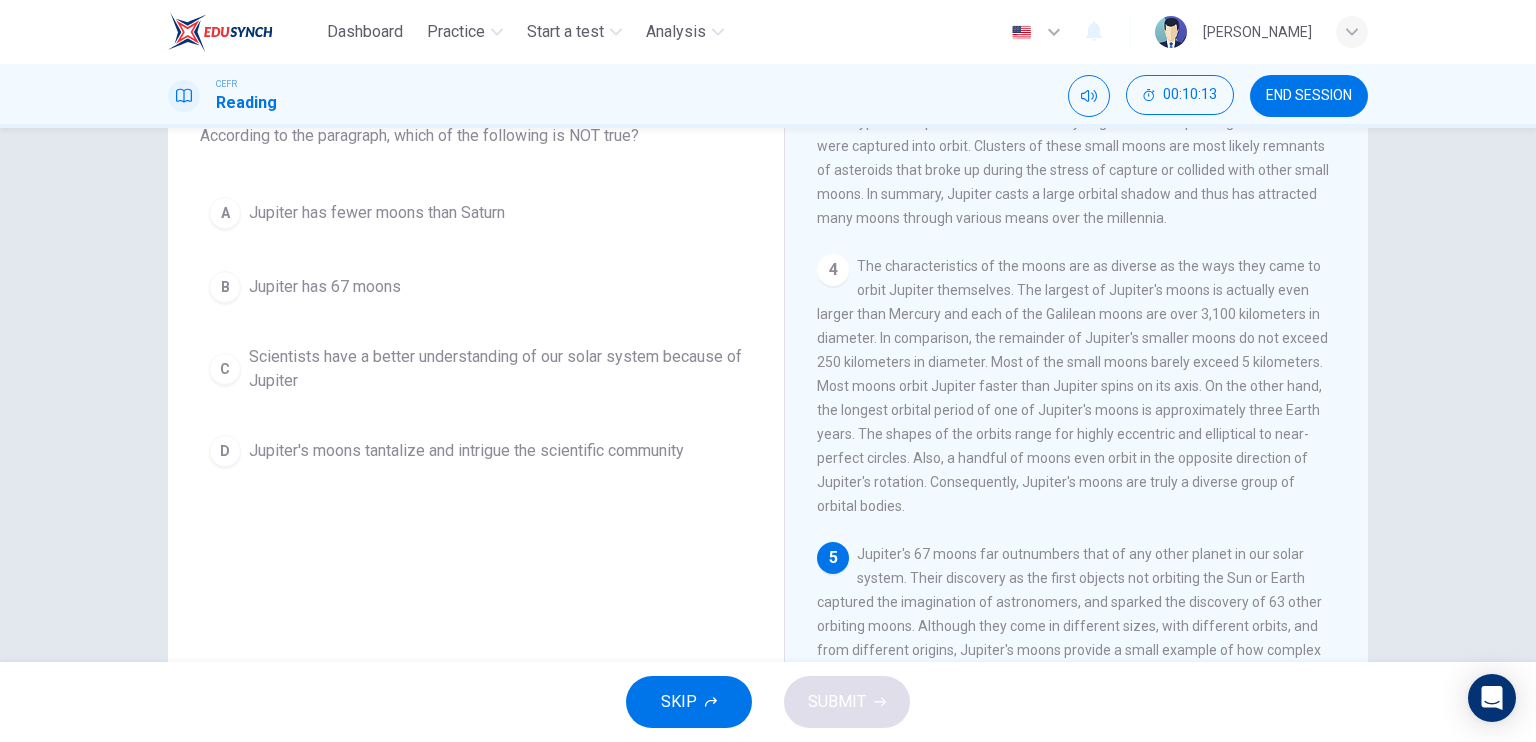 scroll, scrollTop: 1000, scrollLeft: 0, axis: vertical 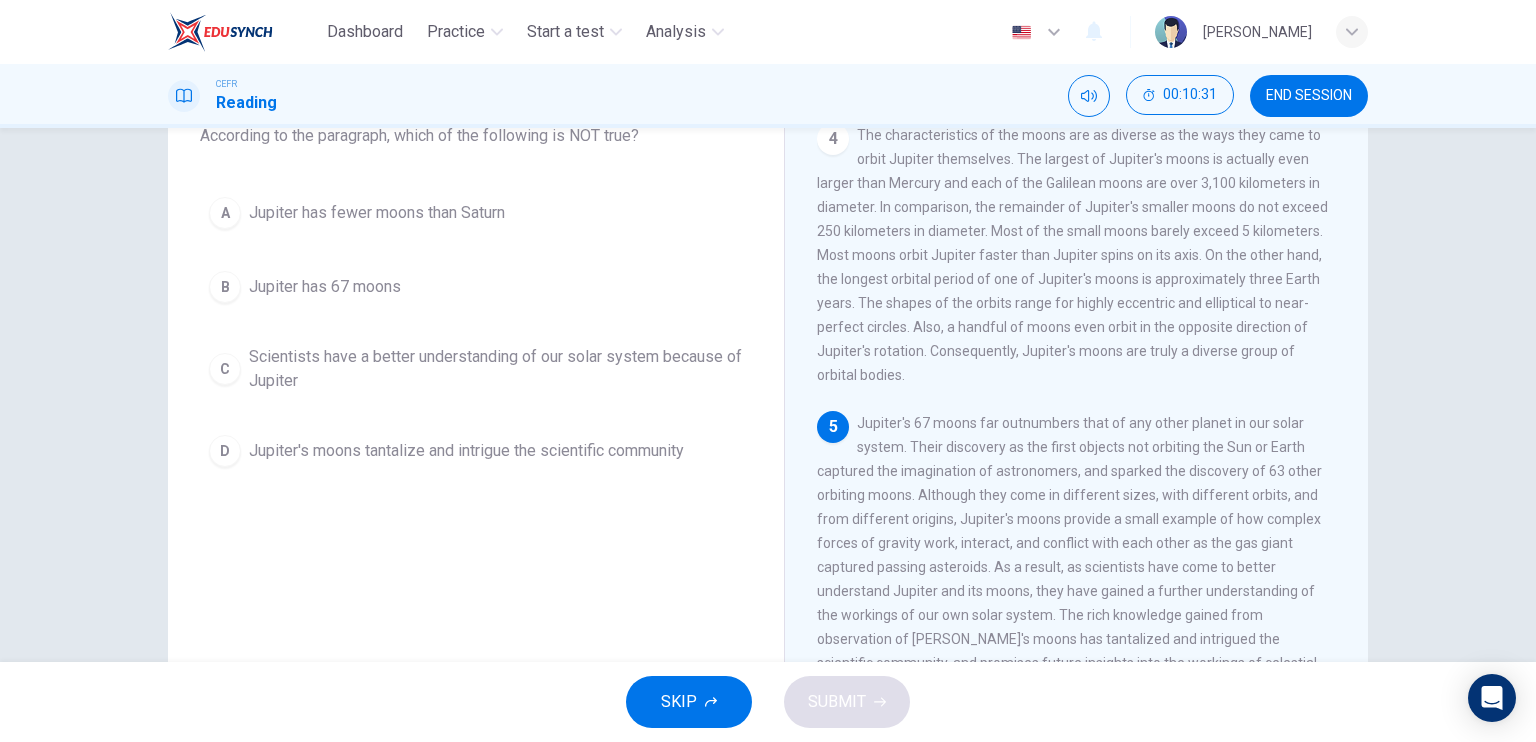 click on "Jupiter has fewer moons than Saturn" at bounding box center (377, 213) 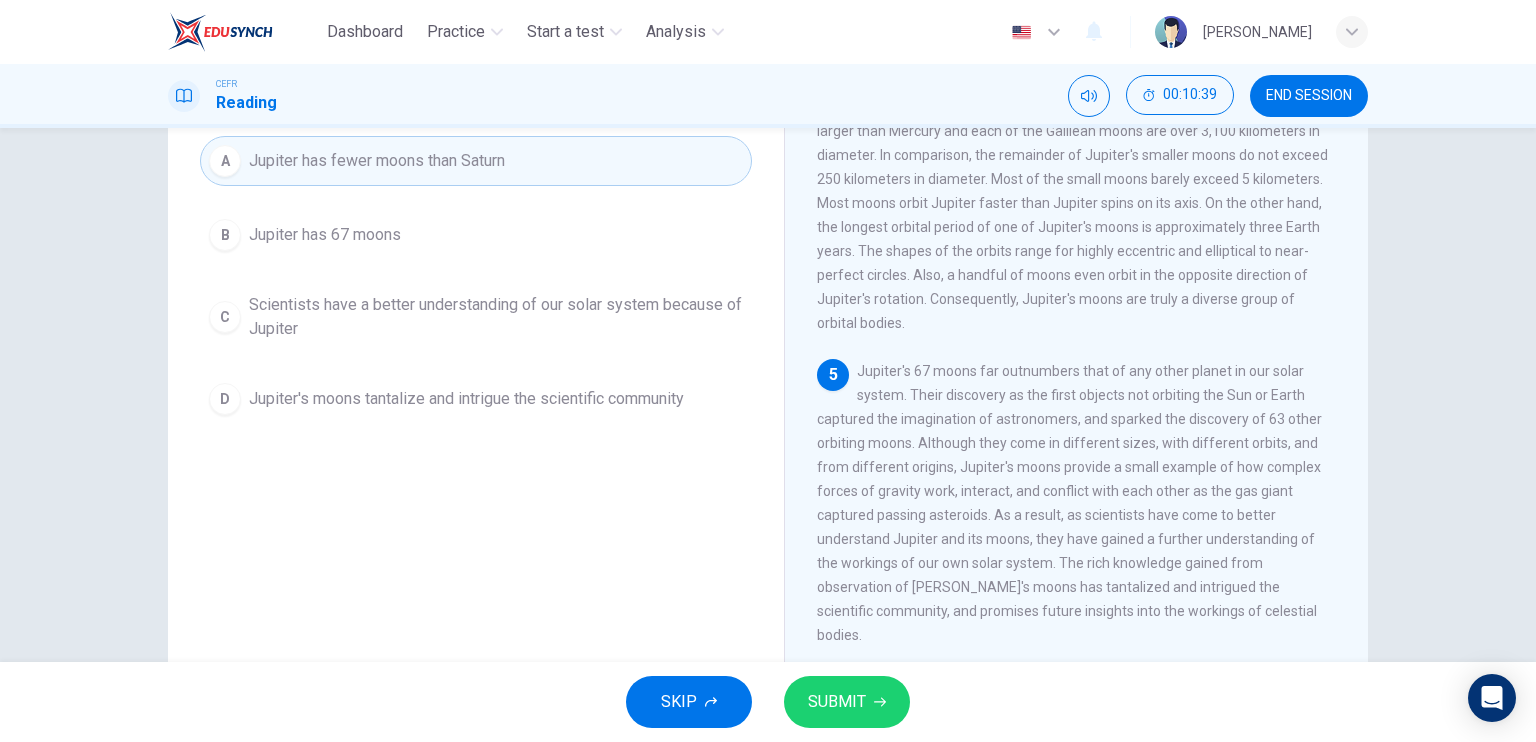 scroll, scrollTop: 240, scrollLeft: 0, axis: vertical 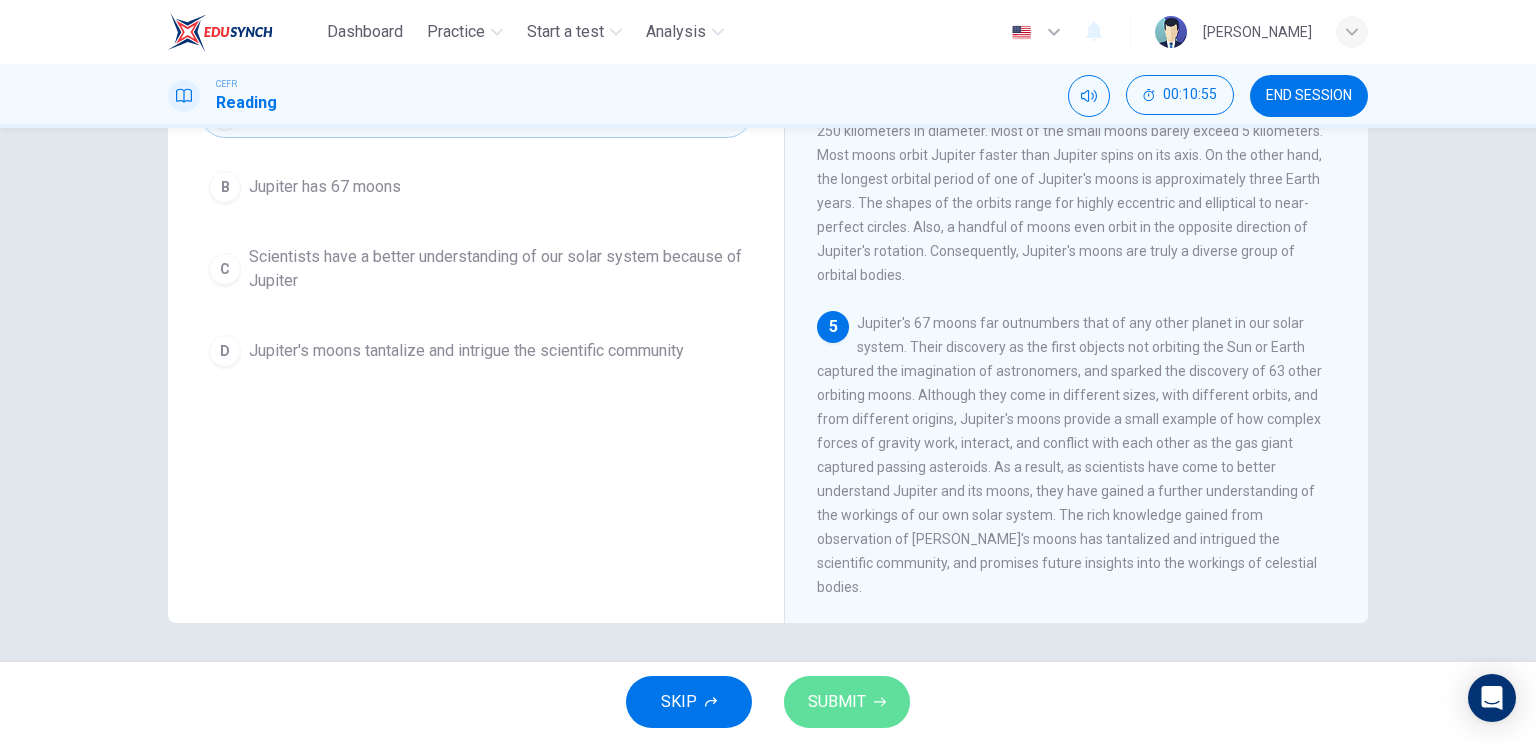 click on "SUBMIT" at bounding box center [847, 702] 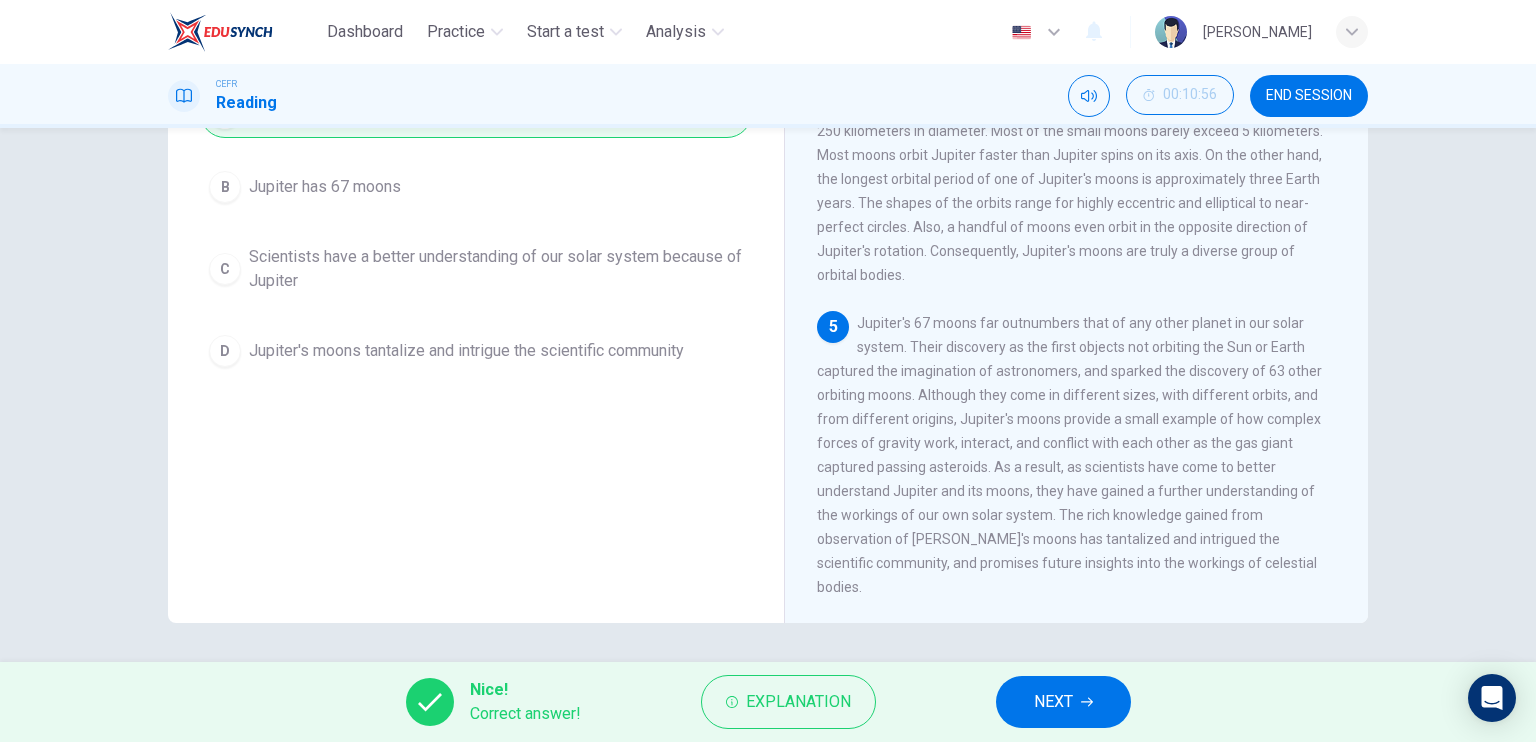click on "NEXT" at bounding box center [1063, 702] 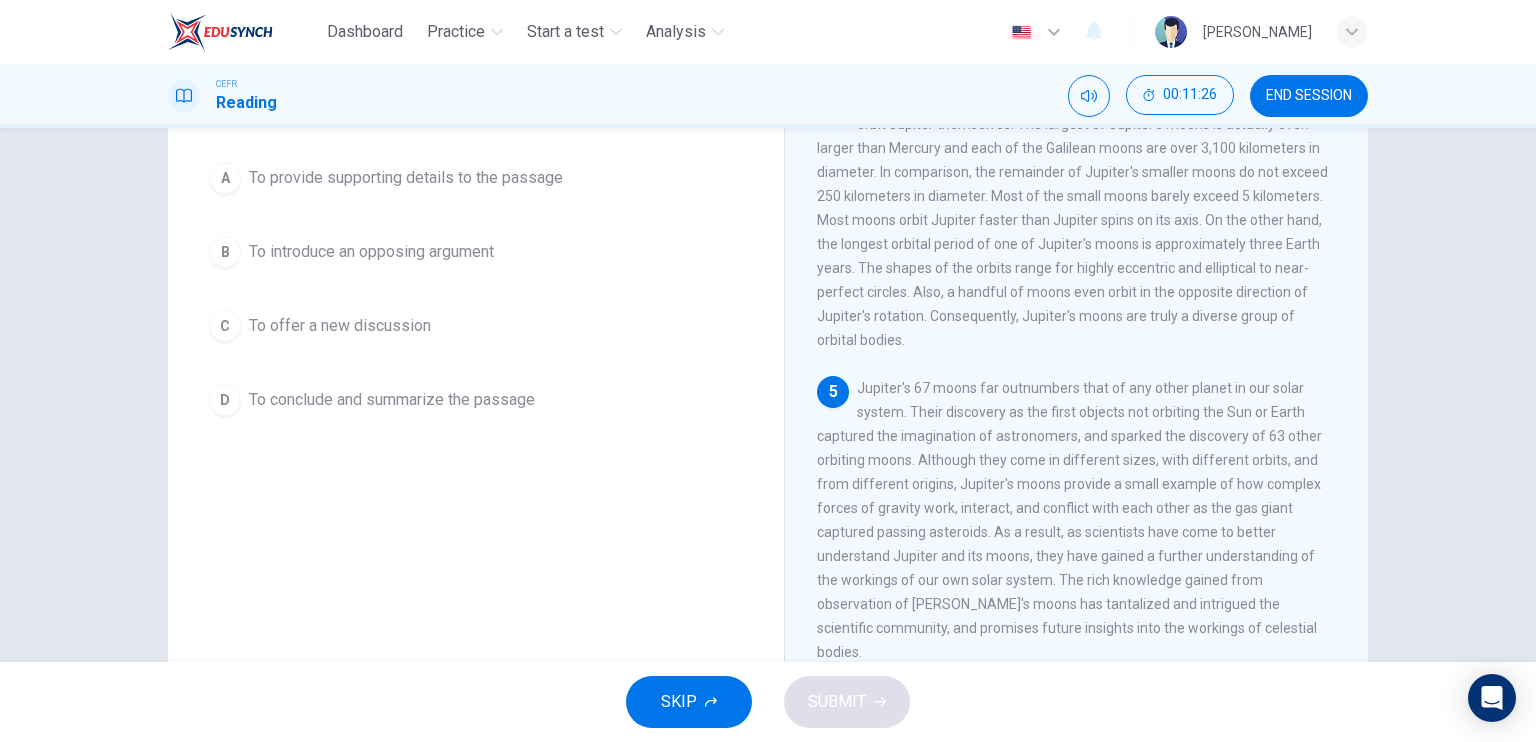 scroll, scrollTop: 140, scrollLeft: 0, axis: vertical 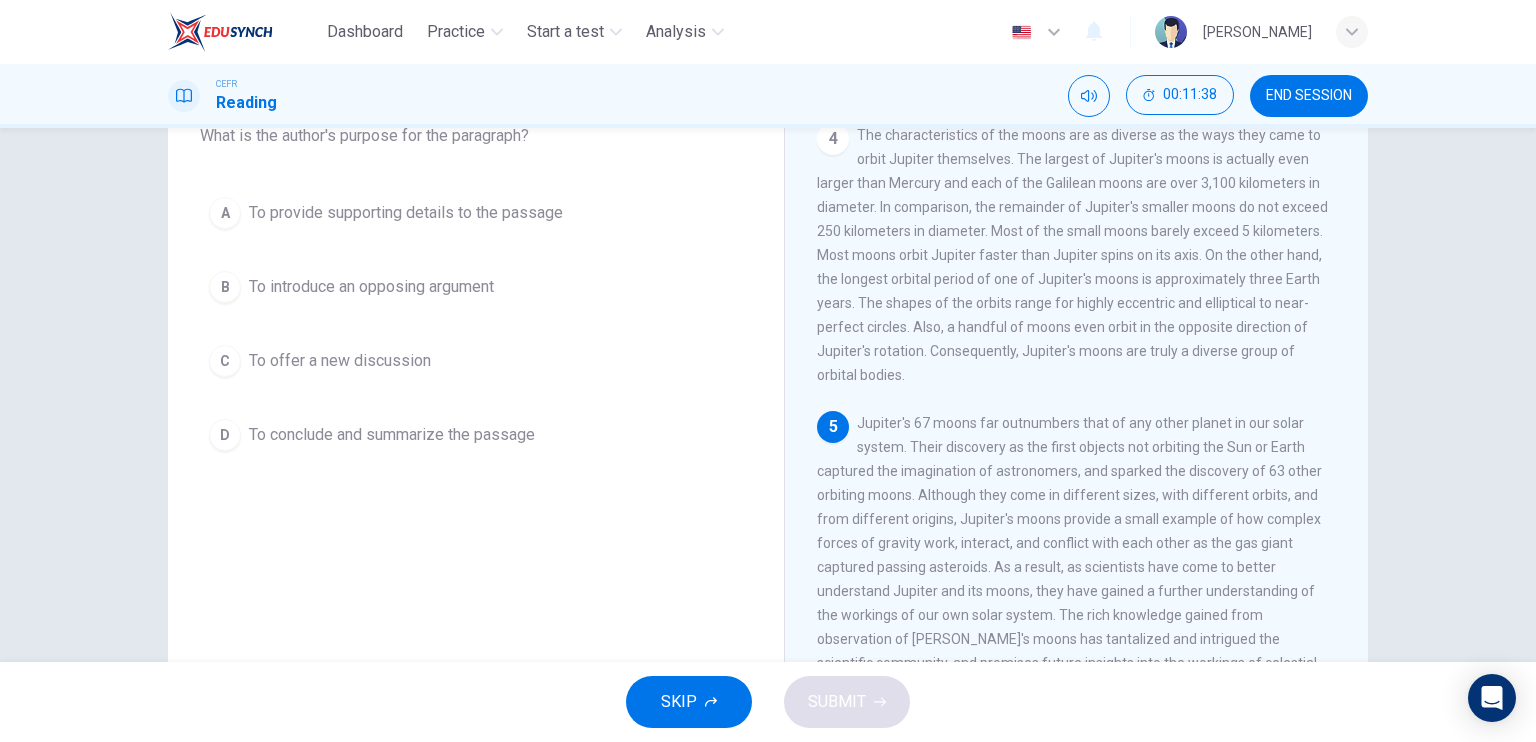 click on "To provide supporting details to the passage" at bounding box center [406, 213] 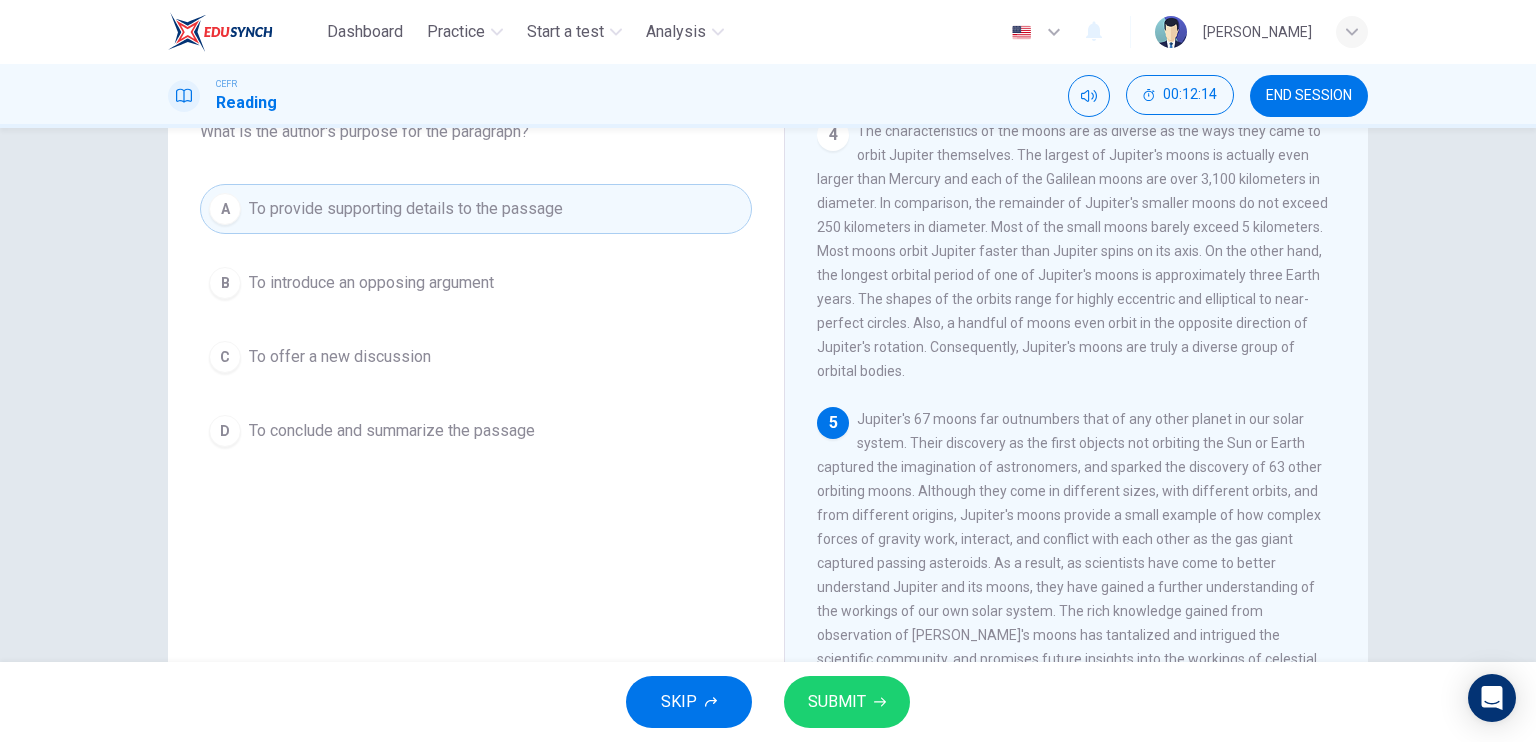 scroll, scrollTop: 140, scrollLeft: 0, axis: vertical 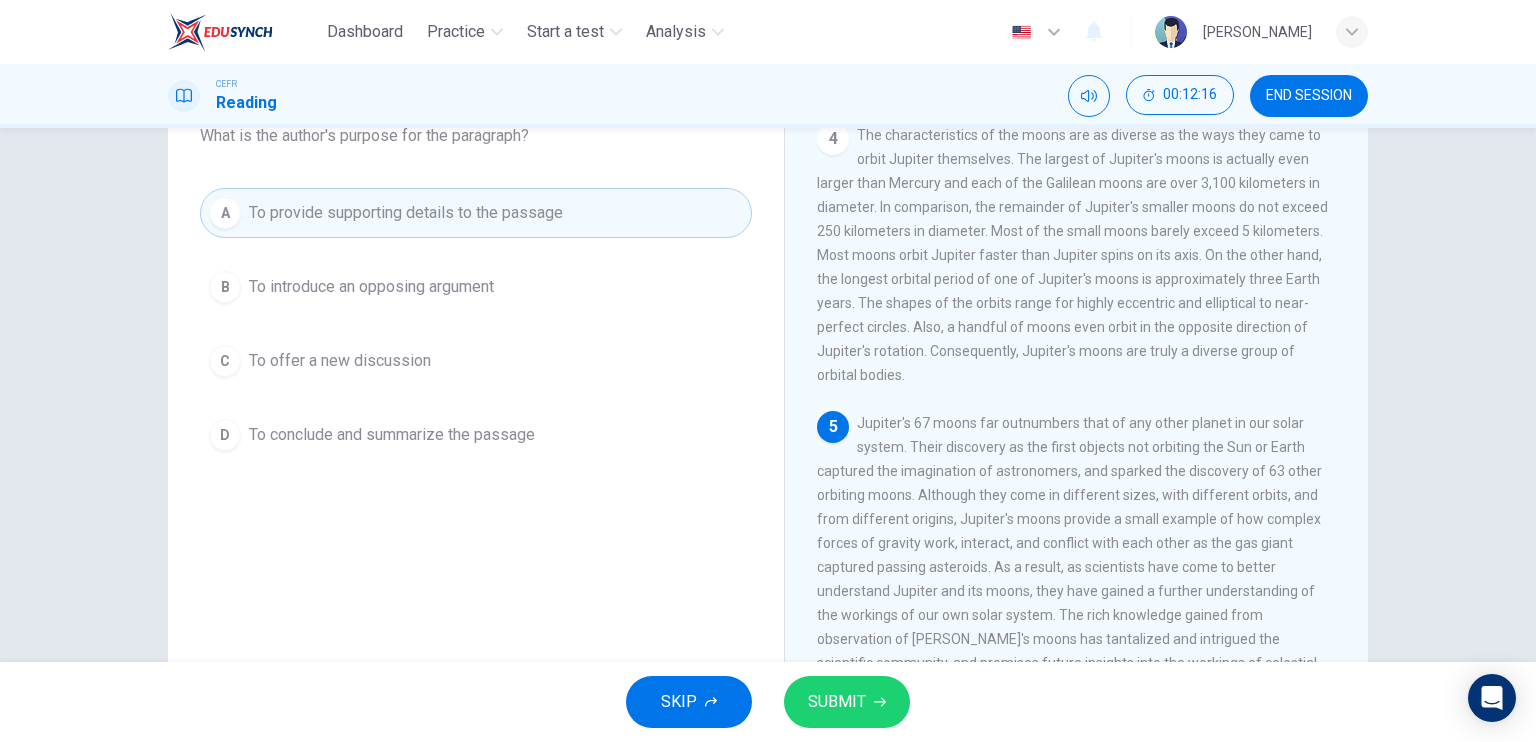 click on "C To offer a new discussion" at bounding box center (476, 361) 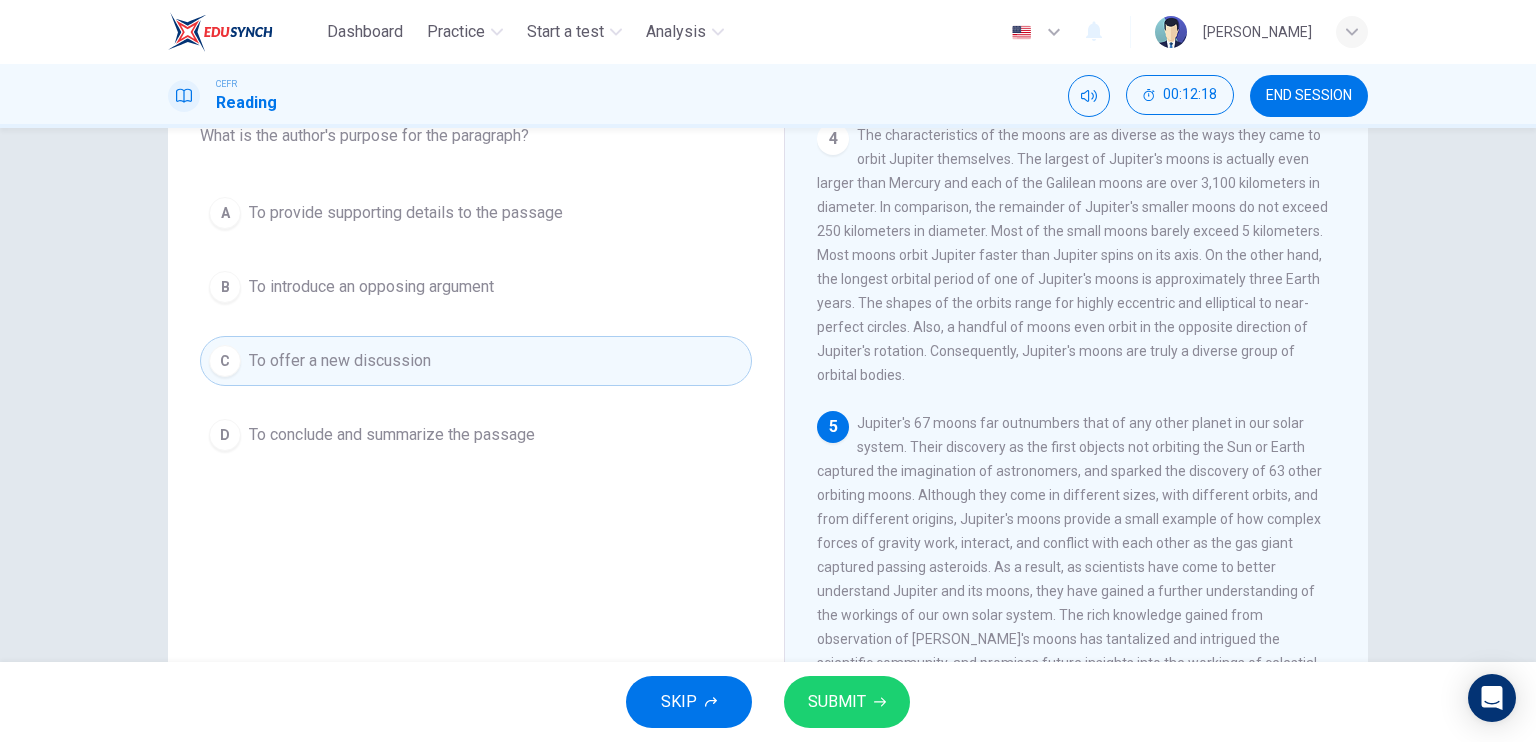 scroll, scrollTop: 240, scrollLeft: 0, axis: vertical 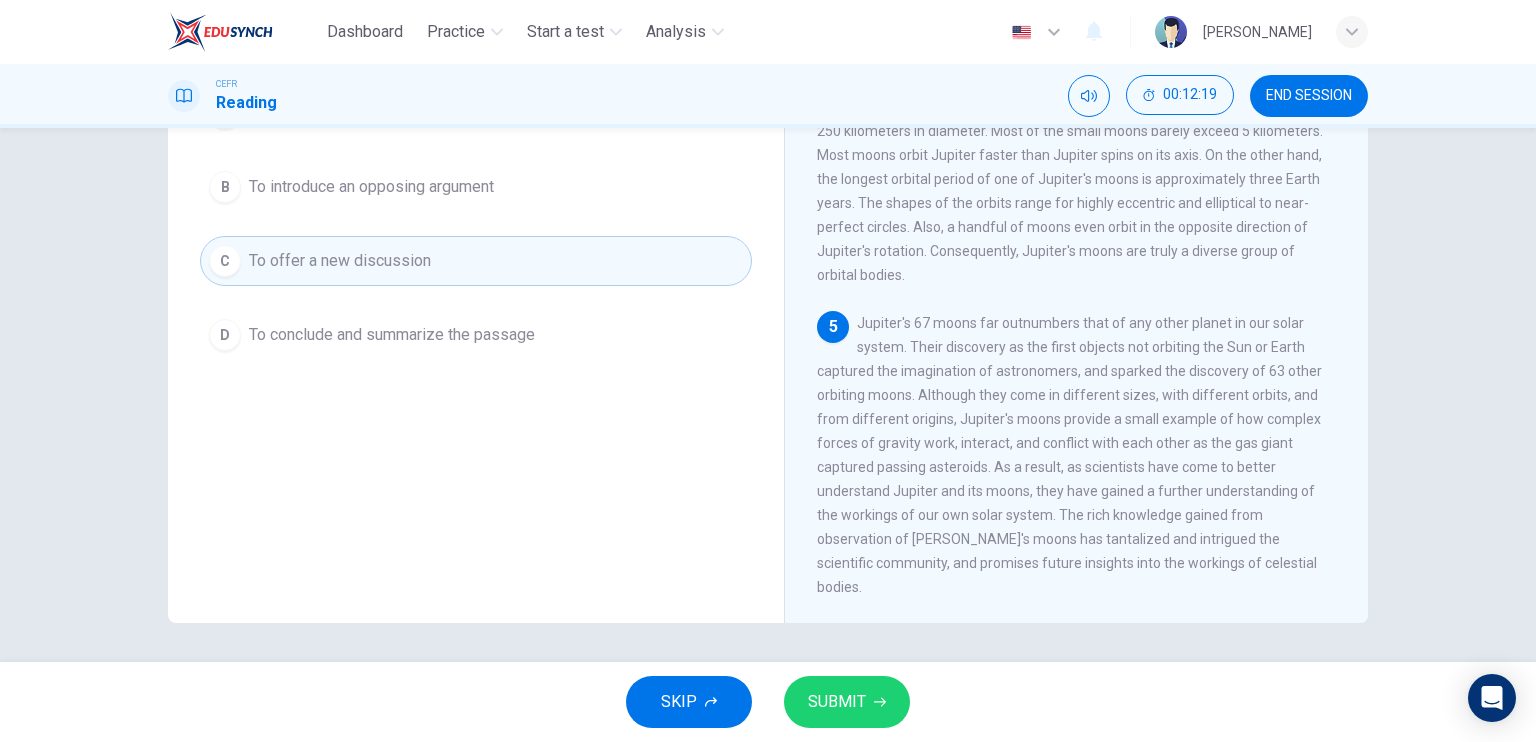 click on "SUBMIT" at bounding box center [837, 702] 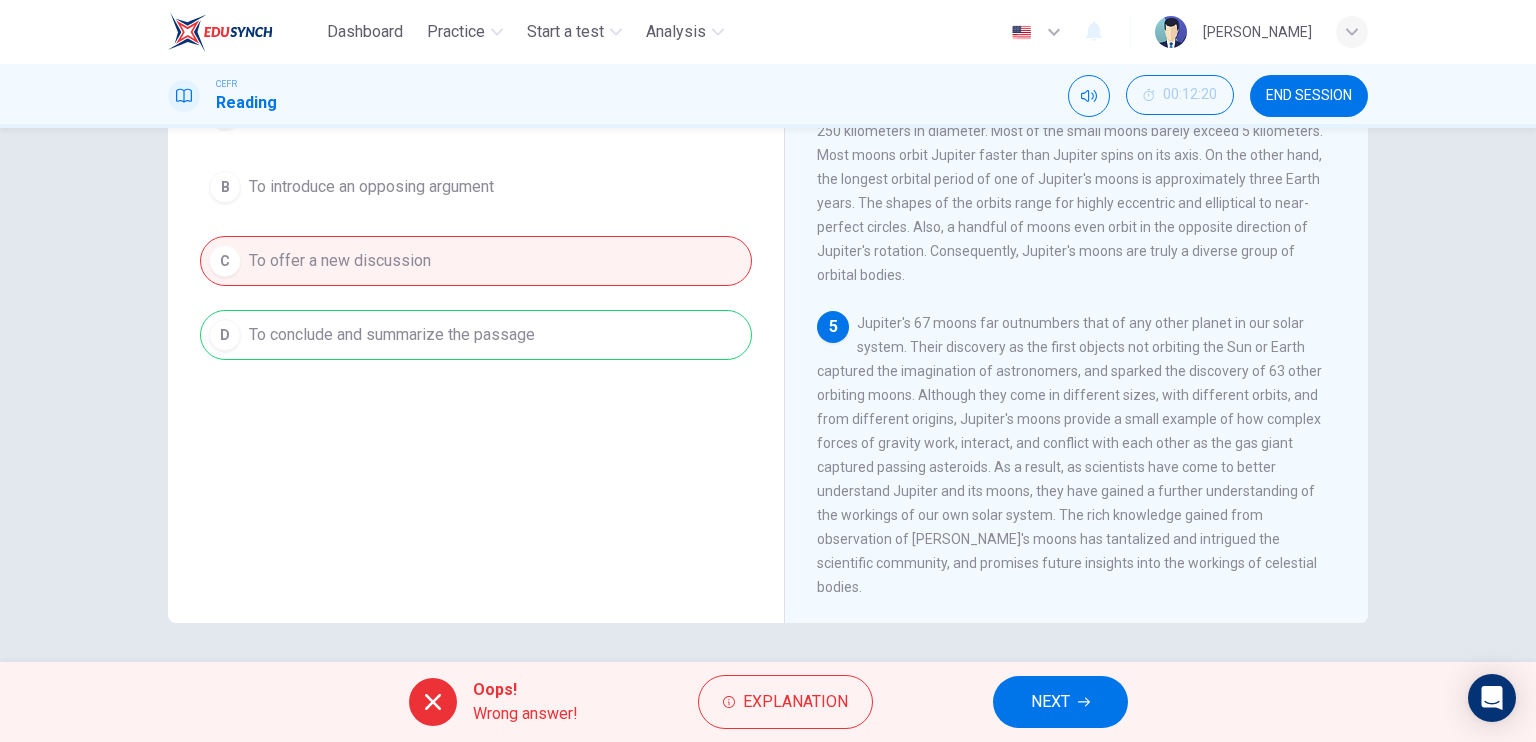 click on "NEXT" at bounding box center (1050, 702) 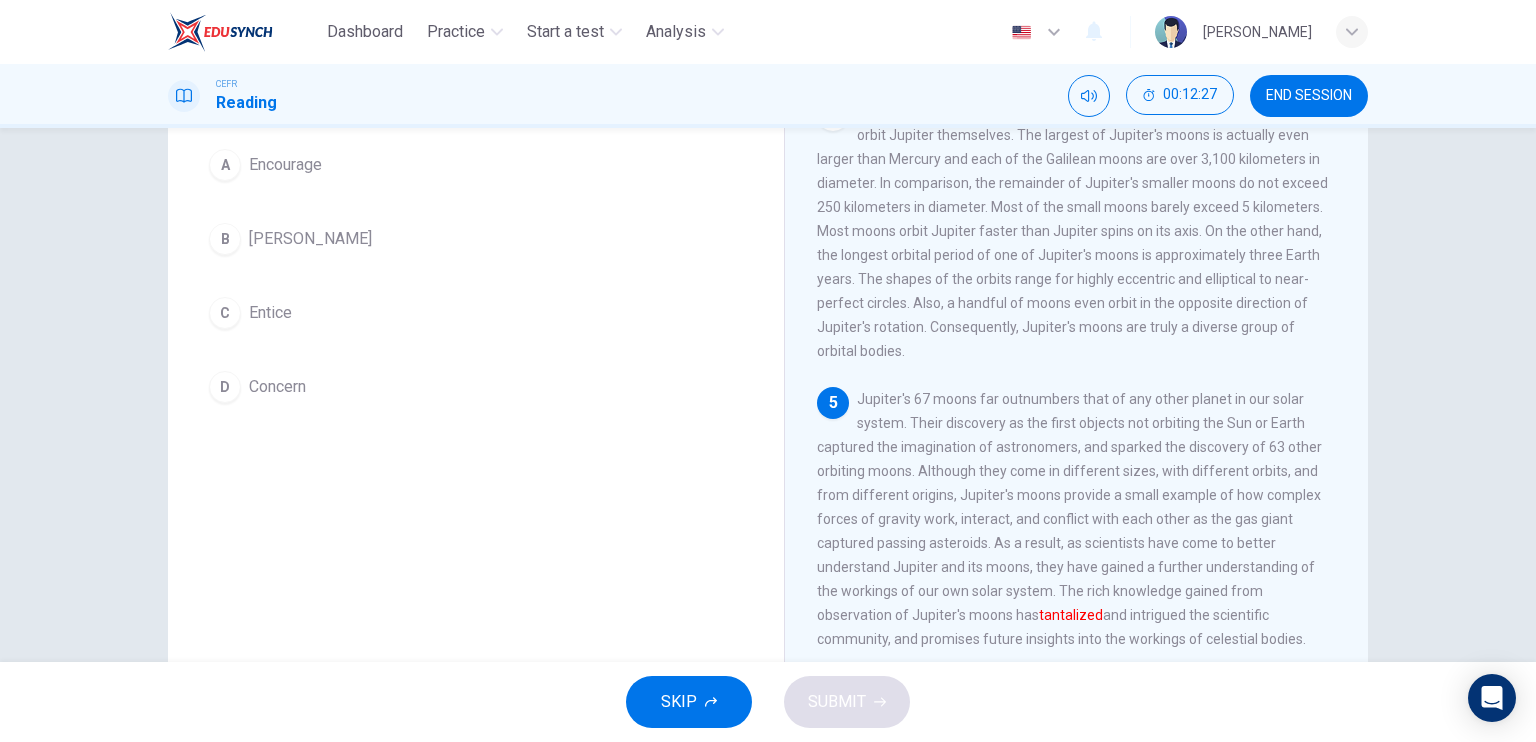 scroll, scrollTop: 140, scrollLeft: 0, axis: vertical 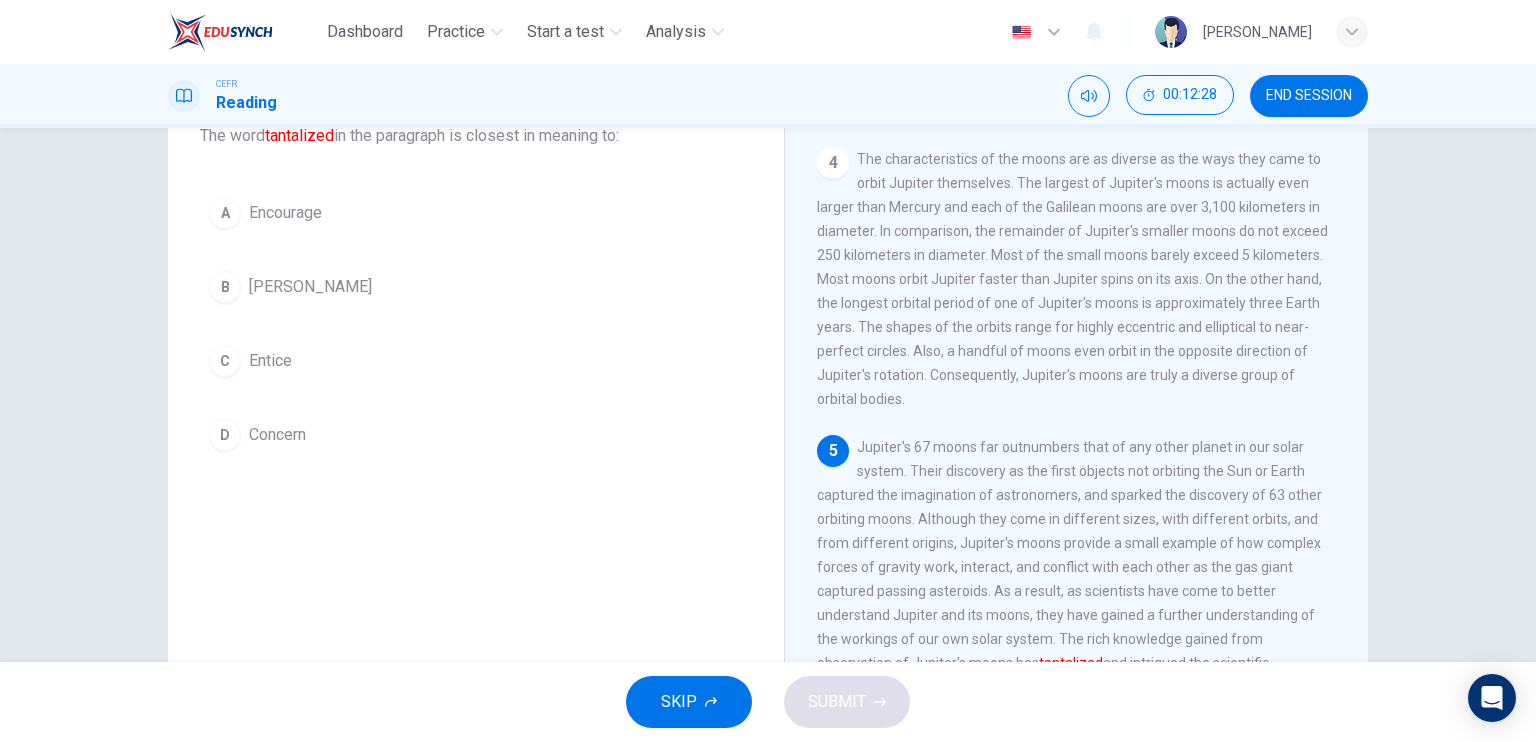 click on "A Encourage" at bounding box center (476, 213) 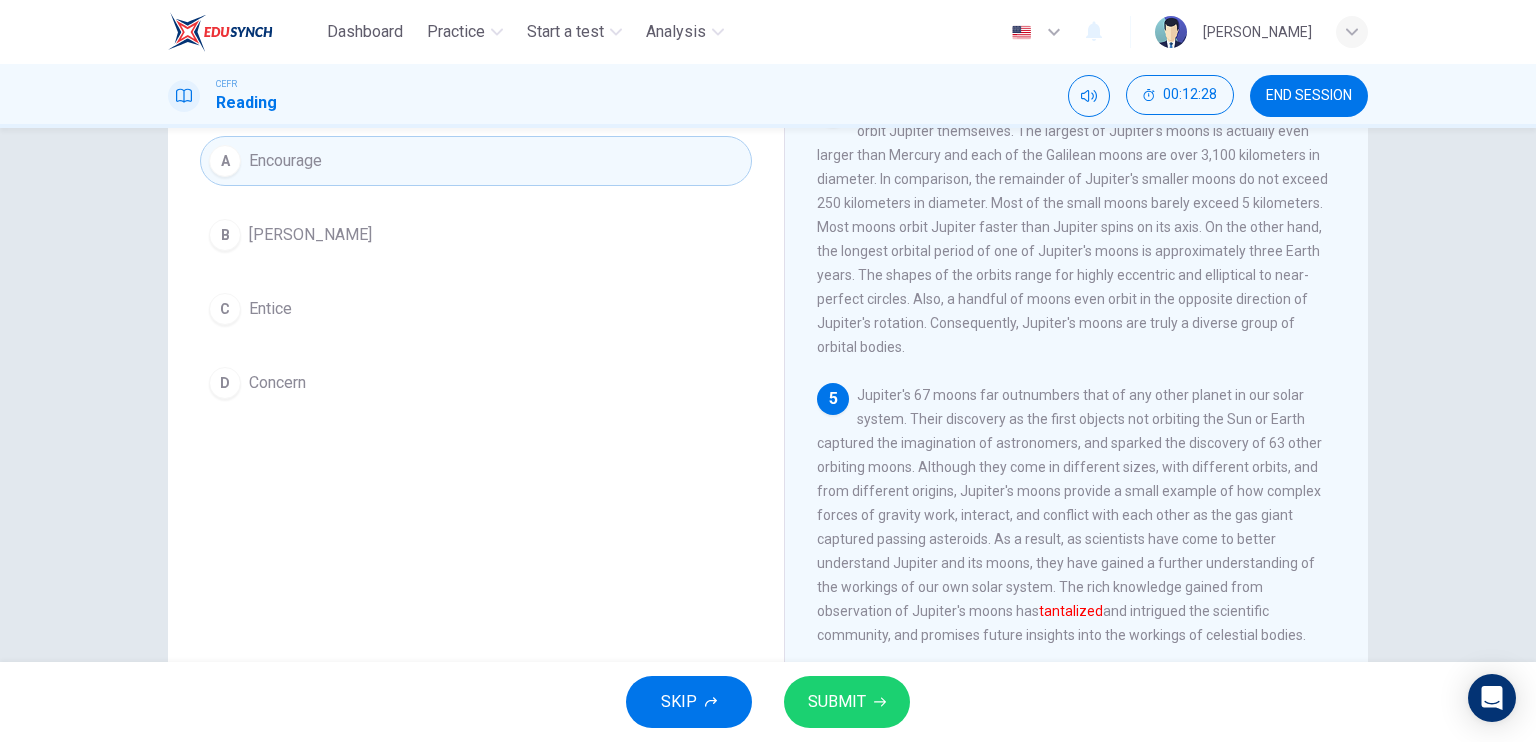 scroll, scrollTop: 240, scrollLeft: 0, axis: vertical 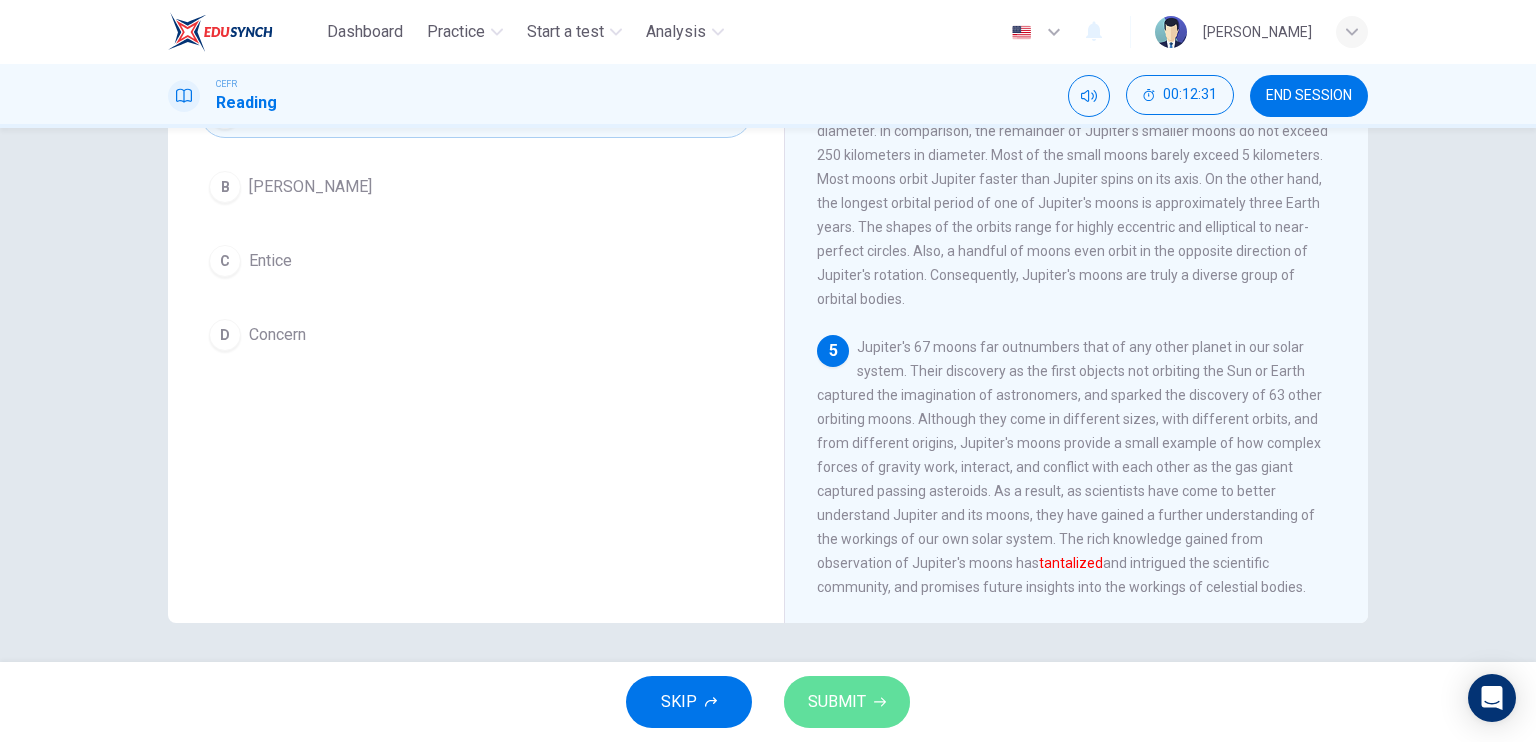 click on "SUBMIT" at bounding box center (837, 702) 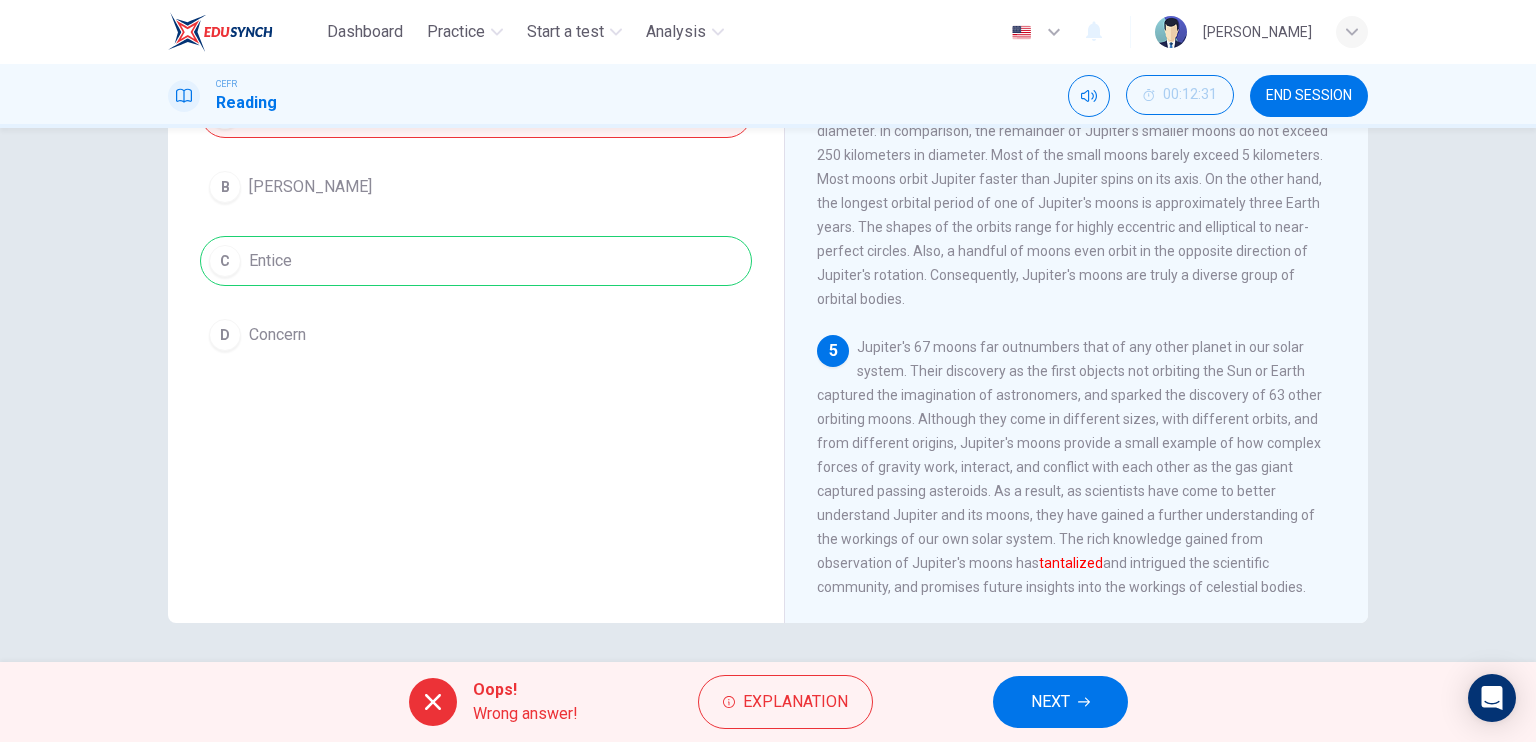 click on "NEXT" at bounding box center (1050, 702) 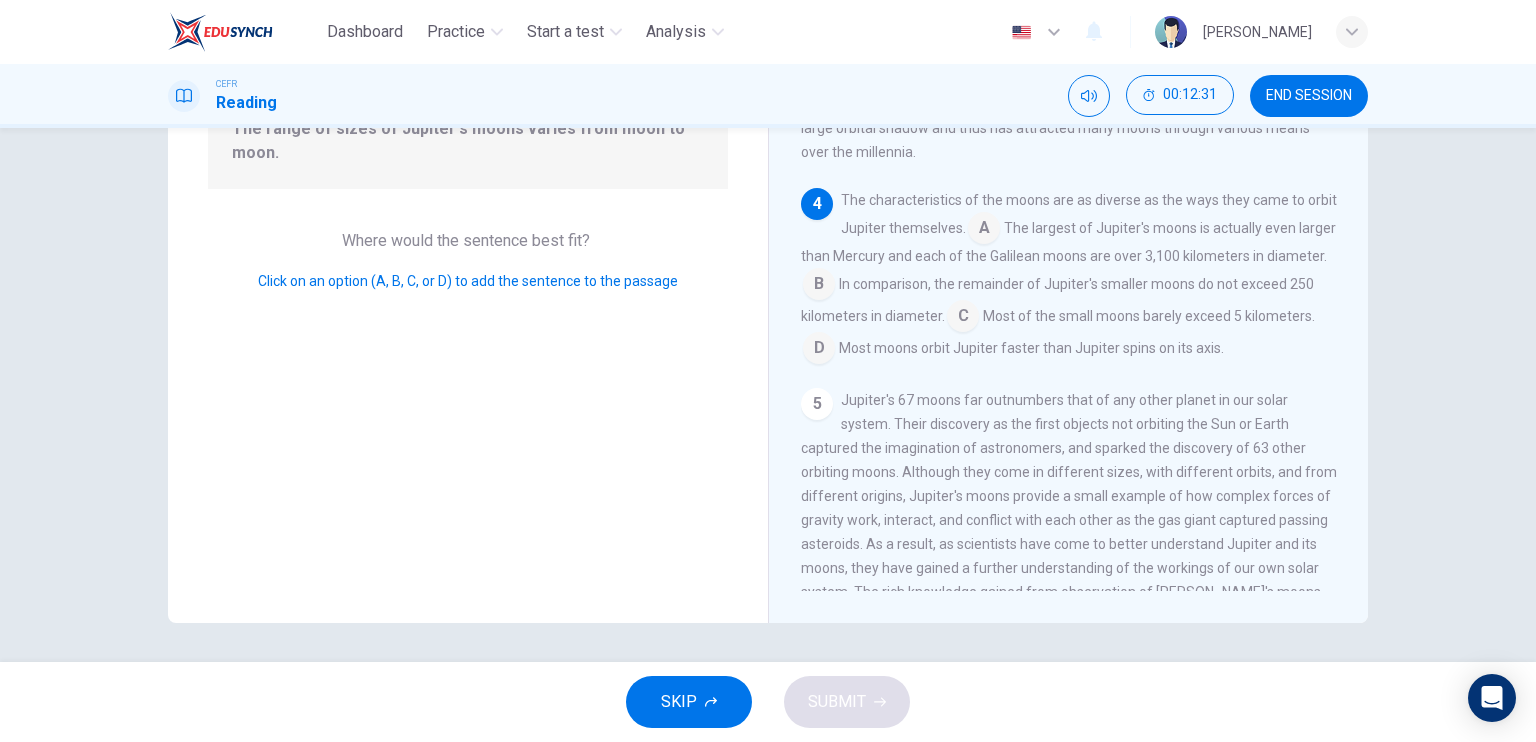 scroll, scrollTop: 765, scrollLeft: 0, axis: vertical 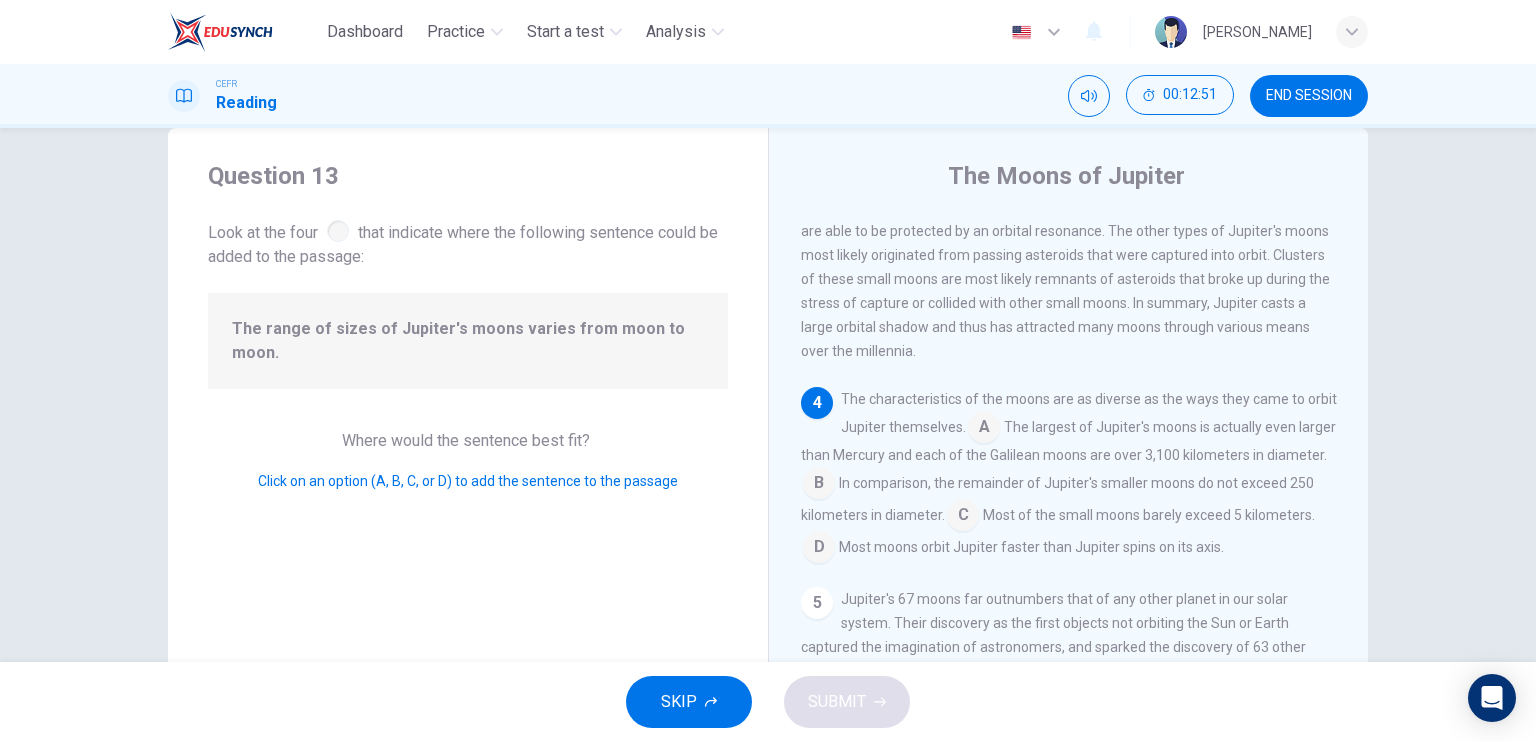 click at bounding box center (984, 429) 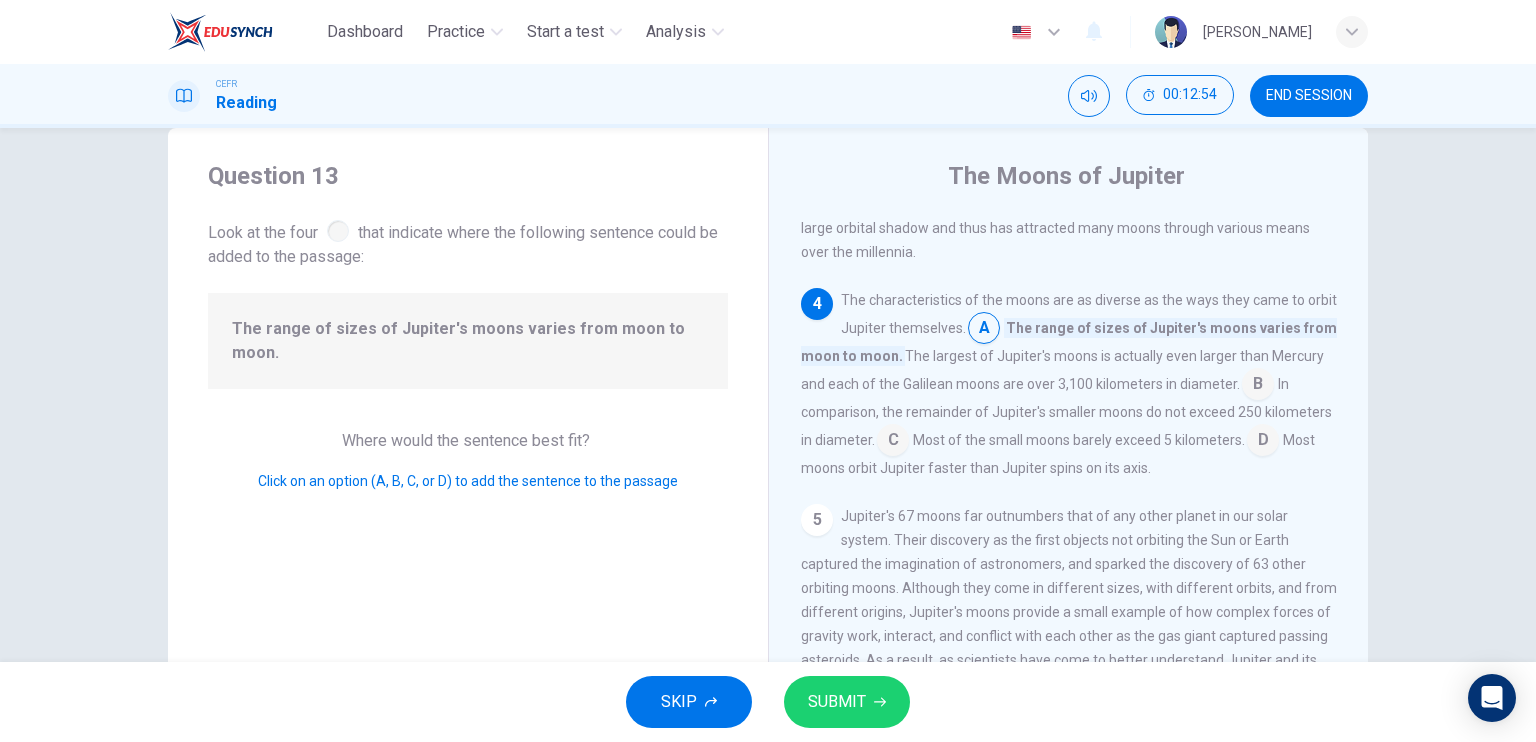 scroll, scrollTop: 865, scrollLeft: 0, axis: vertical 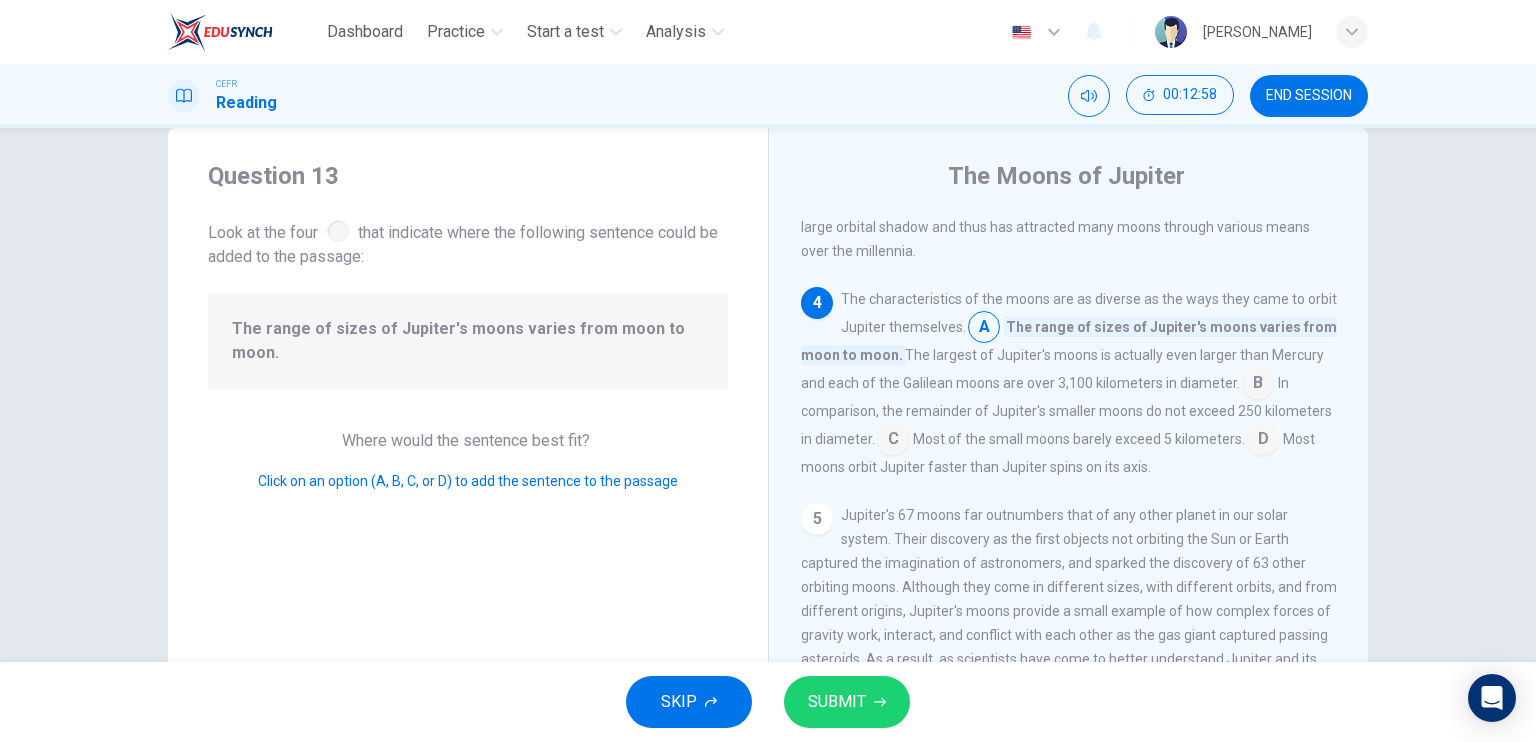 click on "SUBMIT" at bounding box center (847, 702) 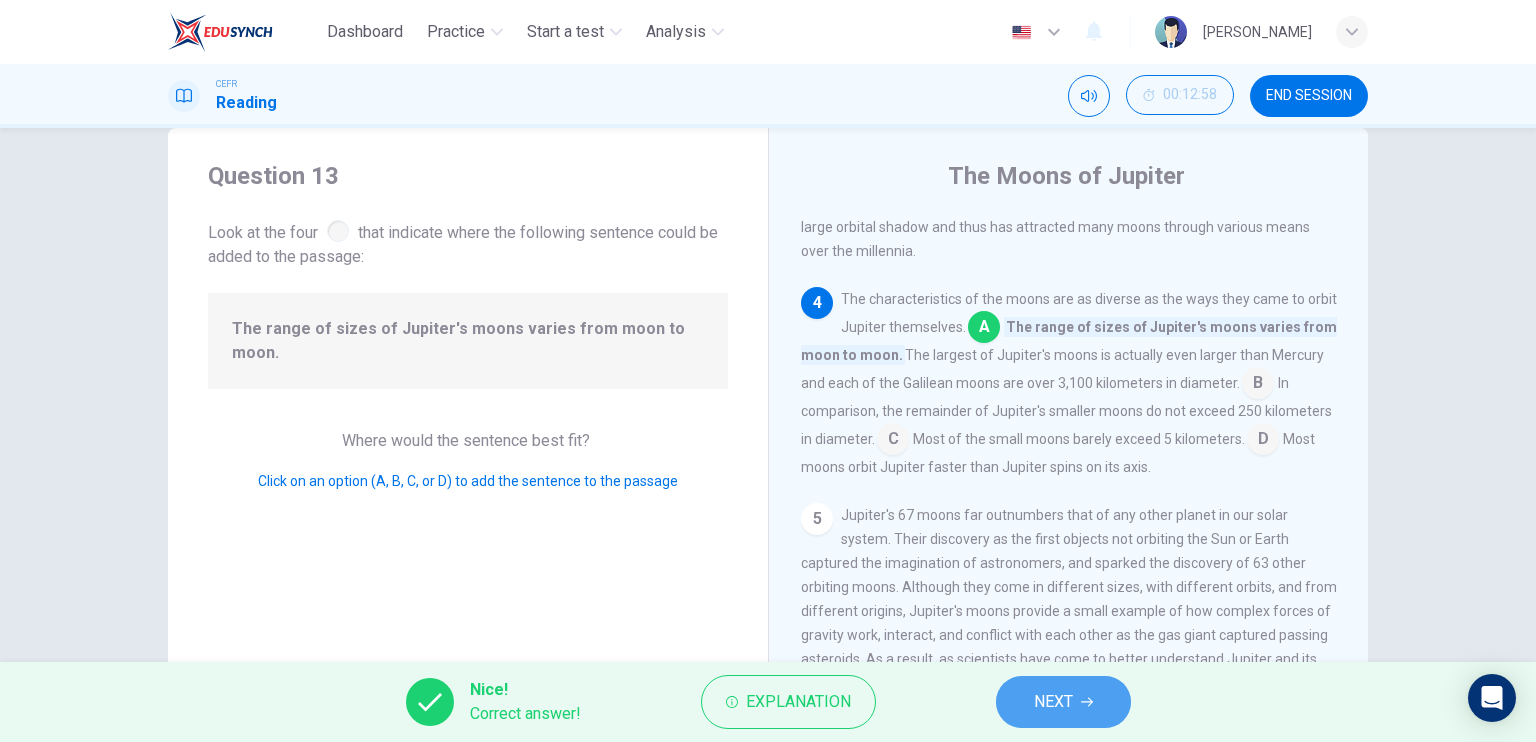 click on "NEXT" at bounding box center (1053, 702) 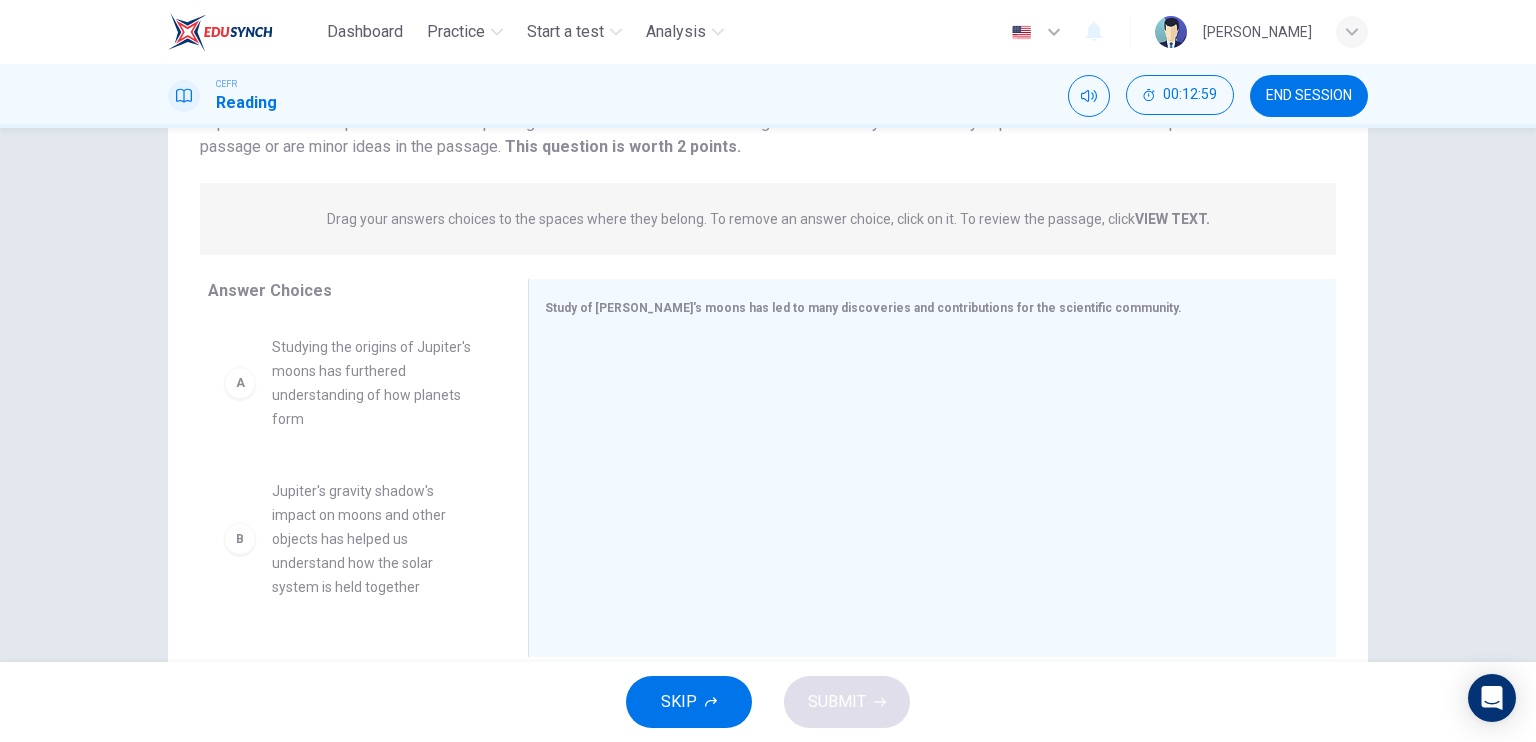 scroll, scrollTop: 240, scrollLeft: 0, axis: vertical 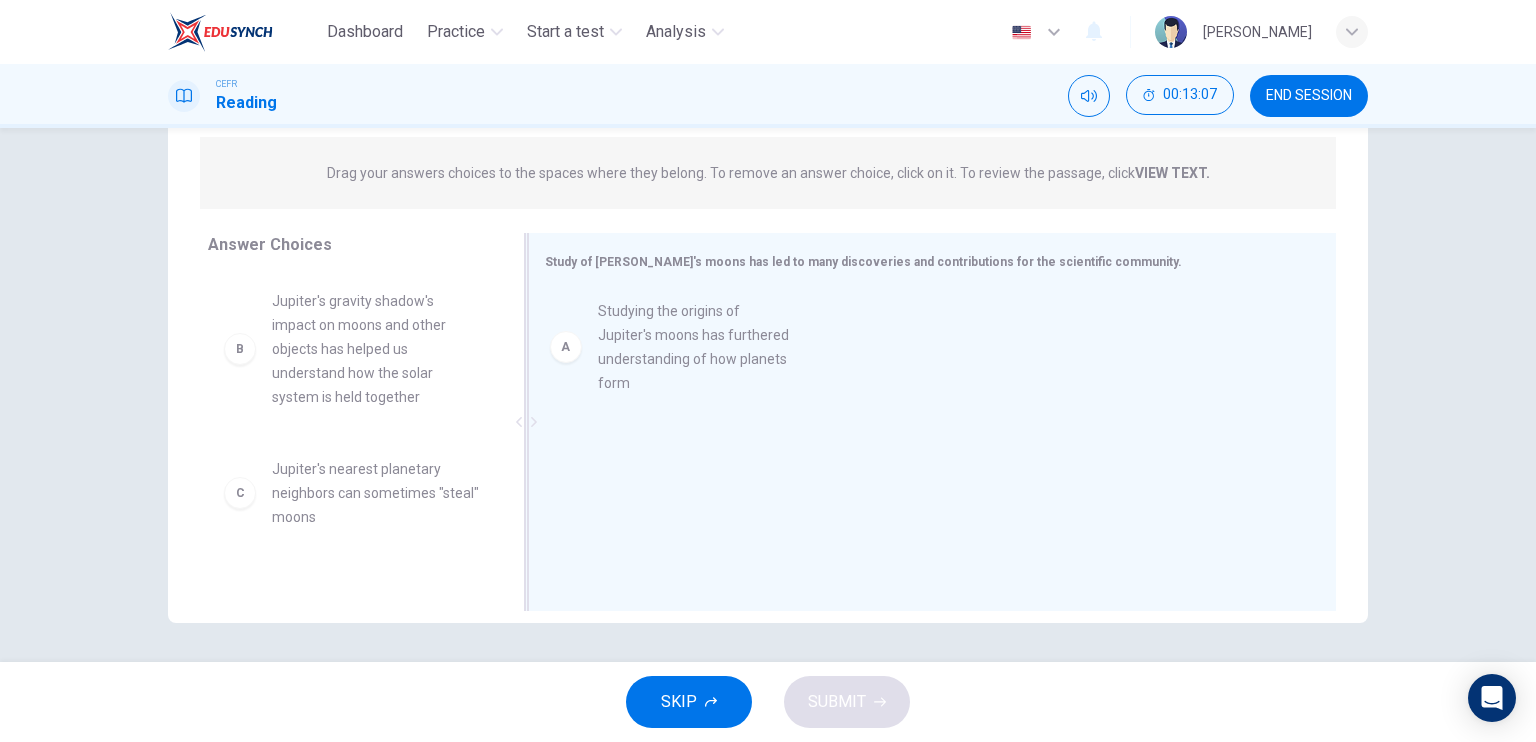 drag, startPoint x: 352, startPoint y: 368, endPoint x: 693, endPoint y: 379, distance: 341.17737 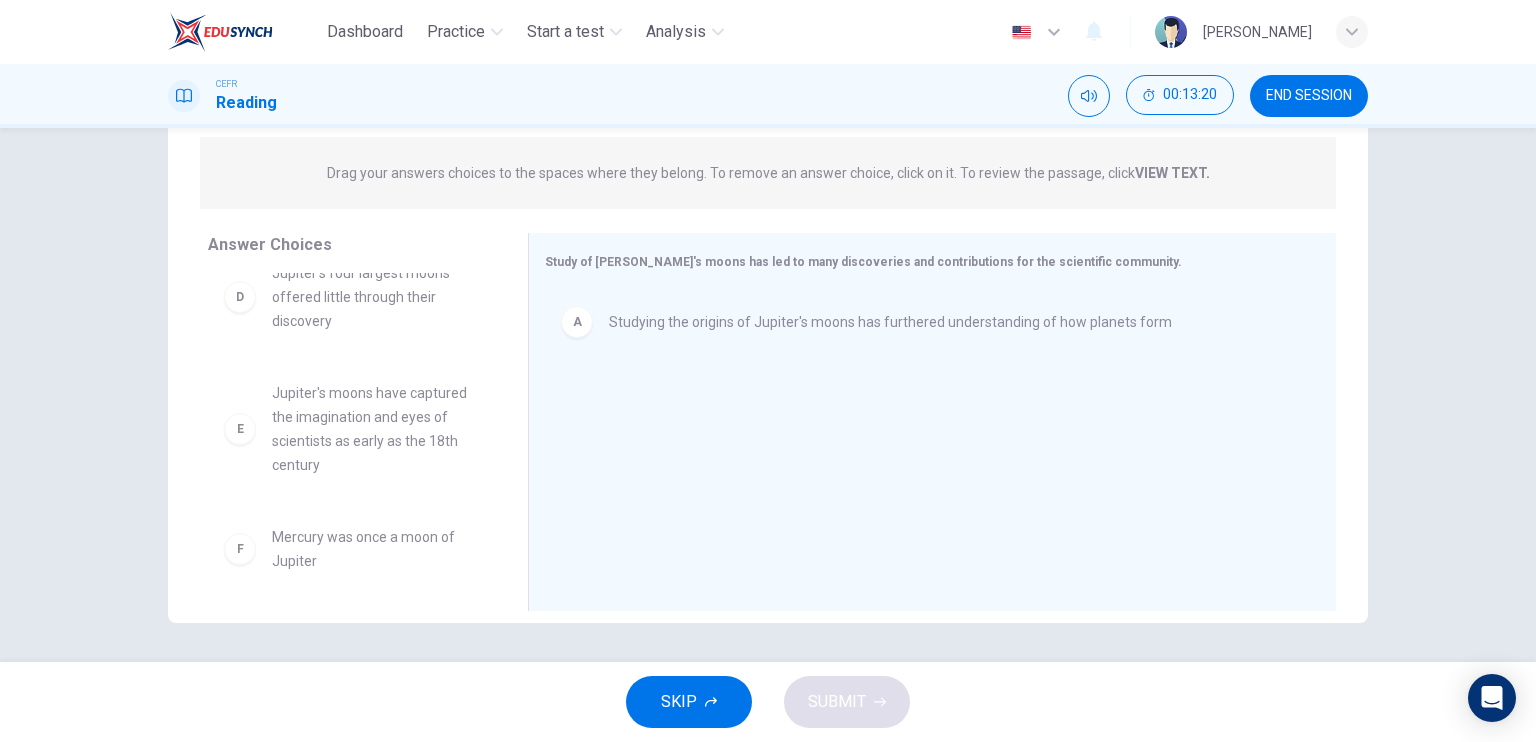 scroll, scrollTop: 324, scrollLeft: 0, axis: vertical 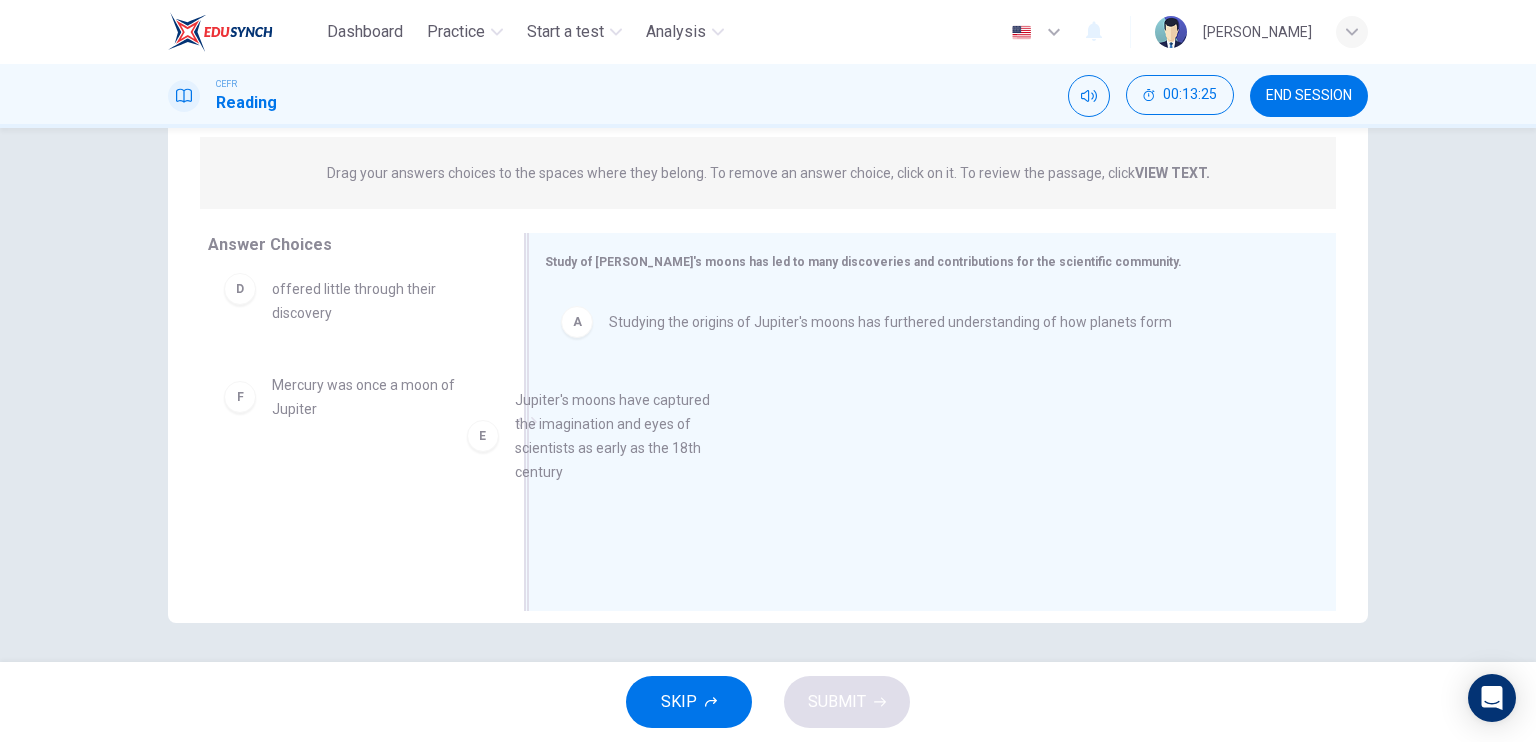 drag, startPoint x: 388, startPoint y: 428, endPoint x: 652, endPoint y: 443, distance: 264.42578 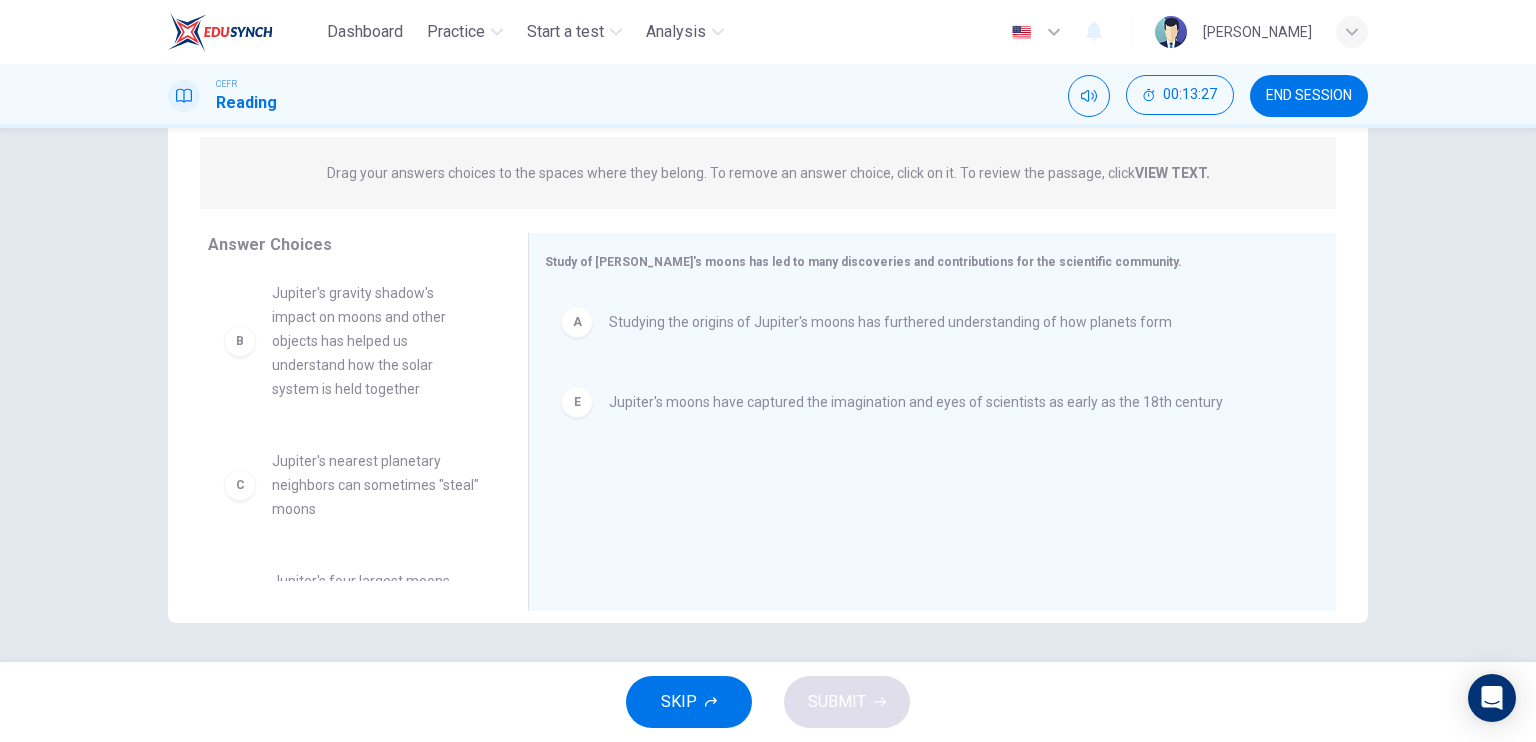 scroll, scrollTop: 0, scrollLeft: 0, axis: both 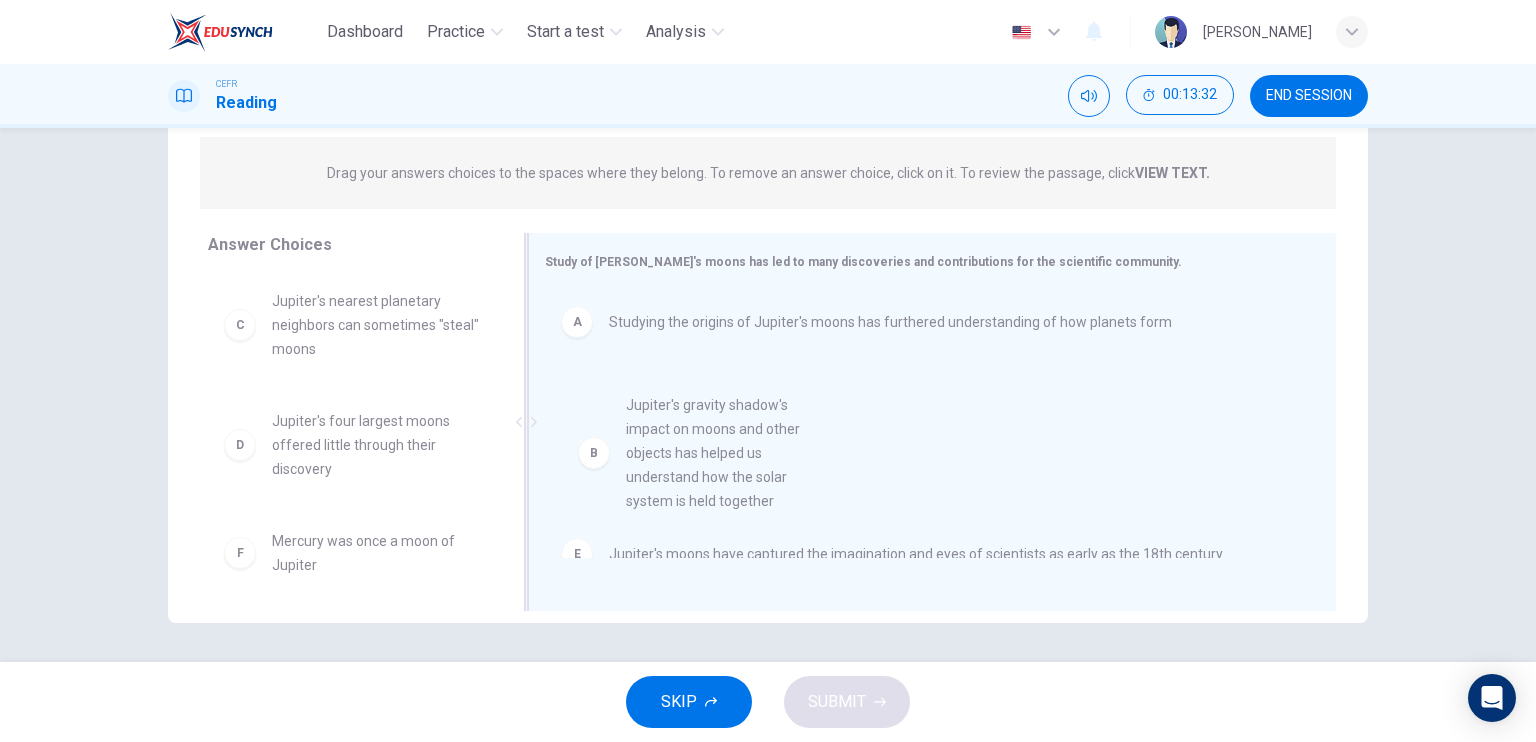 drag, startPoint x: 360, startPoint y: 404, endPoint x: 726, endPoint y: 509, distance: 380.7637 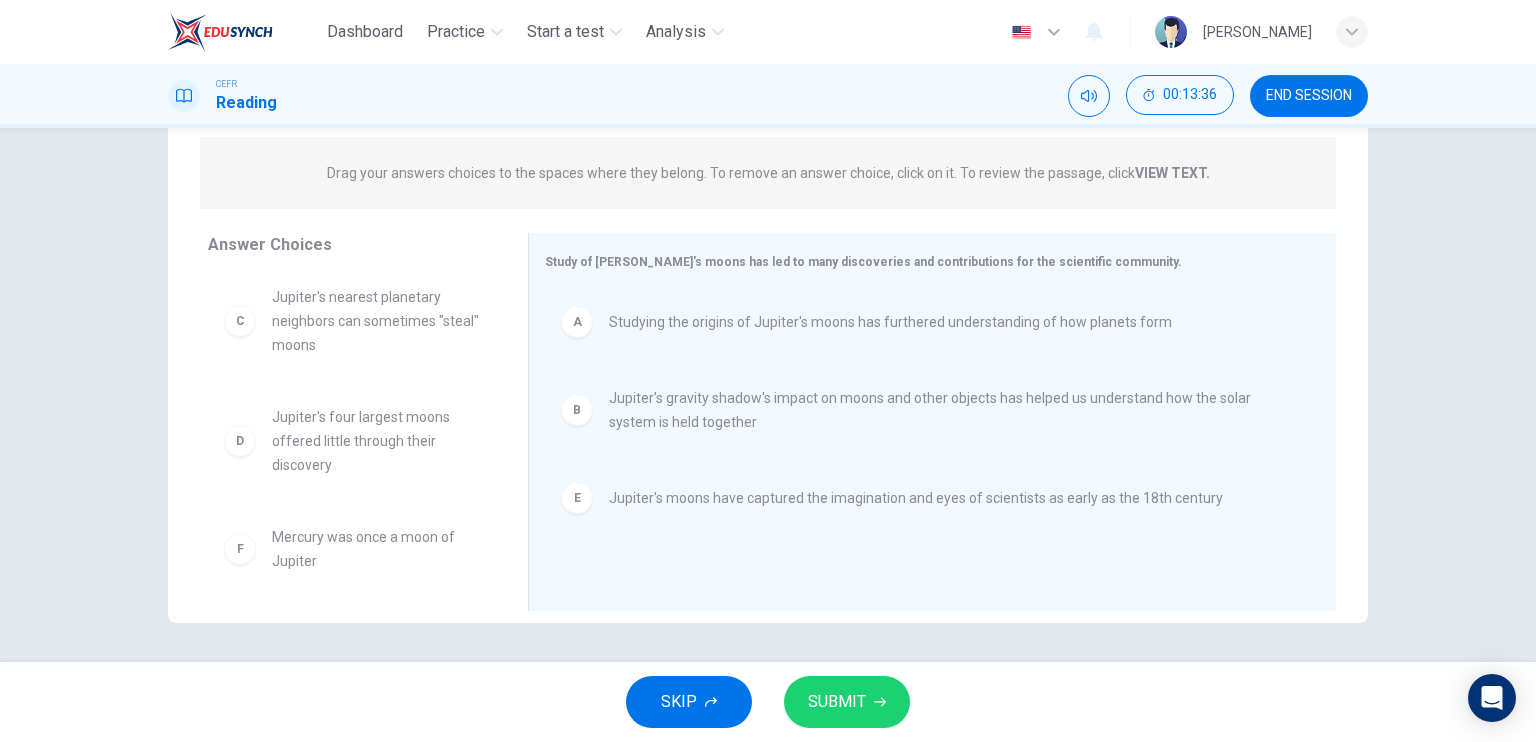 scroll, scrollTop: 0, scrollLeft: 0, axis: both 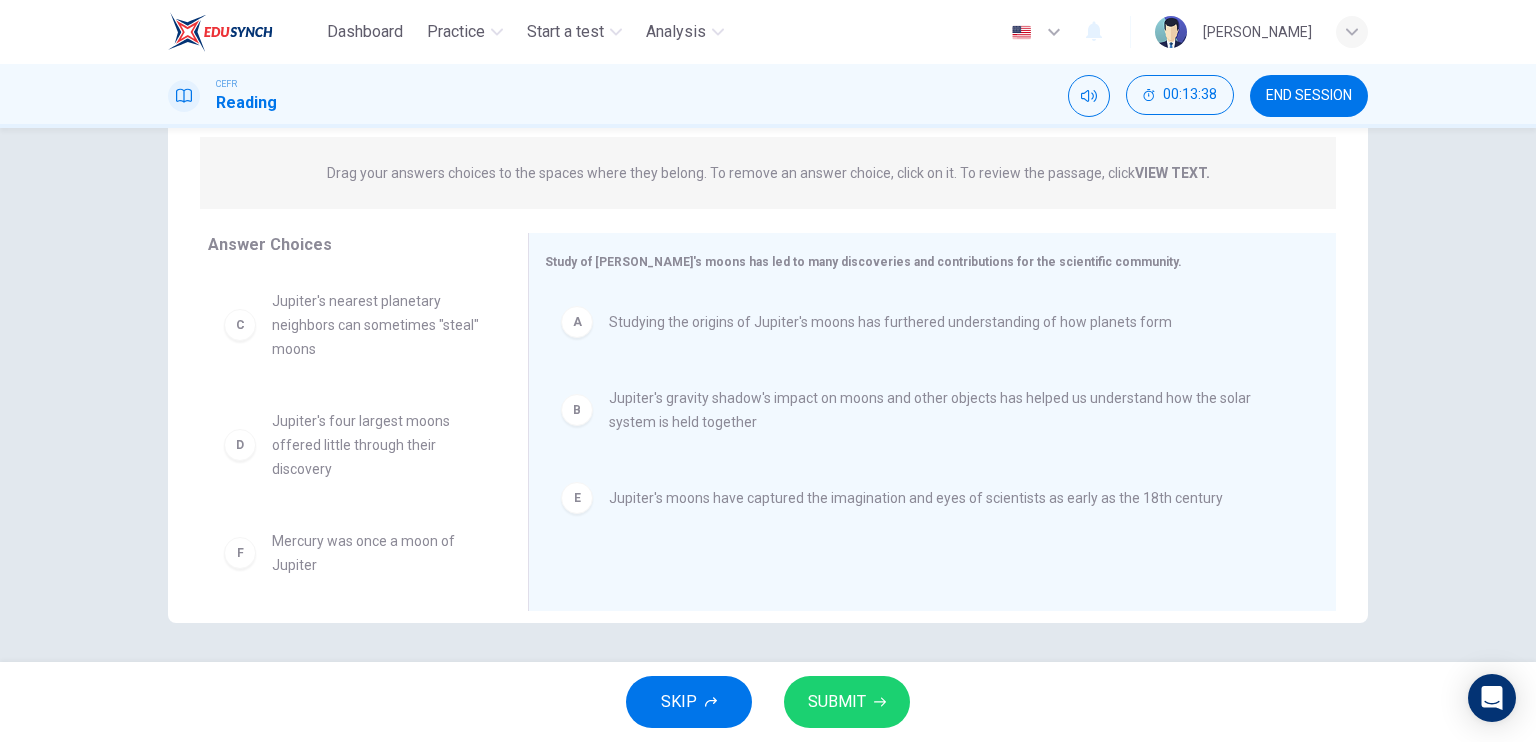click on "SUBMIT" at bounding box center [837, 702] 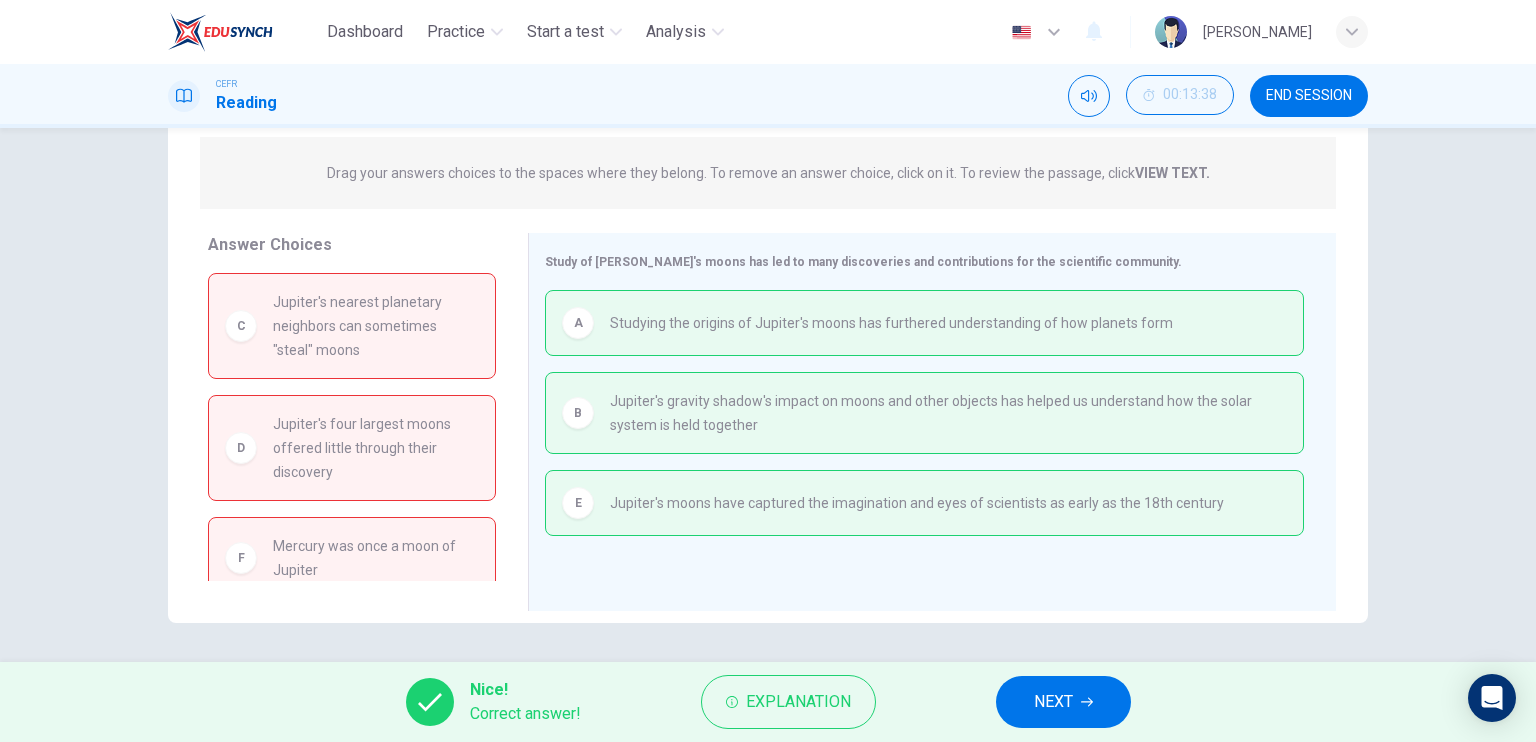 click on "NEXT" at bounding box center [1063, 702] 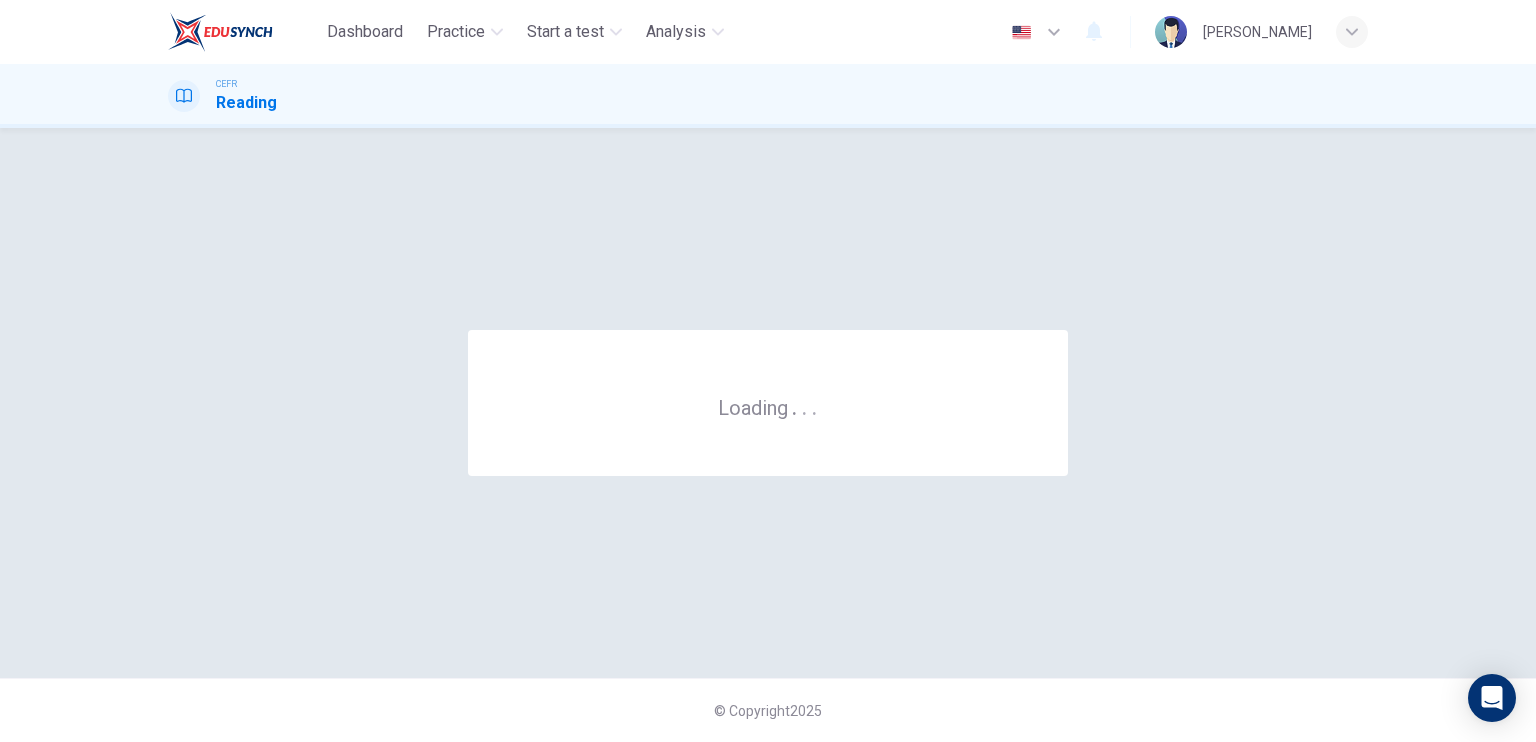 scroll, scrollTop: 0, scrollLeft: 0, axis: both 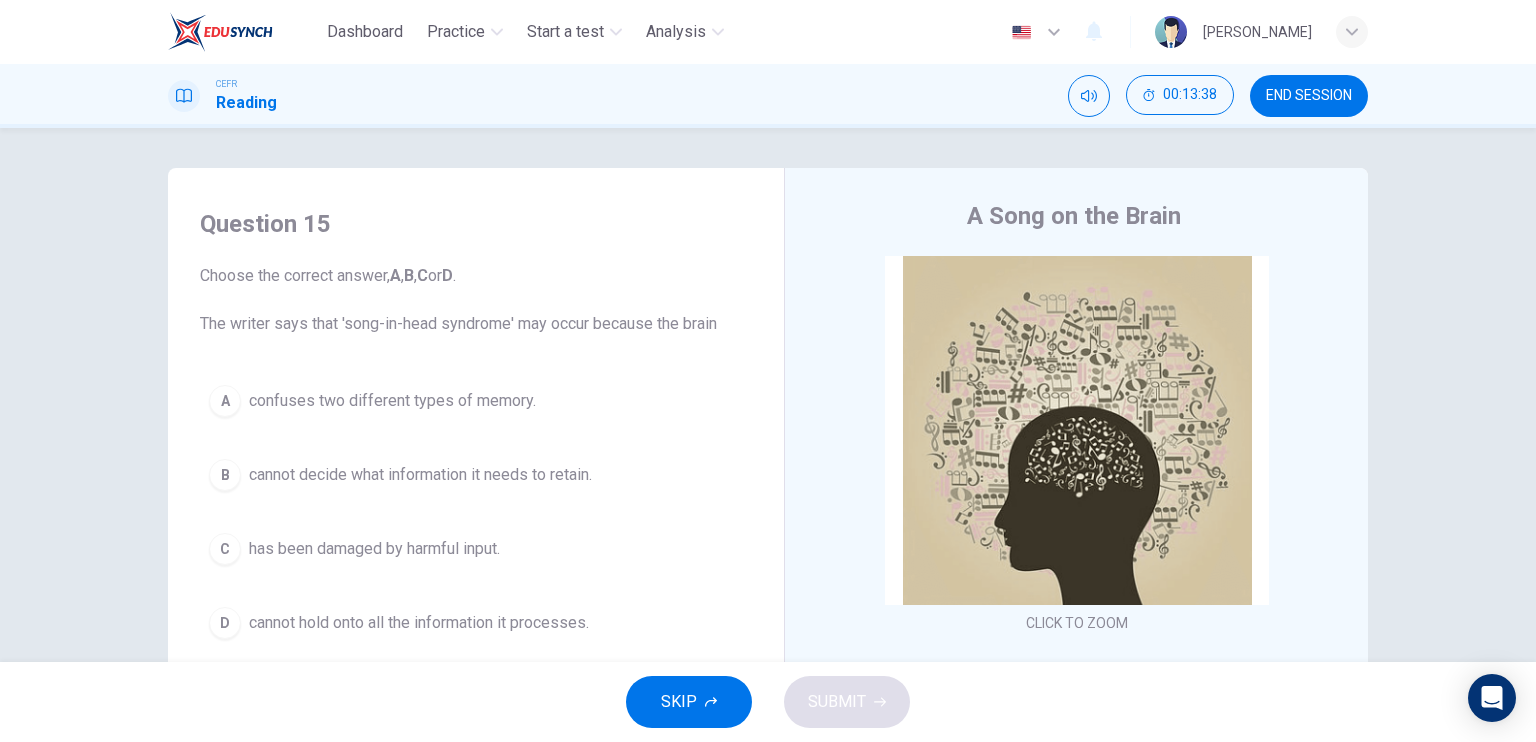 click on "END SESSION" at bounding box center [1309, 96] 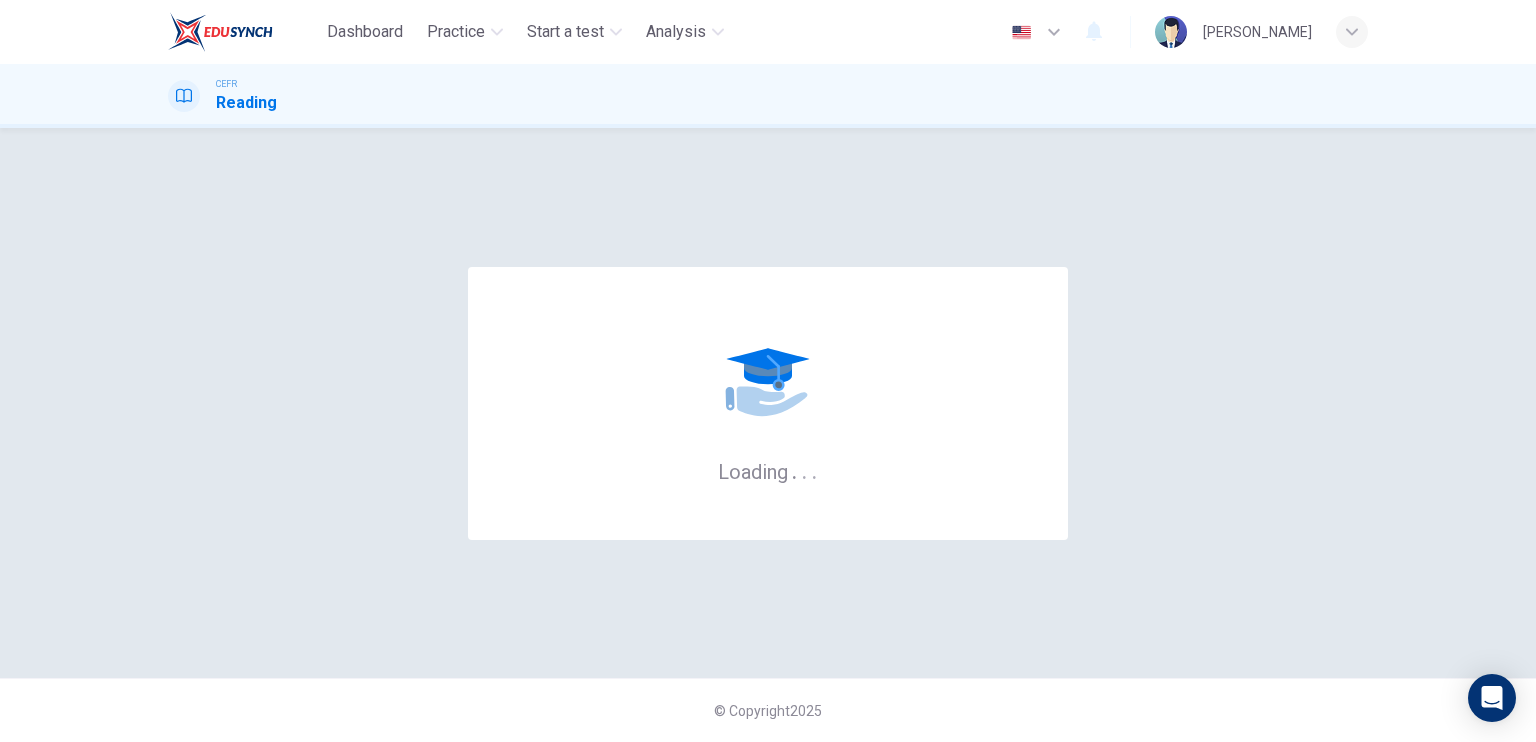 scroll, scrollTop: 0, scrollLeft: 0, axis: both 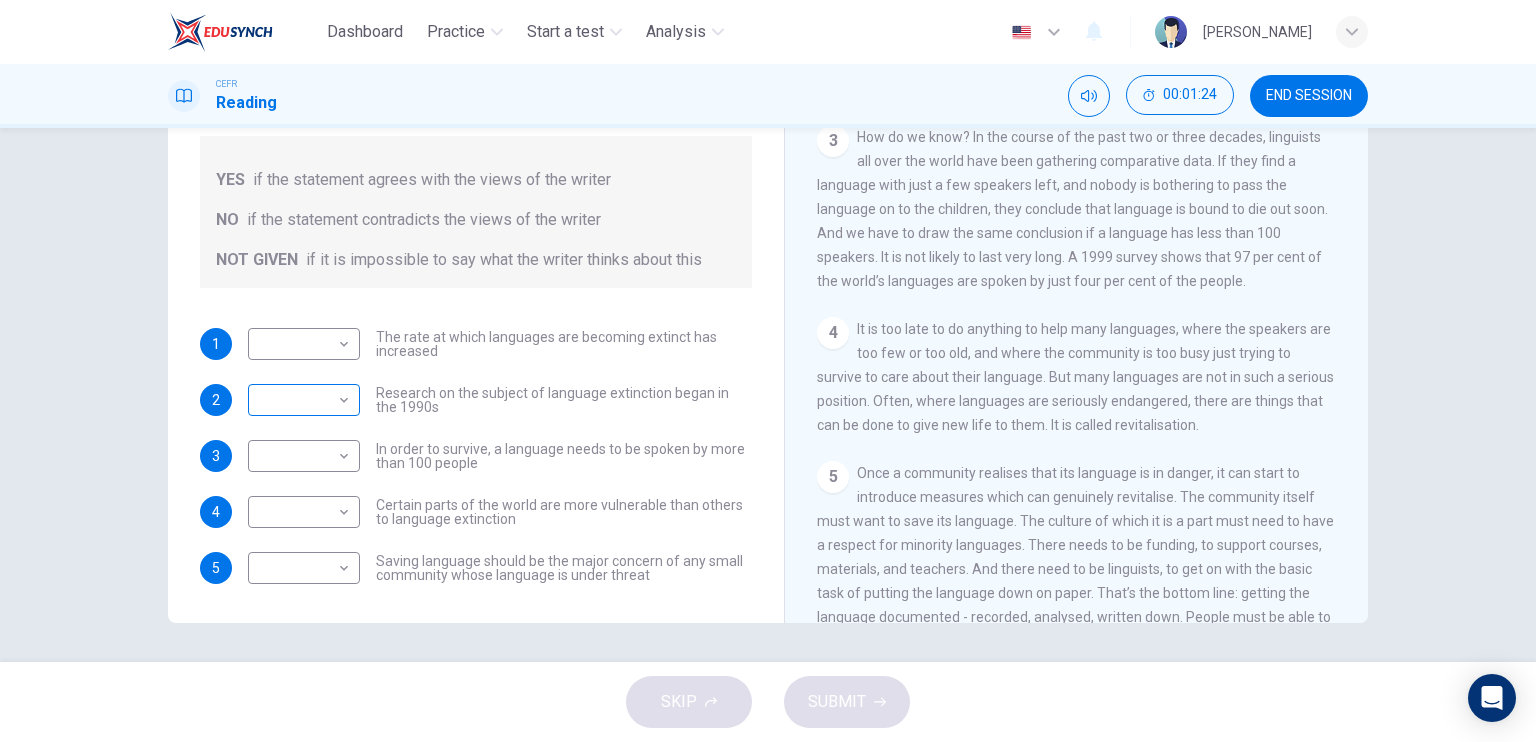click on "Dashboard Practice Start a test Analysis English en ​ NOOR QURRATU'AINI BINTI MOHD RASHIDI CEFR Reading 00:01:24 END SESSION Questions 1 - 5 Do the following statements agree with the views of the writer in the Passage?  In the boxes below, write YES if the statement agrees with the views of the writer NO if the statement contradicts the views of the writer NOT GIVEN if it is impossible to say what the writer thinks about this 1 ​ ​ The rate at which languages are becoming extinct has increased 2 ​ ​ Research on the subject of language extinction began in the 1990s 3 ​ ​ In order to survive, a language needs to be spoken by more than 100 people 4 ​ ​ Certain parts of the world are more vulnerable than others to language extinction 5 ​ ​ Saving language should be the major concern of any small community whose language is under threat Saving Language CLICK TO ZOOM Click to Zoom 1 2 3 4 5 6 7 8 9 10 11 12 SKIP SUBMIT EduSynch - Online Language Proficiency Testing
Dashboard Practice" at bounding box center (768, 371) 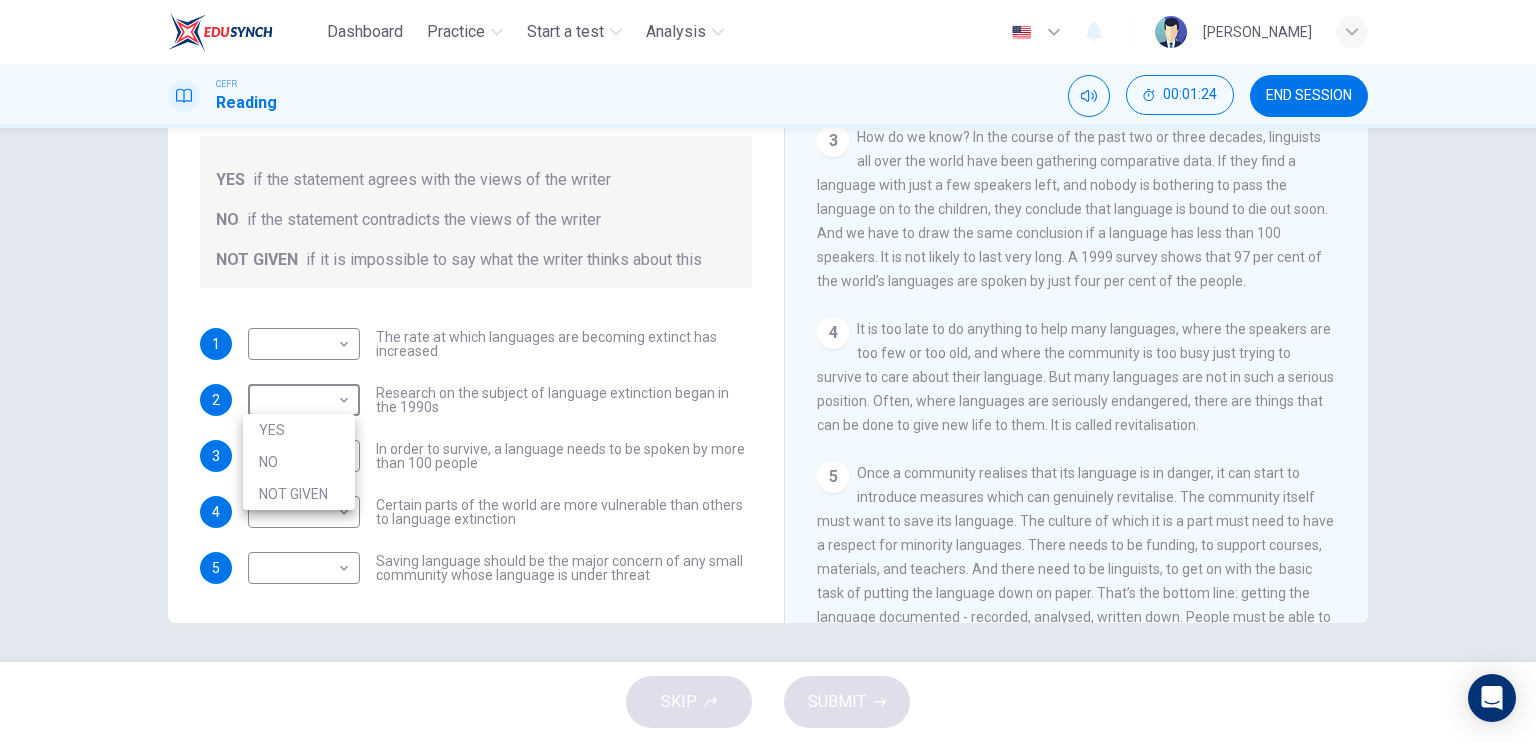 click on "YES" at bounding box center (299, 430) 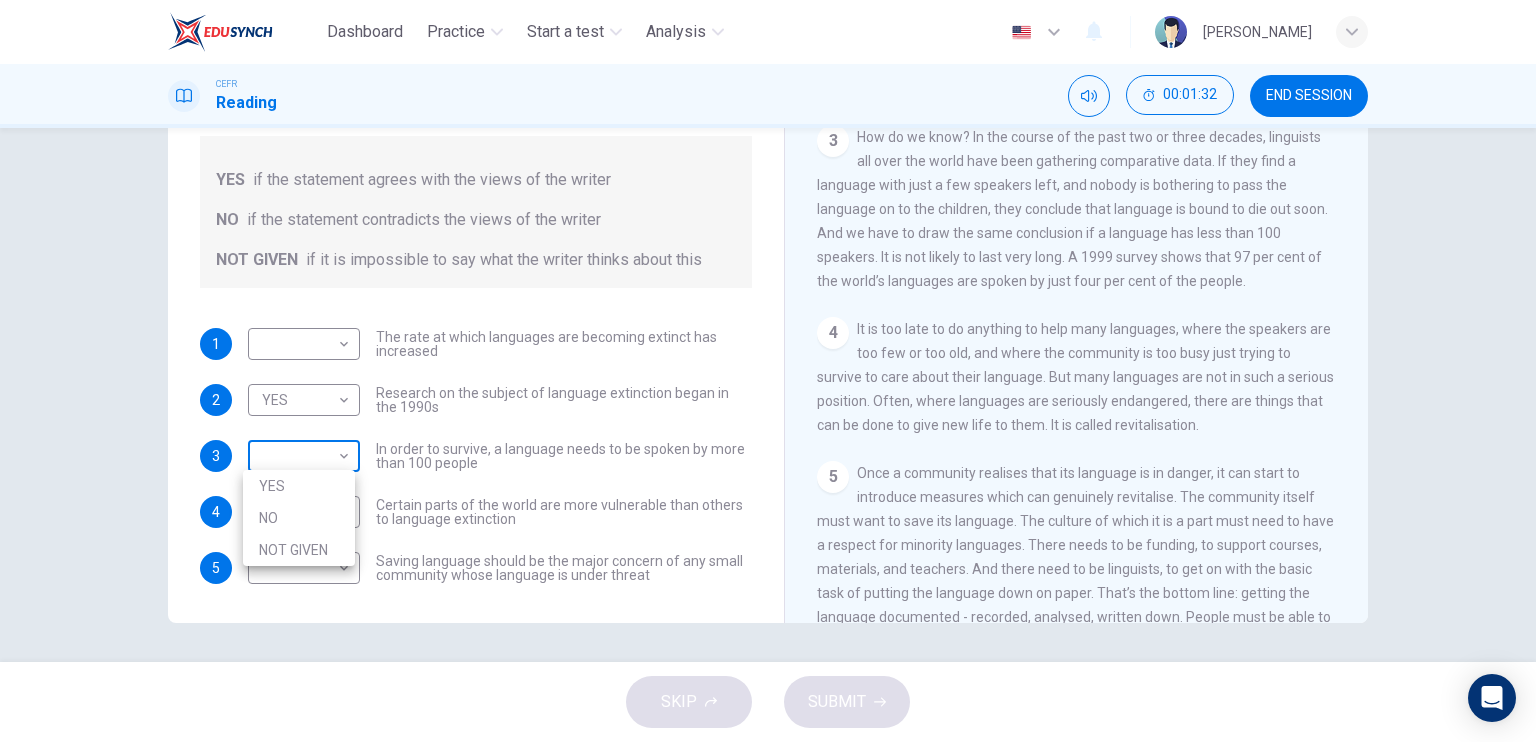 click on "Dashboard Practice Start a test Analysis English en ​ NOOR QURRATU'AINI BINTI MOHD RASHIDI CEFR Reading 00:01:32 END SESSION Questions 1 - 5 Do the following statements agree with the views of the writer in the Passage?  In the boxes below, write YES if the statement agrees with the views of the writer NO if the statement contradicts the views of the writer NOT GIVEN if it is impossible to say what the writer thinks about this 1 ​ ​ The rate at which languages are becoming extinct has increased 2 YES YES ​ Research on the subject of language extinction began in the 1990s 3 ​ ​ In order to survive, a language needs to be spoken by more than 100 people 4 ​ ​ Certain parts of the world are more vulnerable than others to language extinction 5 ​ ​ Saving language should be the major concern of any small community whose language is under threat Saving Language CLICK TO ZOOM Click to Zoom 1 2 3 4 5 6 7 8 9 10 11 12 SKIP SUBMIT EduSynch - Online Language Proficiency Testing
Dashboard 2025" at bounding box center [768, 371] 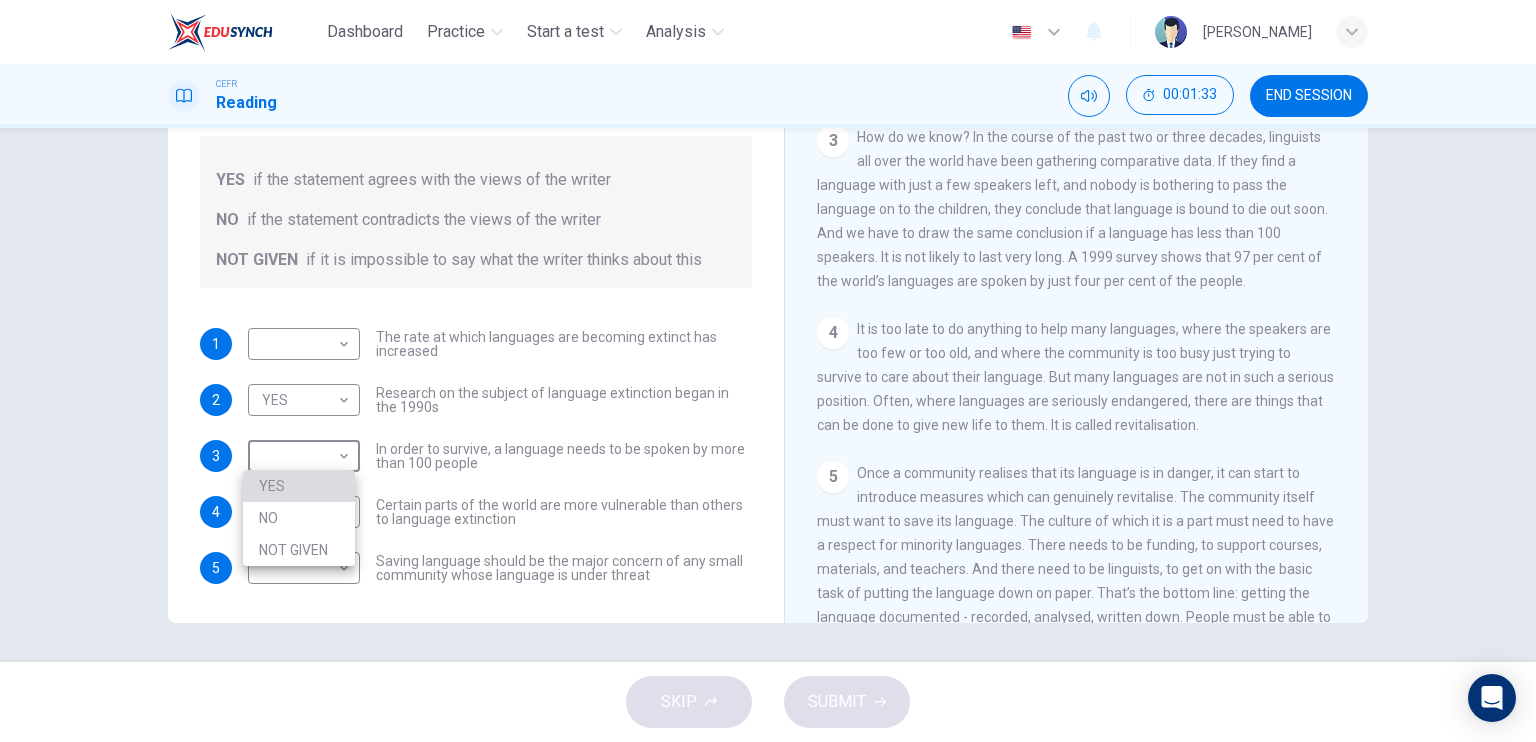 click on "YES" at bounding box center [299, 486] 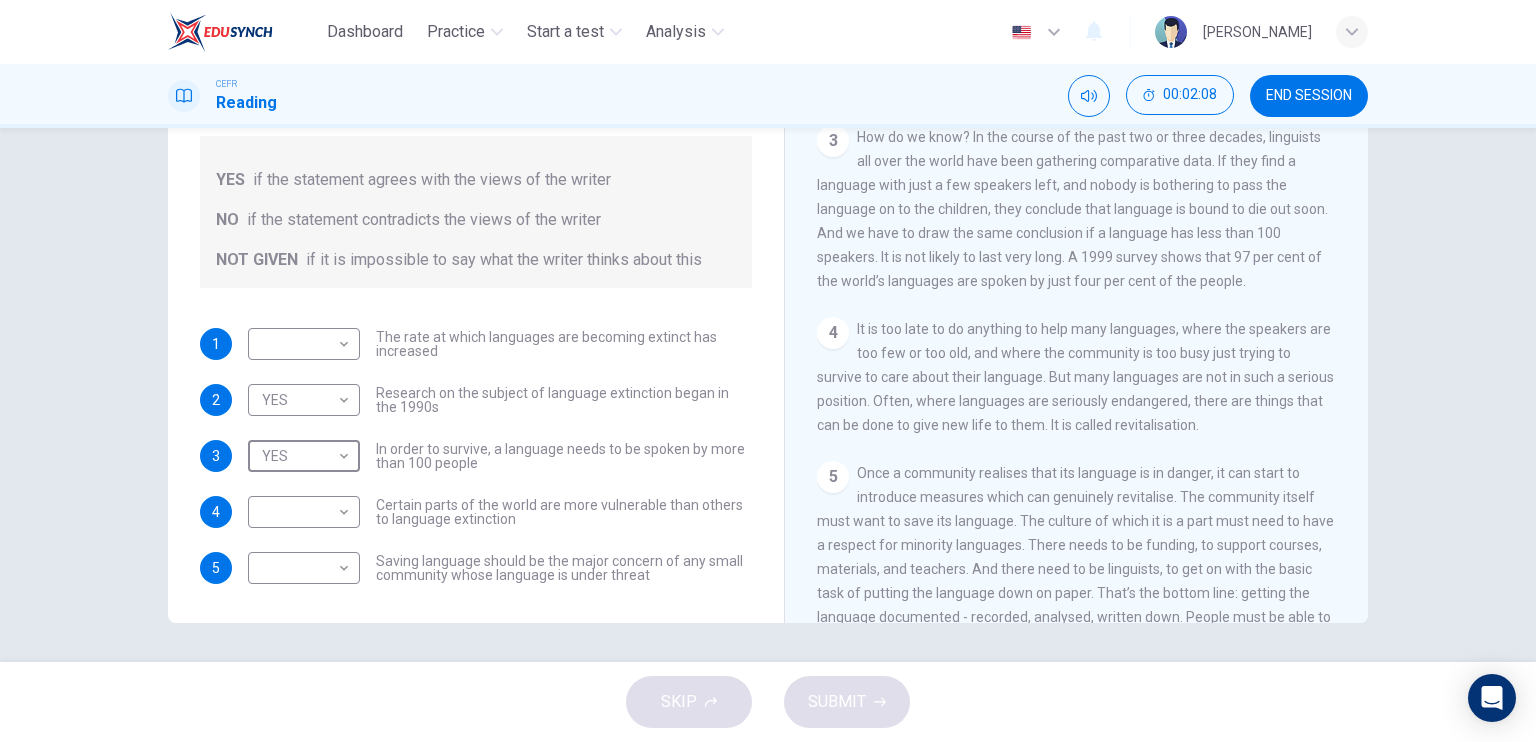 scroll, scrollTop: 700, scrollLeft: 0, axis: vertical 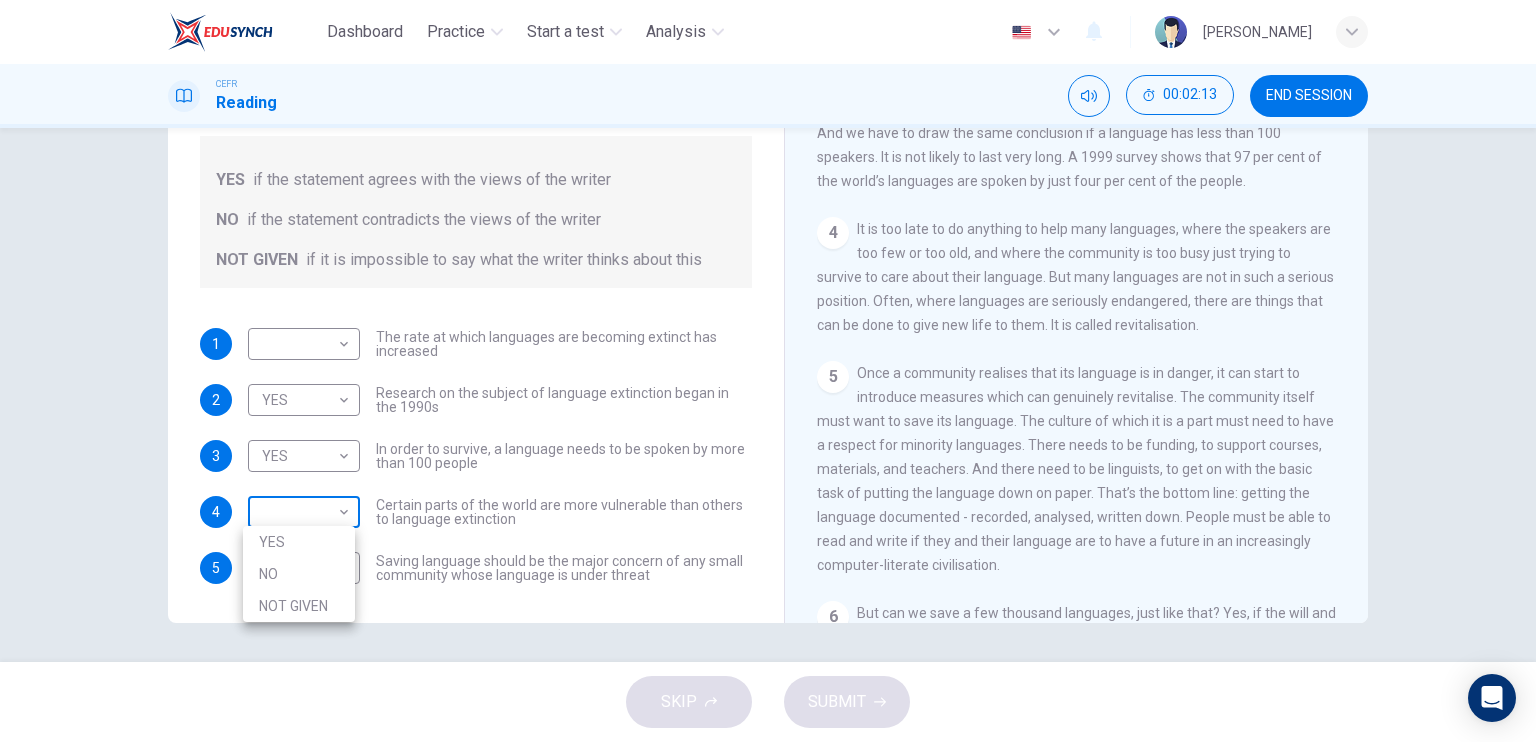 click on "Dashboard Practice Start a test Analysis English en ​ NOOR QURRATU'AINI BINTI MOHD RASHIDI CEFR Reading 00:02:13 END SESSION Questions 1 - 5 Do the following statements agree with the views of the writer in the Passage?  In the boxes below, write YES if the statement agrees with the views of the writer NO if the statement contradicts the views of the writer NOT GIVEN if it is impossible to say what the writer thinks about this 1 ​ ​ The rate at which languages are becoming extinct has increased 2 YES YES ​ Research on the subject of language extinction began in the 1990s 3 YES YES ​ In order to survive, a language needs to be spoken by more than 100 people 4 ​ ​ Certain parts of the world are more vulnerable than others to language extinction 5 ​ ​ Saving language should be the major concern of any small community whose language is under threat Saving Language CLICK TO ZOOM Click to Zoom 1 2 3 4 5 6 7 8 9 10 11 12 SKIP SUBMIT EduSynch - Online Language Proficiency Testing
Dashboard" at bounding box center (768, 371) 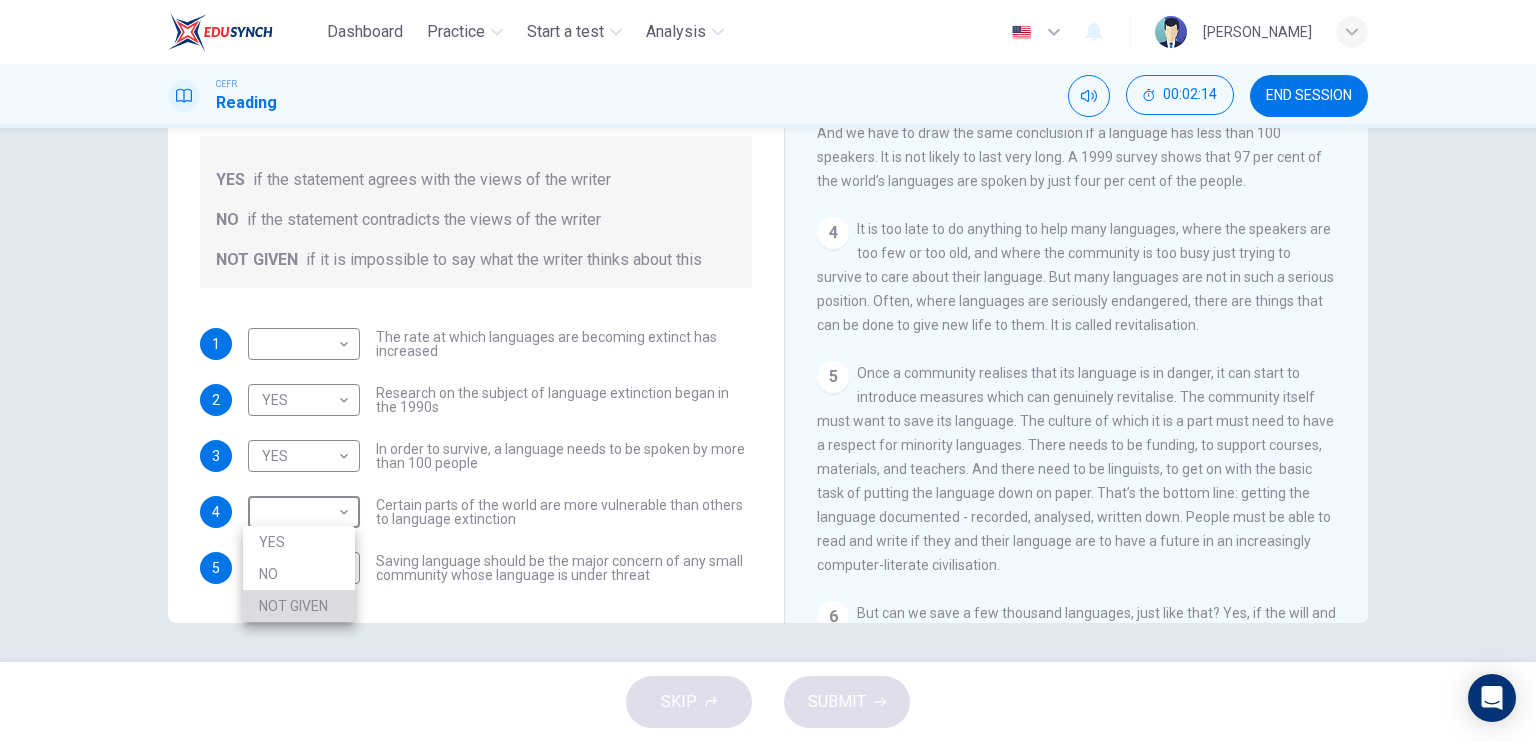 click on "NOT GIVEN" at bounding box center [299, 606] 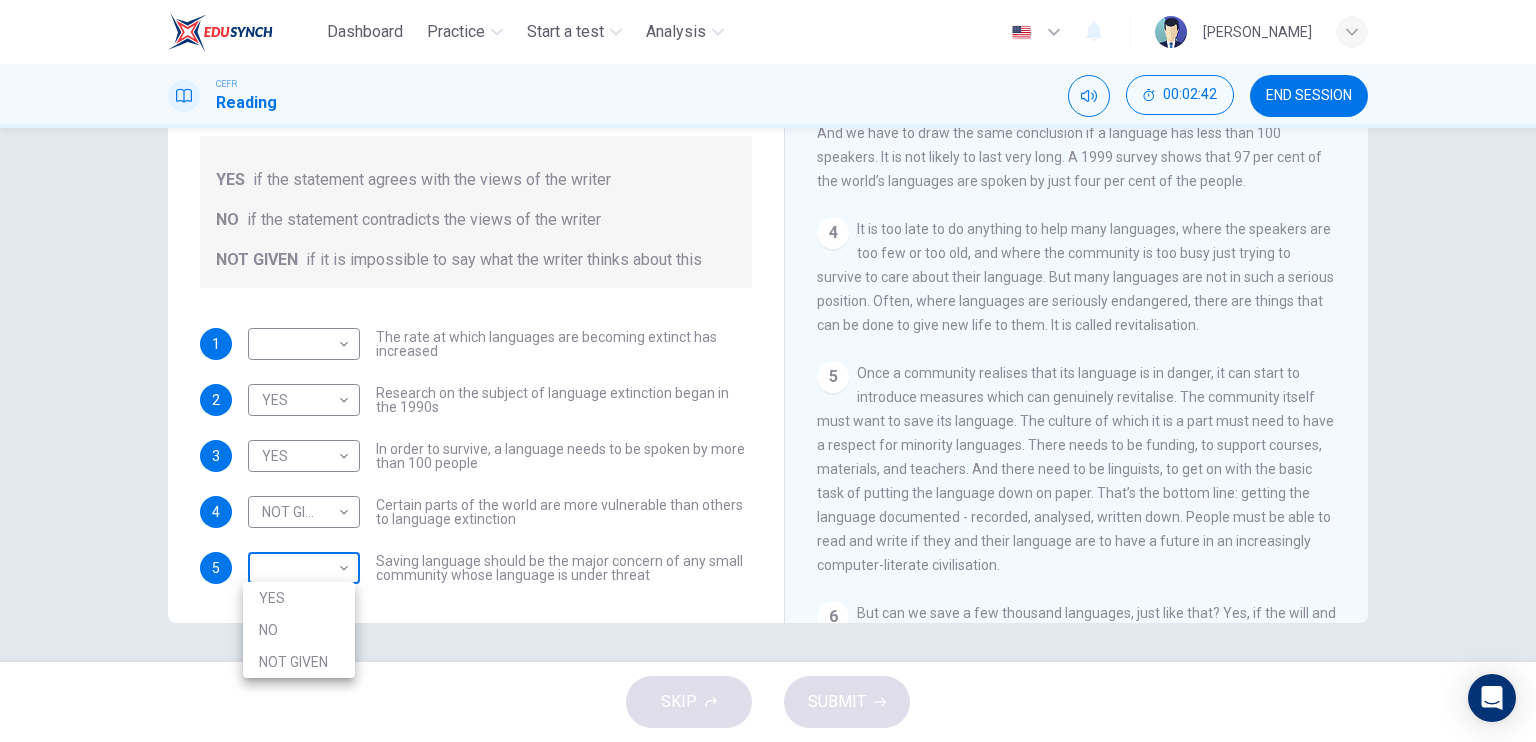 click on "Dashboard Practice Start a test Analysis English en ​ NOOR QURRATU'AINI BINTI MOHD RASHIDI CEFR Reading 00:02:42 END SESSION Questions 1 - 5 Do the following statements agree with the views of the writer in the Passage?  In the boxes below, write YES if the statement agrees with the views of the writer NO if the statement contradicts the views of the writer NOT GIVEN if it is impossible to say what the writer thinks about this 1 ​ ​ The rate at which languages are becoming extinct has increased 2 YES YES ​ Research on the subject of language extinction began in the 1990s 3 YES YES ​ In order to survive, a language needs to be spoken by more than 100 people 4 NOT GIVEN NOT GIVEN ​ Certain parts of the world are more vulnerable than others to language extinction 5 ​ ​ Saving language should be the major concern of any small community whose language is under threat Saving Language CLICK TO ZOOM Click to Zoom 1 2 3 4 5 6 7 8 9 10 11 12 SKIP SUBMIT EduSynch - Online Language Proficiency Testing" at bounding box center [768, 371] 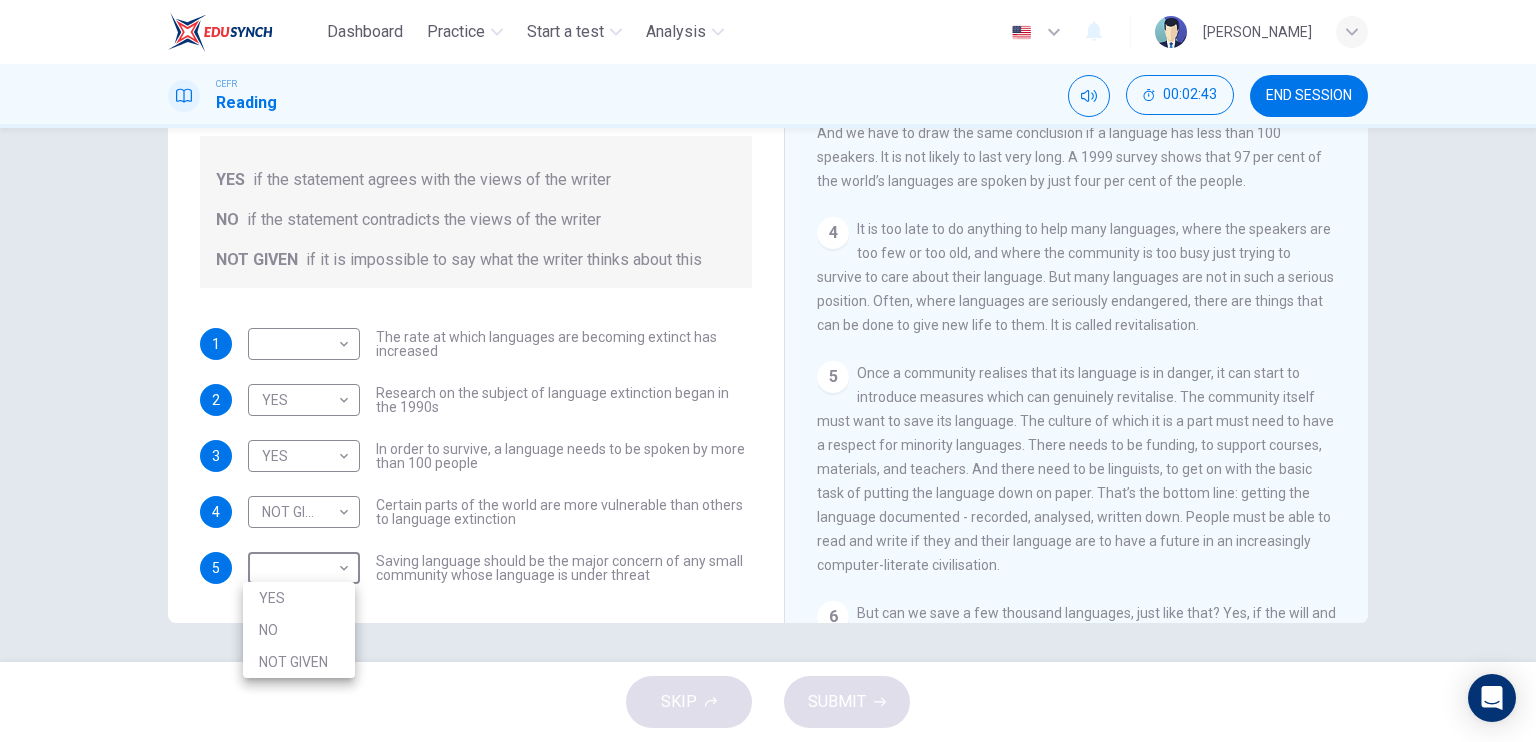 click on "NOT GIVEN" at bounding box center [299, 662] 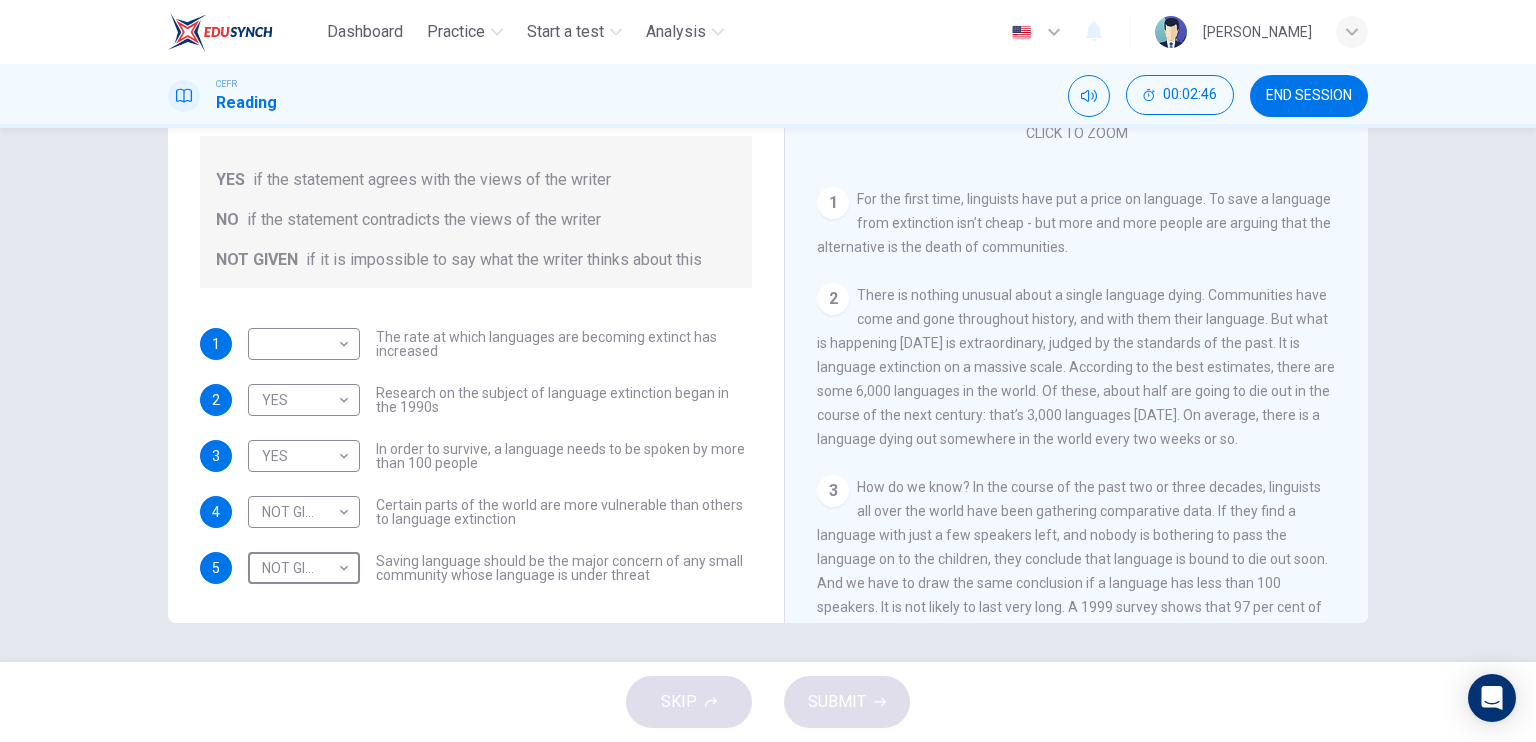 scroll, scrollTop: 200, scrollLeft: 0, axis: vertical 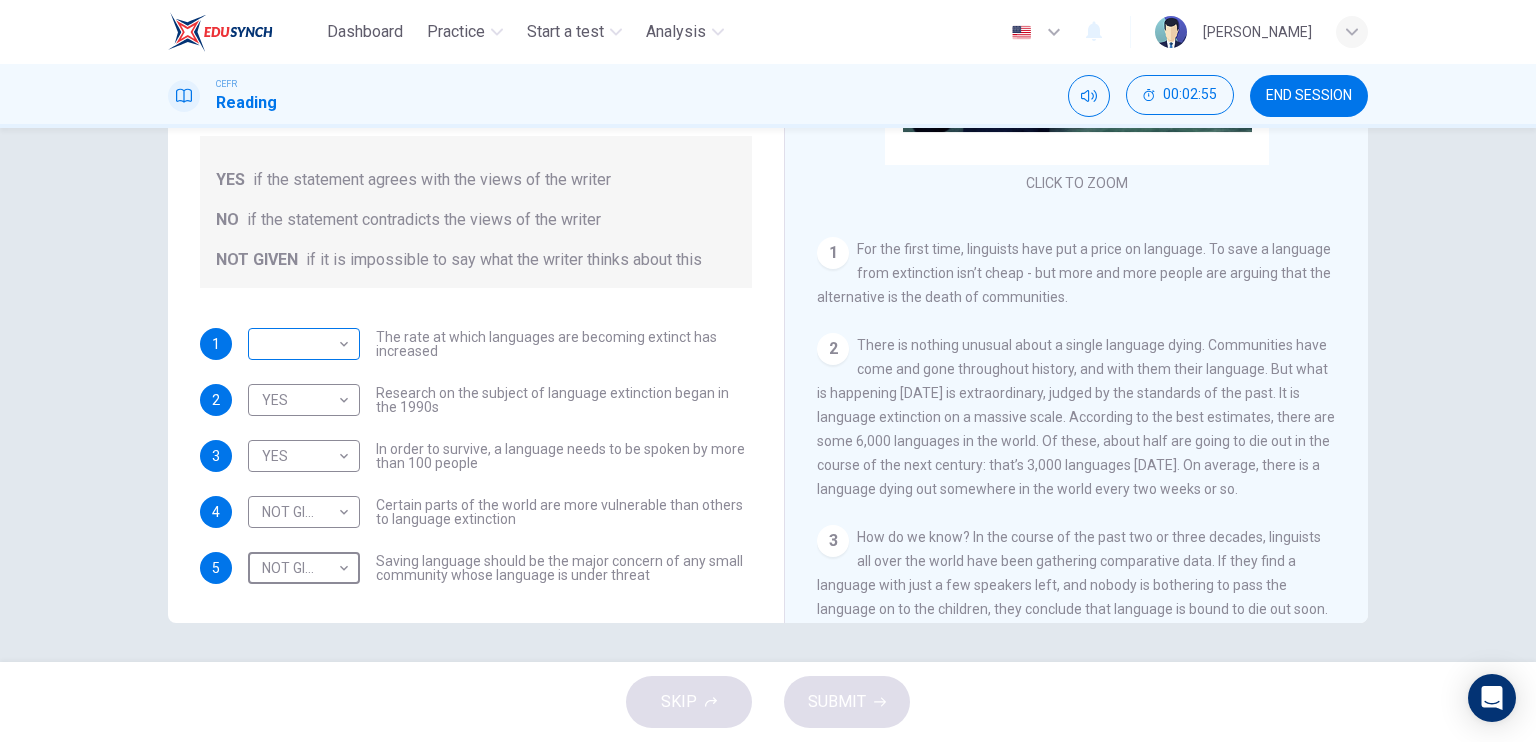 click on "Dashboard Practice Start a test Analysis English en ​ NOOR QURRATU'AINI BINTI MOHD RASHIDI CEFR Reading 00:02:55 END SESSION Questions 1 - 5 Do the following statements agree with the views of the writer in the Passage?  In the boxes below, write YES if the statement agrees with the views of the writer NO if the statement contradicts the views of the writer NOT GIVEN if it is impossible to say what the writer thinks about this 1 ​ ​ The rate at which languages are becoming extinct has increased 2 YES YES ​ Research on the subject of language extinction began in the 1990s 3 YES YES ​ In order to survive, a language needs to be spoken by more than 100 people 4 NOT GIVEN NOT GIVEN ​ Certain parts of the world are more vulnerable than others to language extinction 5 NOT GIVEN NOT GIVEN ​ Saving language should be the major concern of any small community whose language is under threat Saving Language CLICK TO ZOOM Click to Zoom 1 2 3 4 5 6 7 8 9 10 11 12 SKIP SUBMIT
Dashboard Practice 2025" at bounding box center [768, 371] 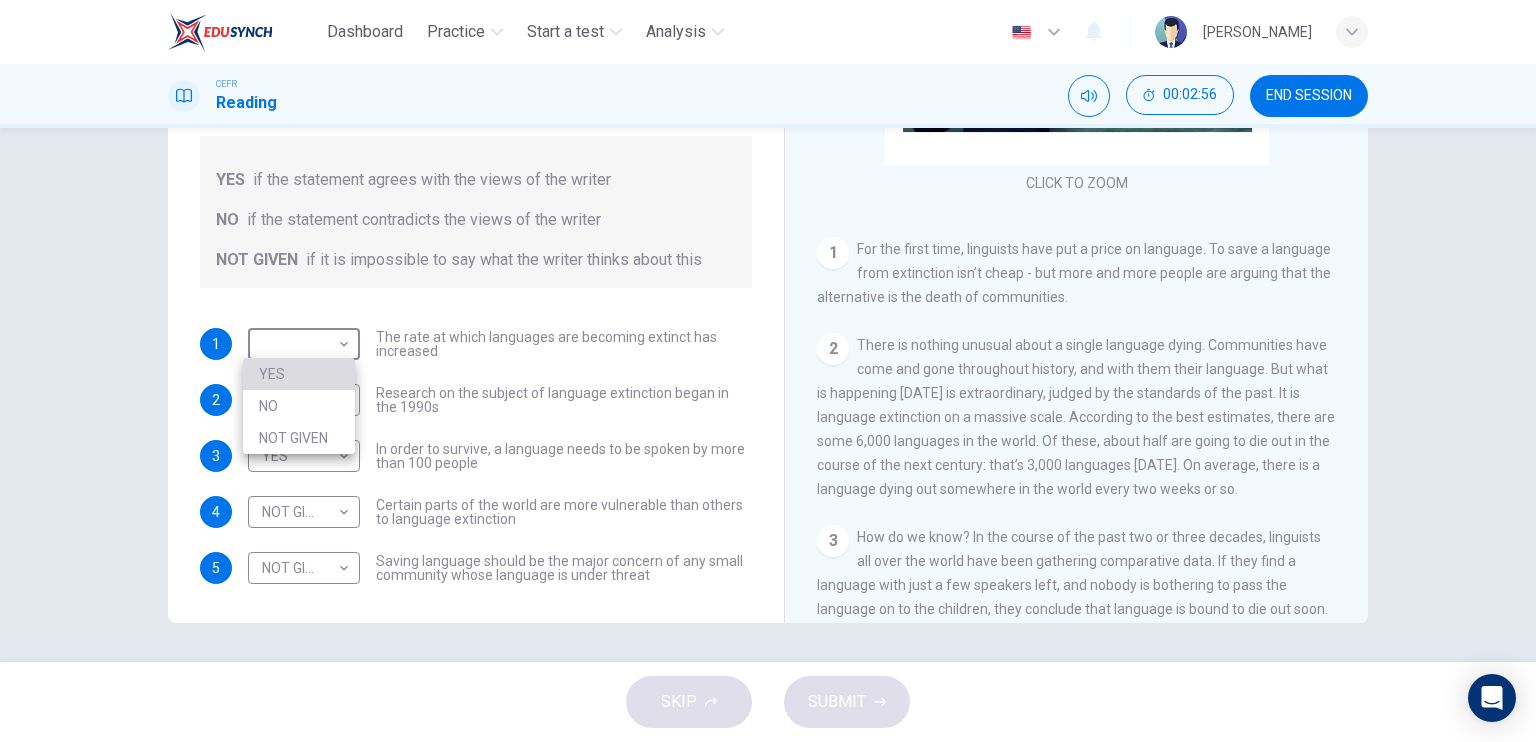 click on "YES" at bounding box center (299, 374) 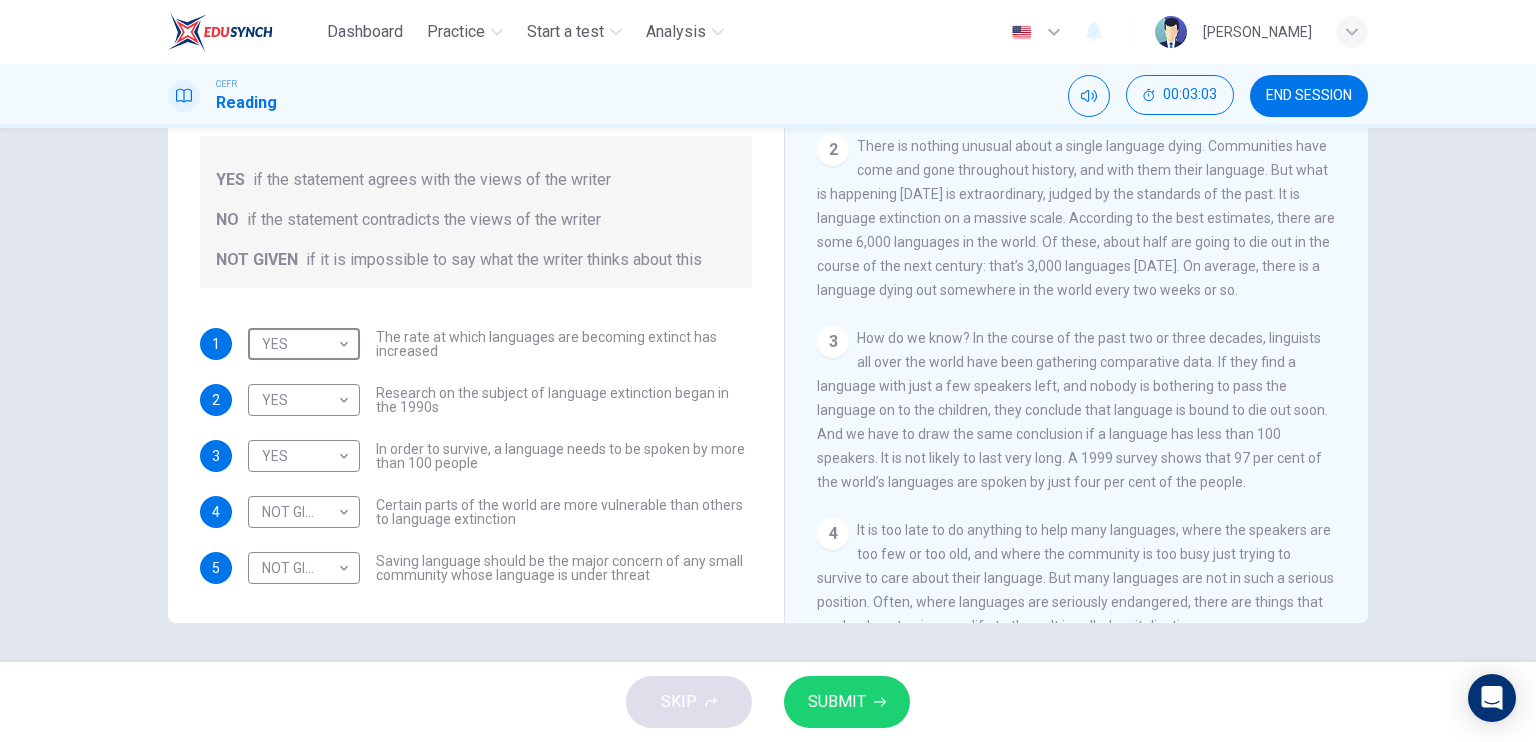 scroll, scrollTop: 400, scrollLeft: 0, axis: vertical 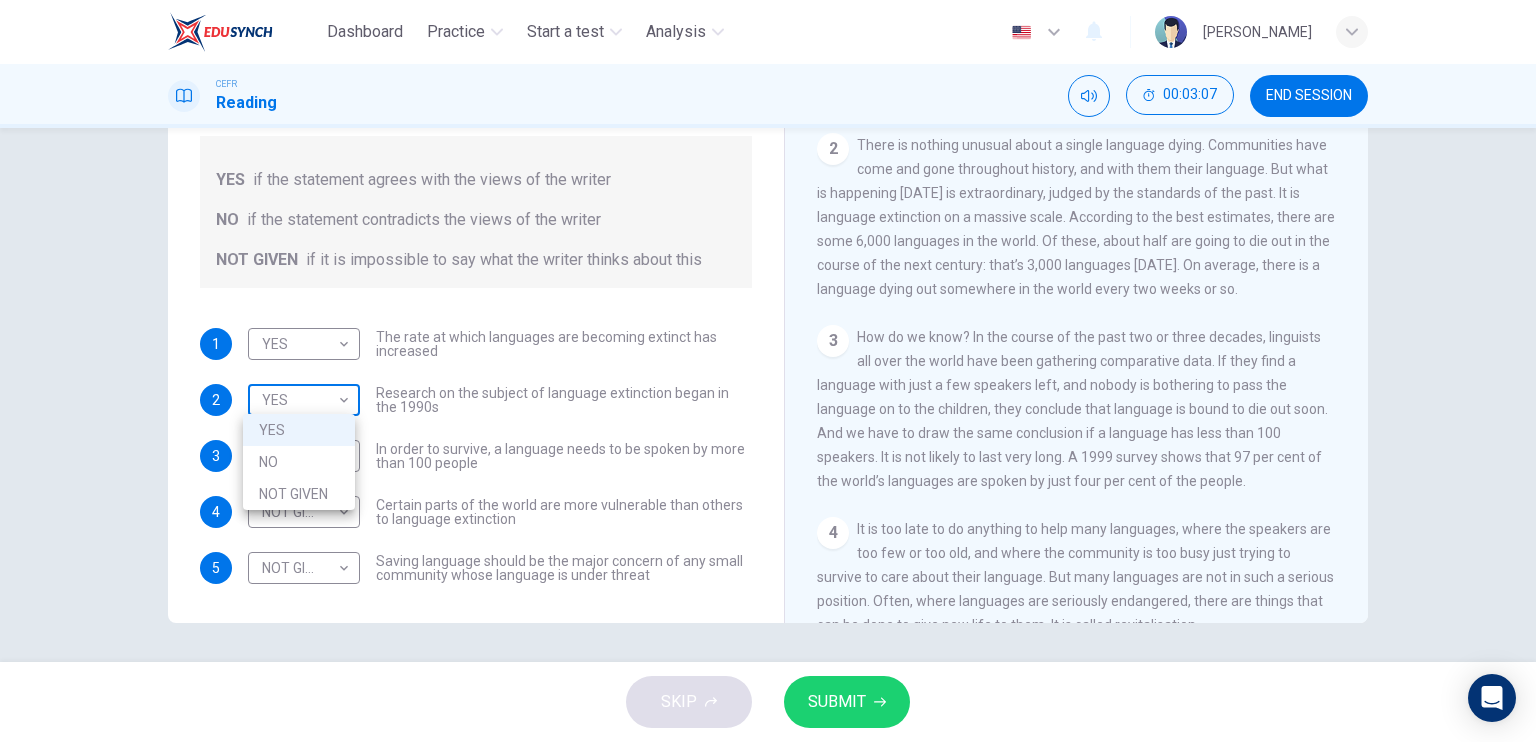 click on "Dashboard Practice Start a test Analysis English en ​ NOOR QURRATU'AINI BINTI MOHD RASHIDI CEFR Reading 00:03:07 END SESSION Questions 1 - 5 Do the following statements agree with the views of the writer in the Passage?  In the boxes below, write YES if the statement agrees with the views of the writer NO if the statement contradicts the views of the writer NOT GIVEN if it is impossible to say what the writer thinks about this 1 YES YES ​ The rate at which languages are becoming extinct has increased 2 YES YES ​ Research on the subject of language extinction began in the 1990s 3 YES YES ​ In order to survive, a language needs to be spoken by more than 100 people 4 NOT GIVEN NOT GIVEN ​ Certain parts of the world are more vulnerable than others to language extinction 5 NOT GIVEN NOT GIVEN ​ Saving language should be the major concern of any small community whose language is under threat Saving Language CLICK TO ZOOM Click to Zoom 1 2 3 4 5 6 7 8 9 10 11 12 SKIP SUBMIT
Dashboard Practice YES" at bounding box center [768, 371] 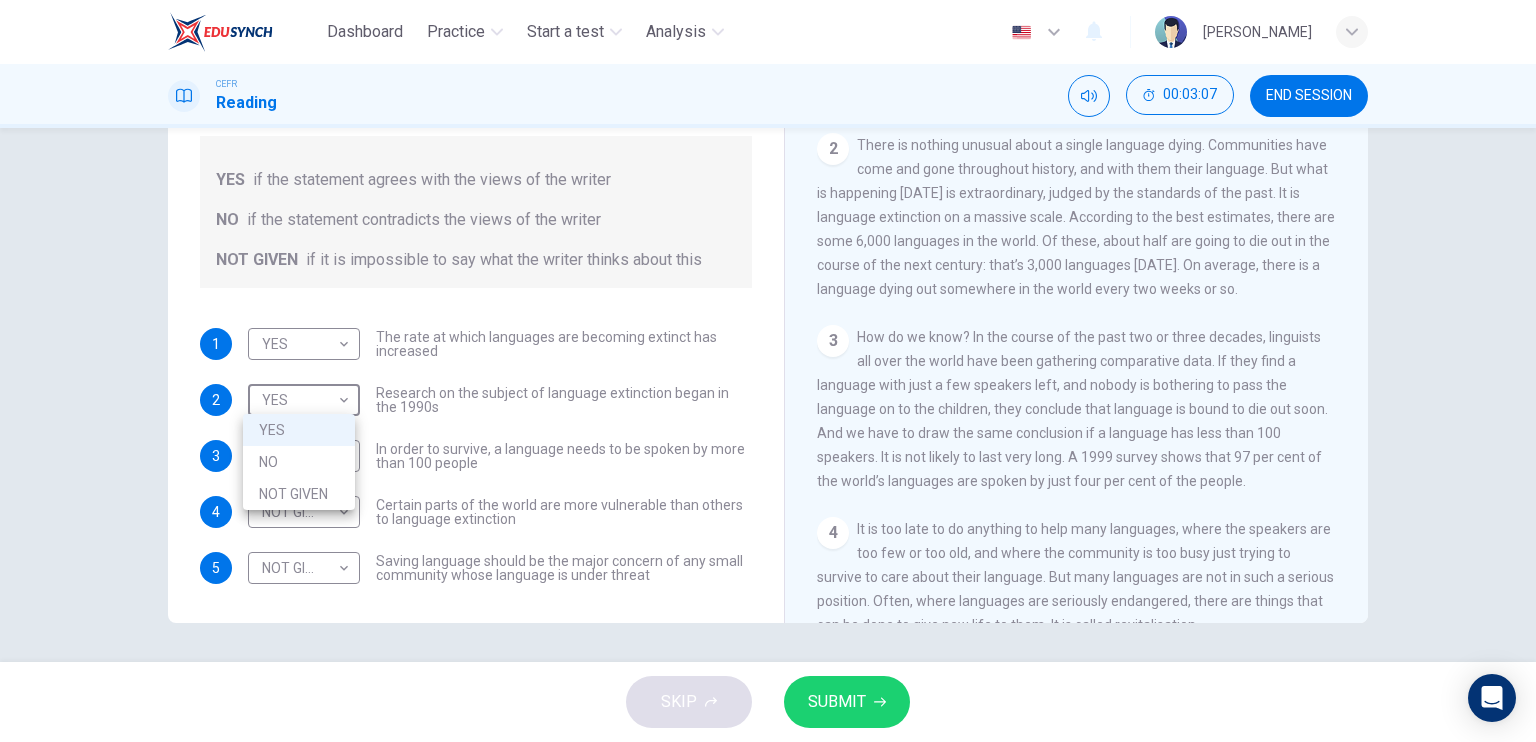 click on "NOT GIVEN" at bounding box center (299, 494) 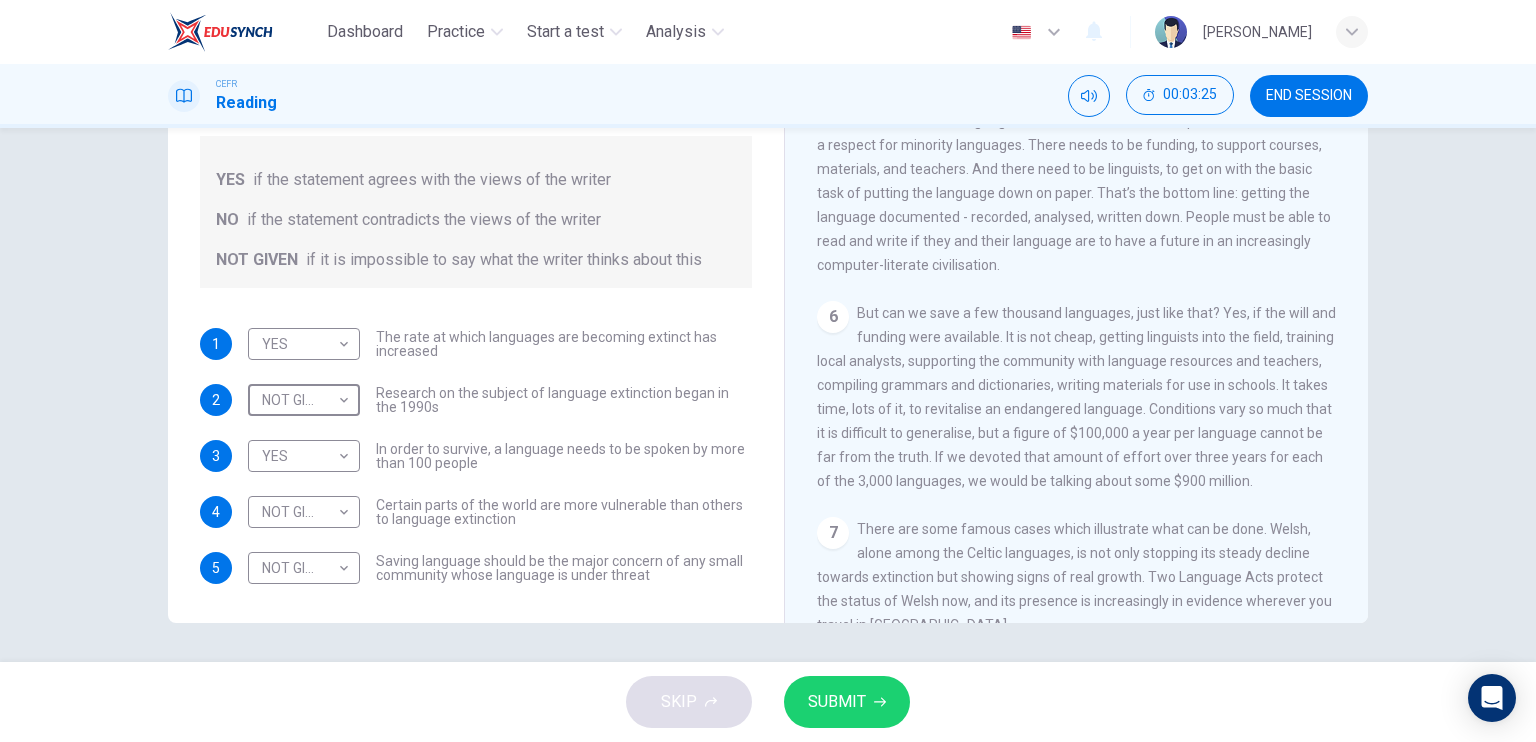 scroll, scrollTop: 800, scrollLeft: 0, axis: vertical 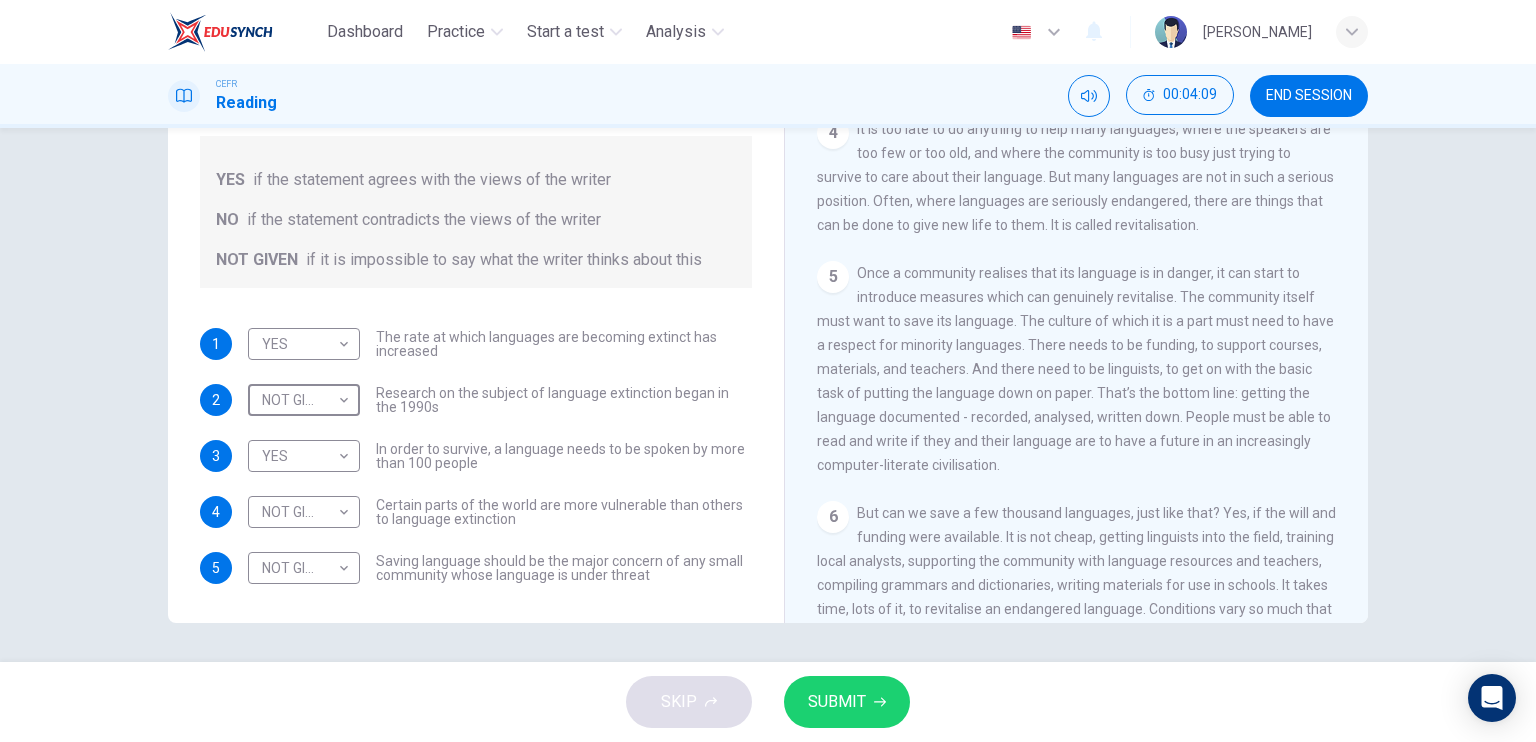 click on "SUBMIT" at bounding box center [847, 702] 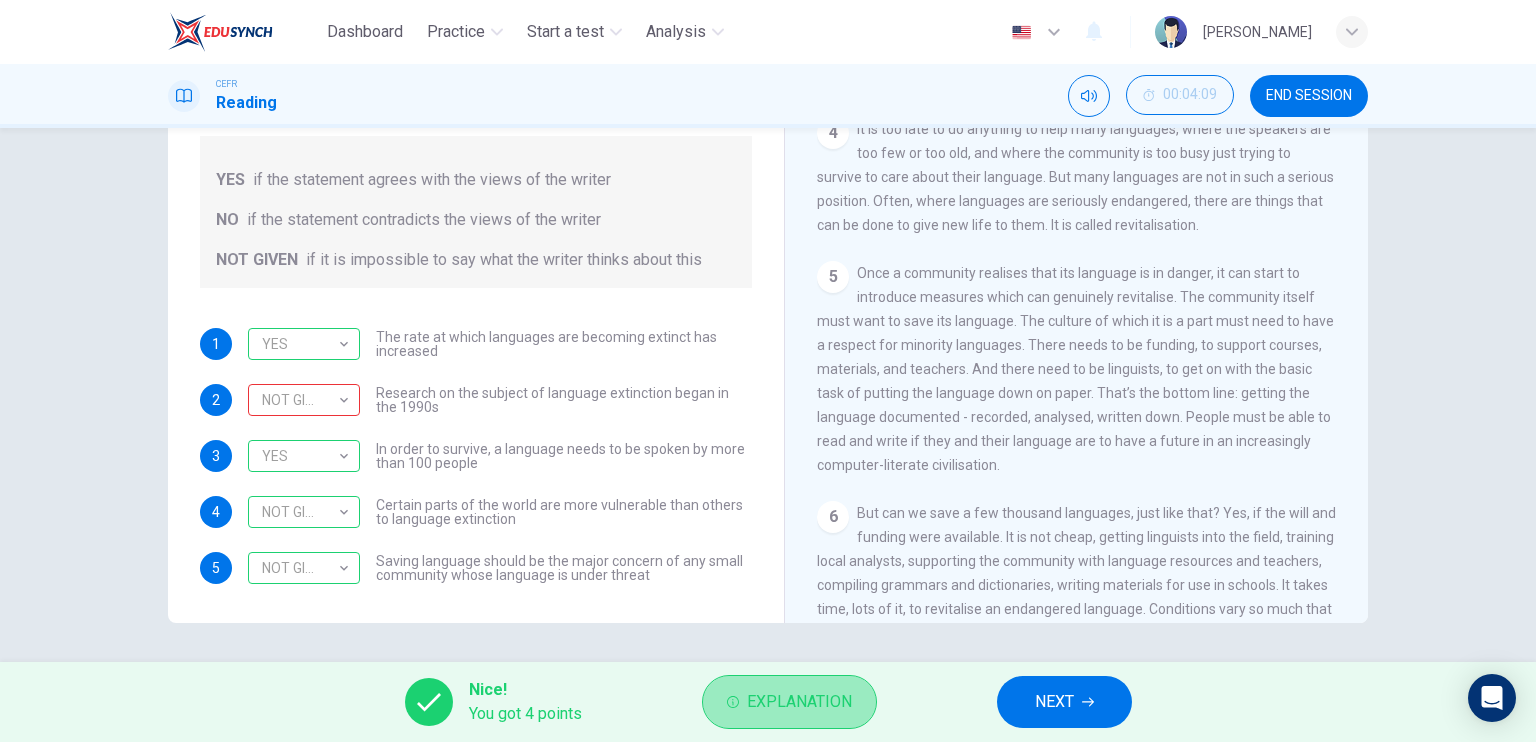 click on "Explanation" at bounding box center (799, 702) 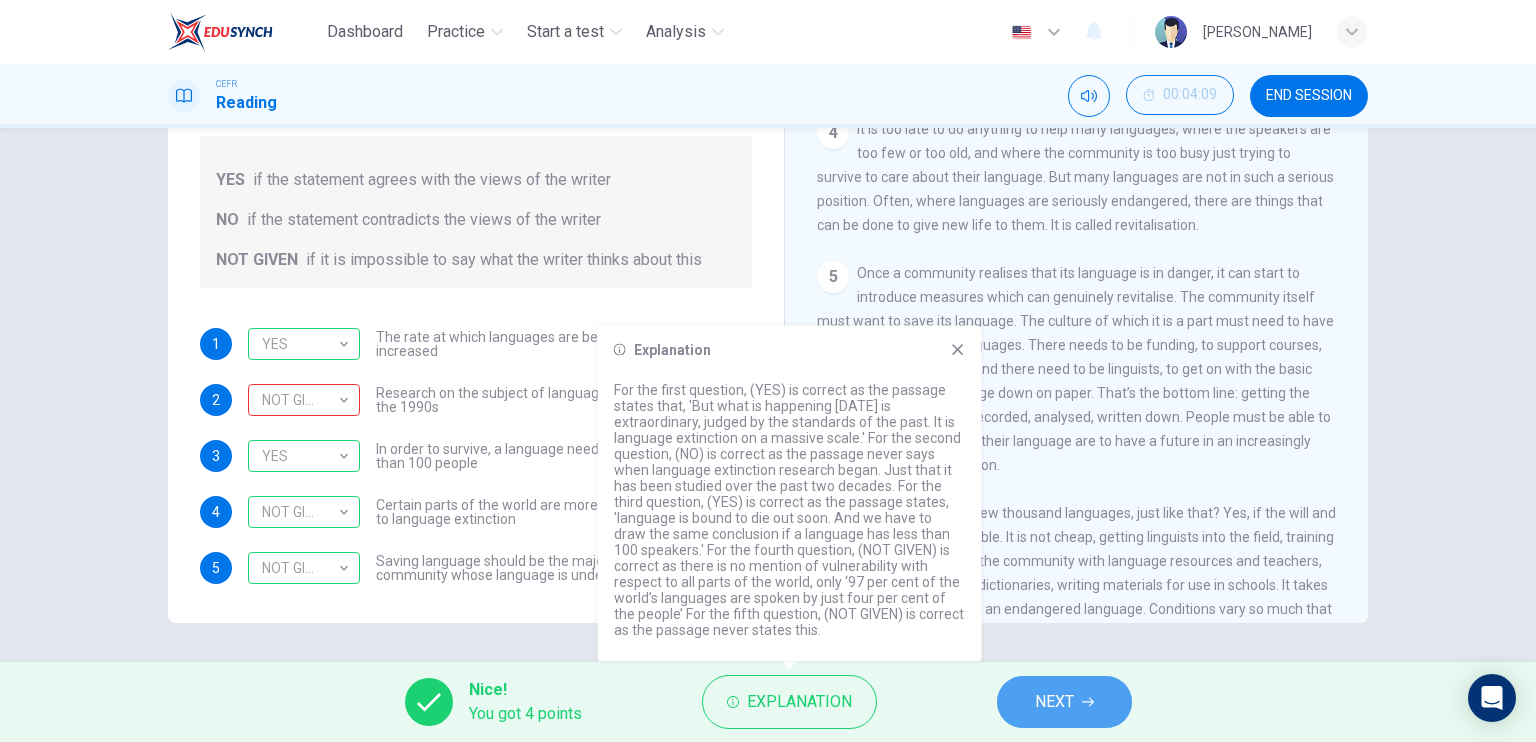click on "NEXT" at bounding box center (1064, 702) 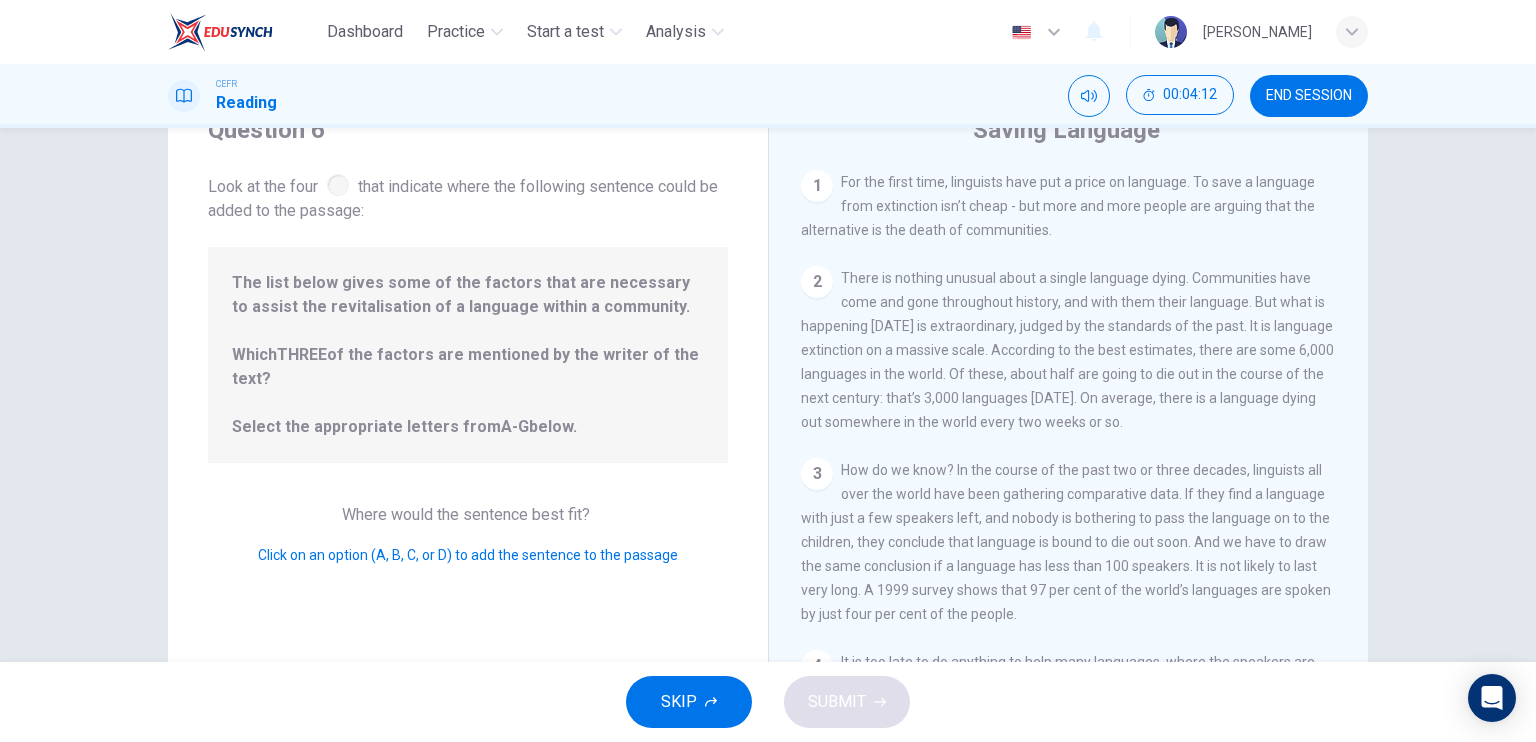 scroll, scrollTop: 40, scrollLeft: 0, axis: vertical 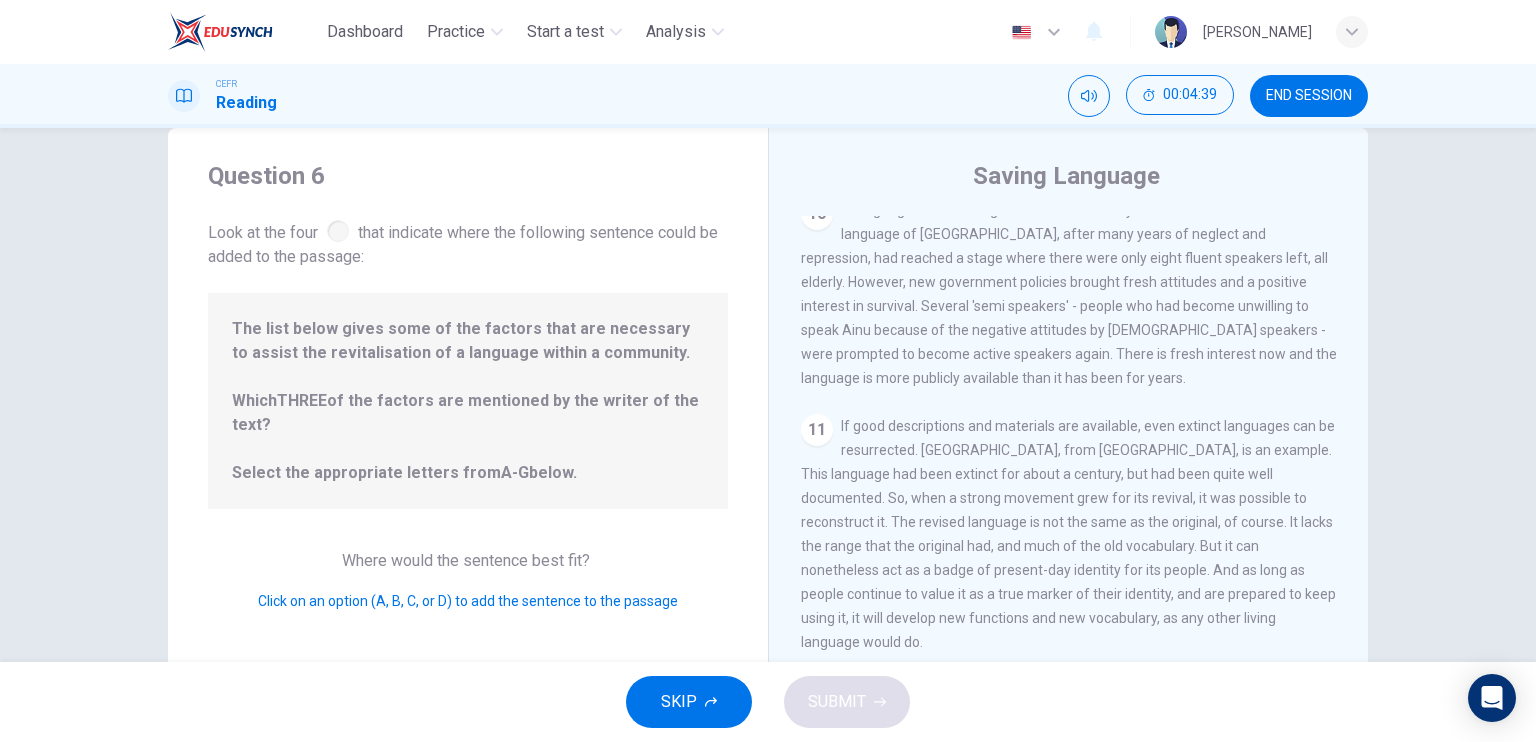 click at bounding box center (338, 231) 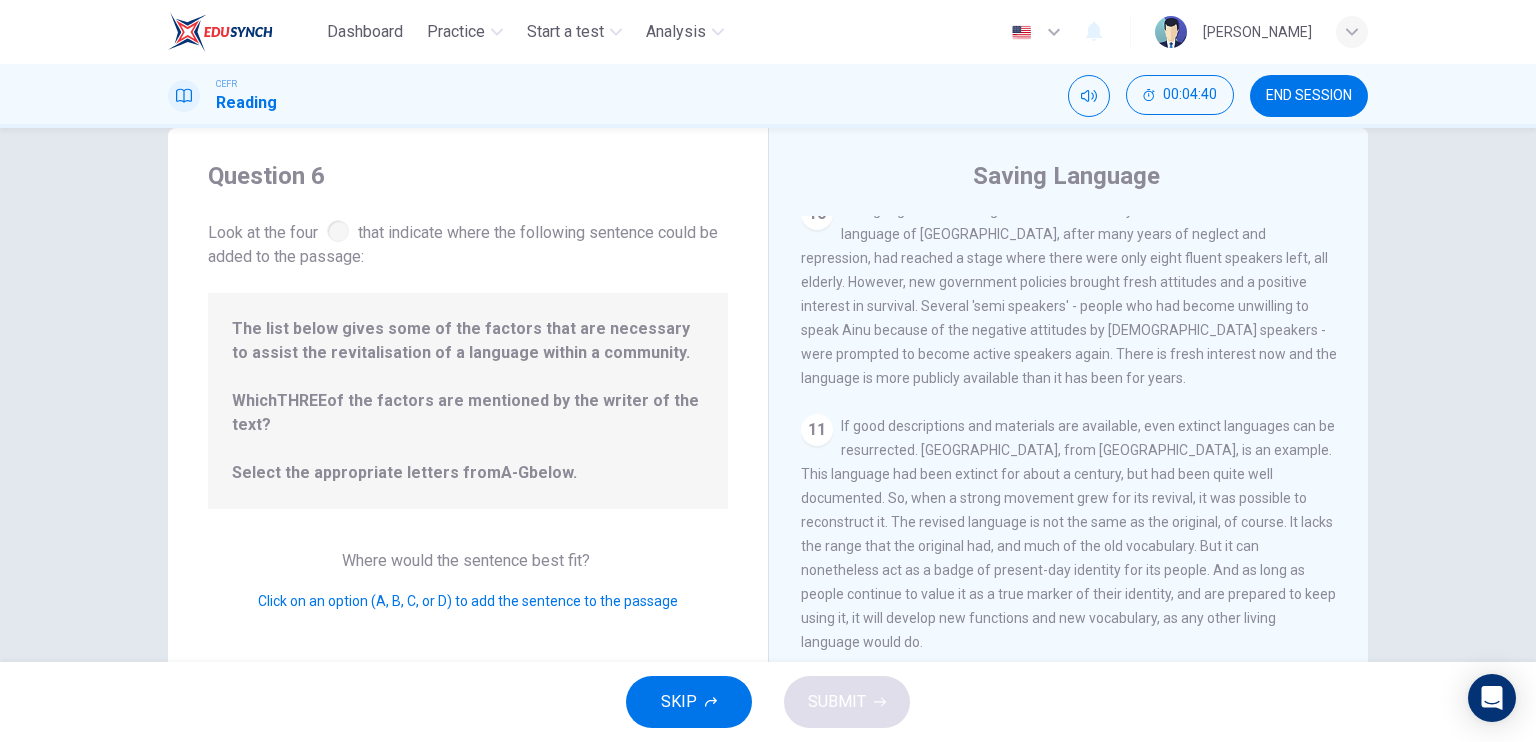 click on "11" at bounding box center [817, 430] 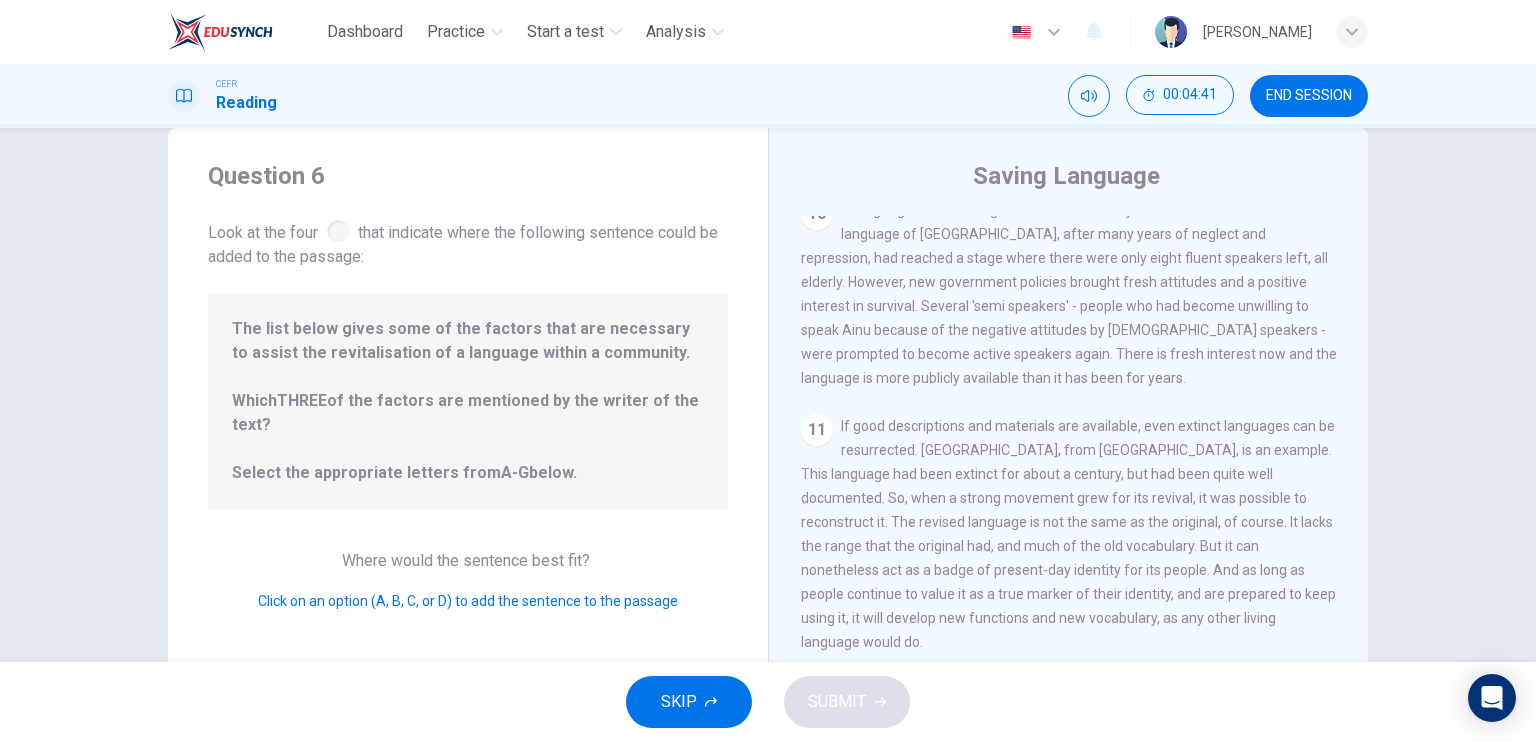 click on "Click on an option (A, B, C, or D) to add the sentence to the passage" at bounding box center (468, 601) 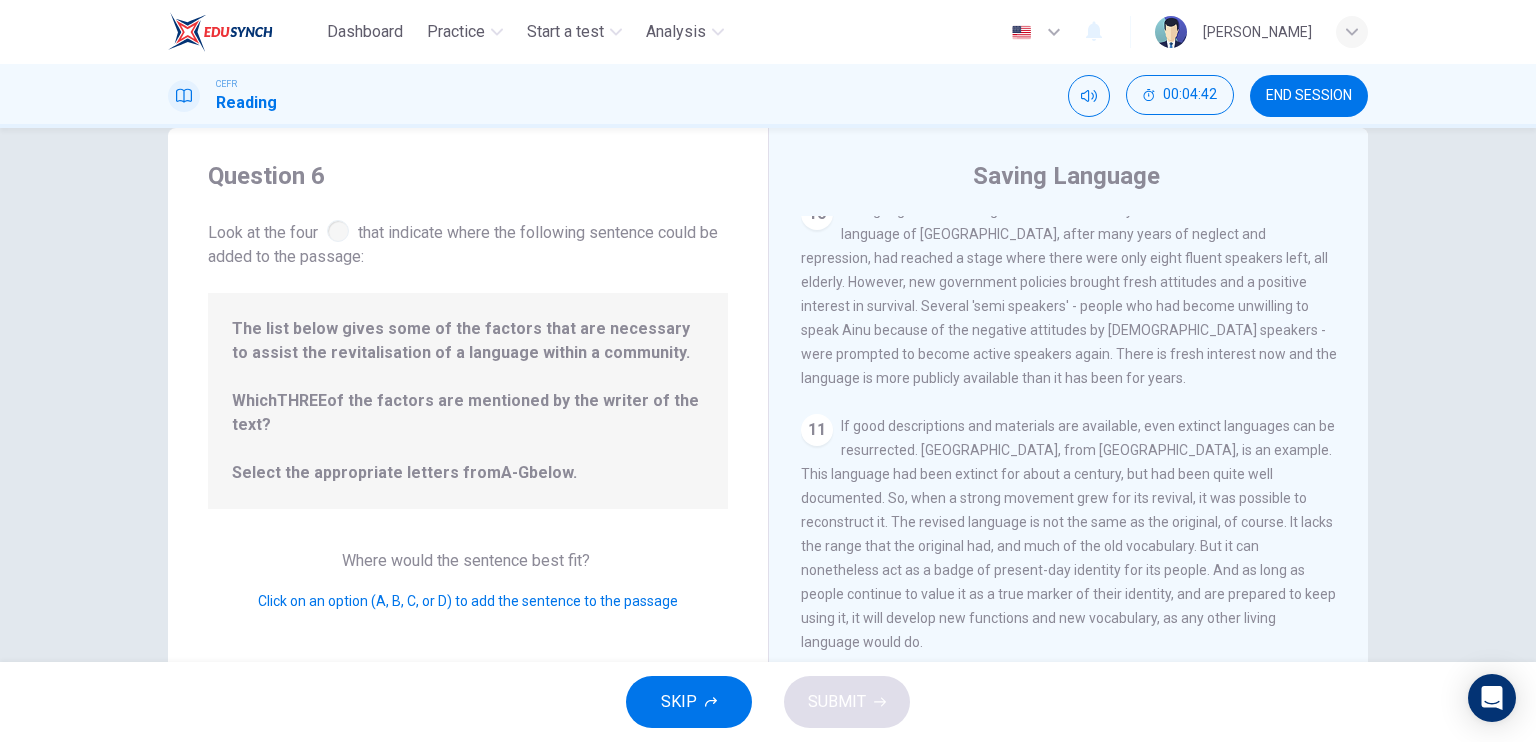 click on "Where would the sentence best fit?" at bounding box center (468, 560) 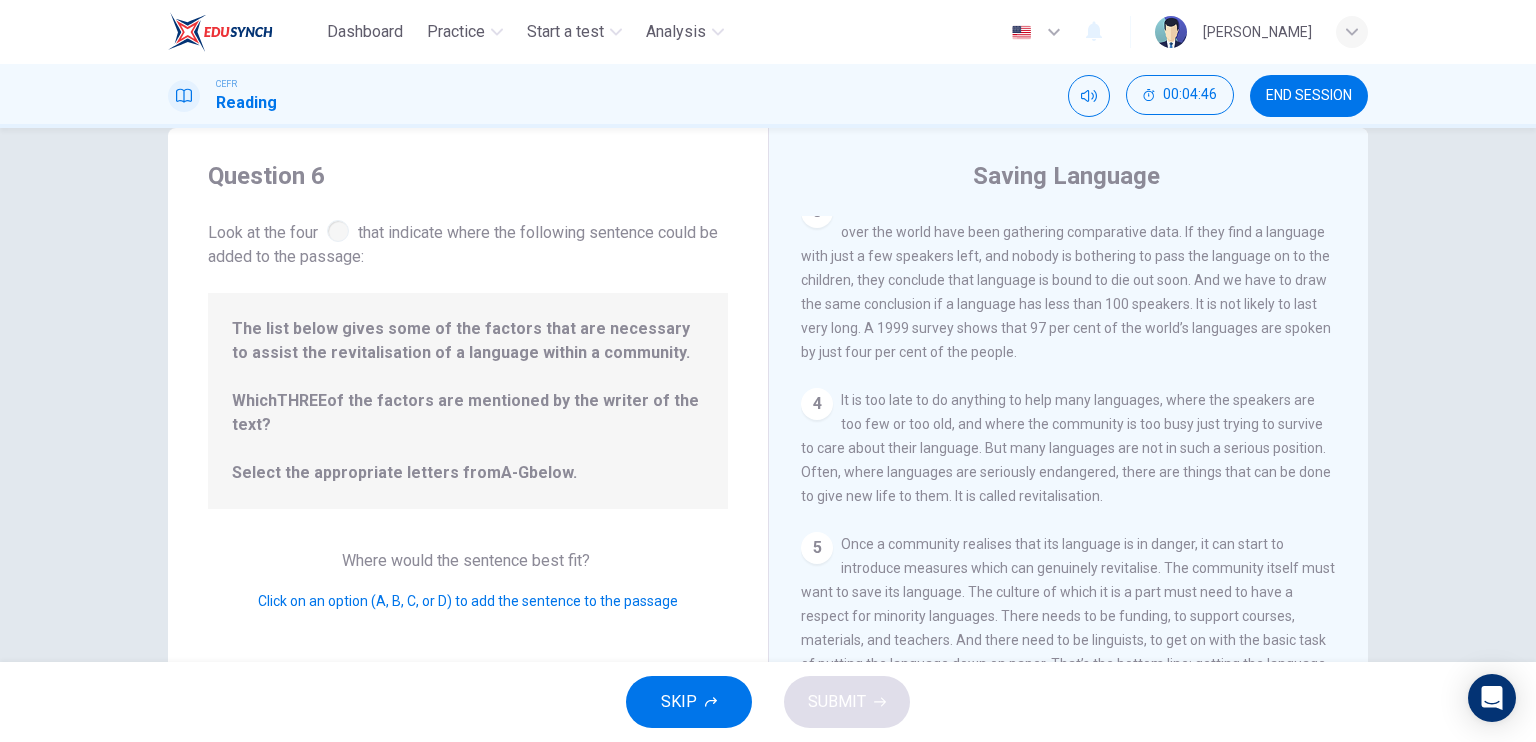 scroll, scrollTop: 0, scrollLeft: 0, axis: both 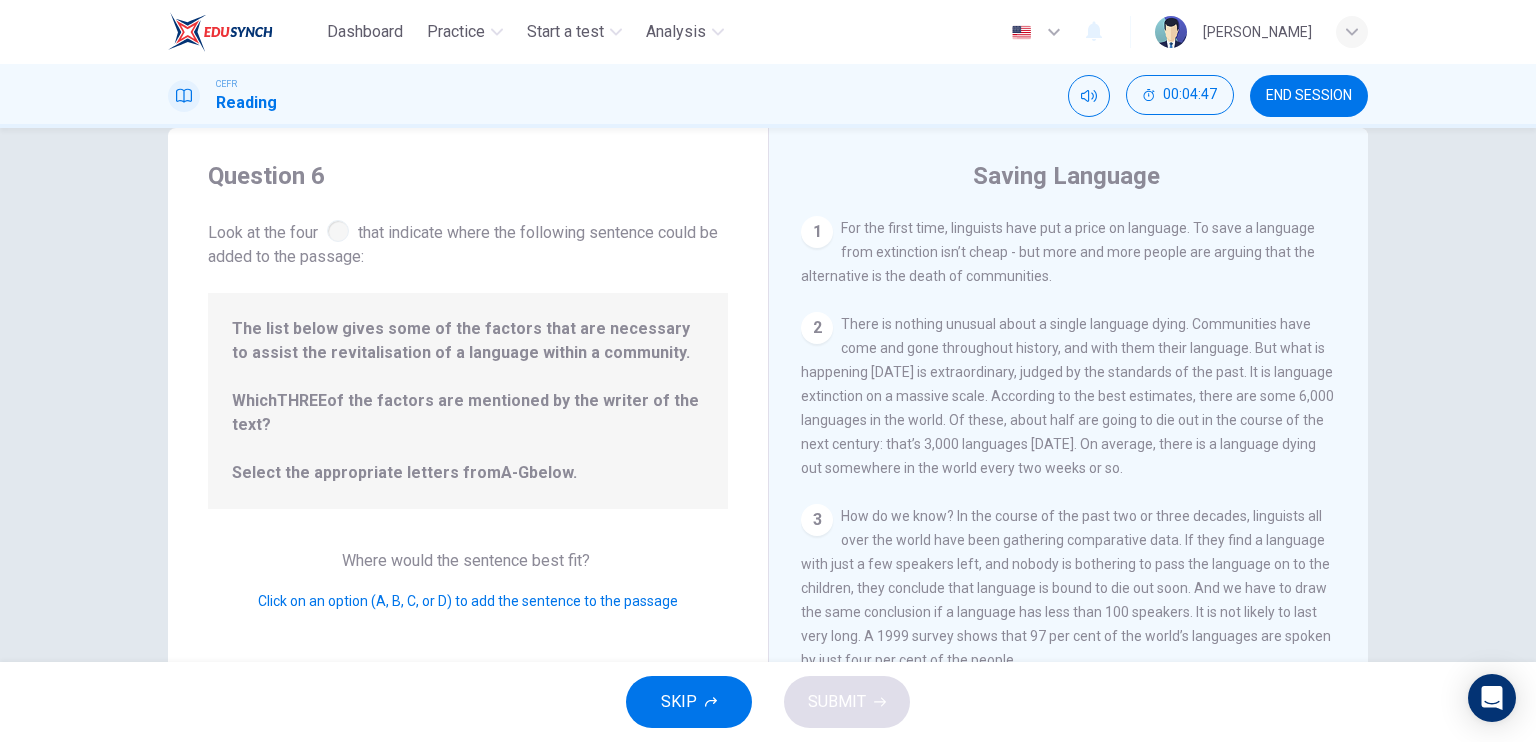 click on "2 There is nothing unusual about a single language dying. Communities have come and gone throughout history, and with them their language. But what is happening today is extraordinary, judged by the standards of the past. It is language extinction on a massive scale. According to the best estimates, there are some 6,000 languages in the world. Of these, about half are going to die out in the course of the next century: that’s 3,000 languages in 1,200 months. On average, there is a language dying out somewhere in the world every two weeks or so." at bounding box center [1069, 396] 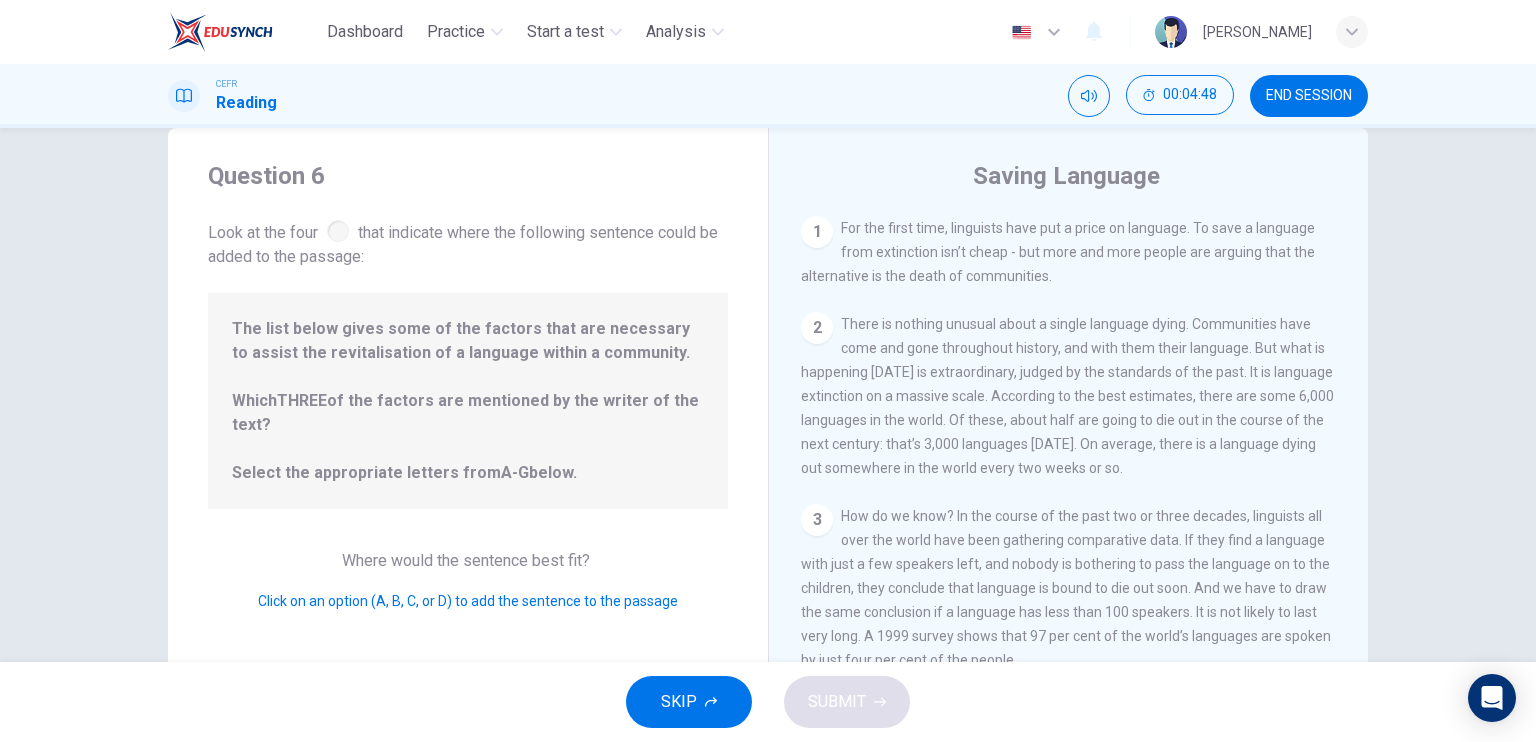 click on "Look at the four     that indicate where the following sentence could be added to the passage:" at bounding box center (468, 242) 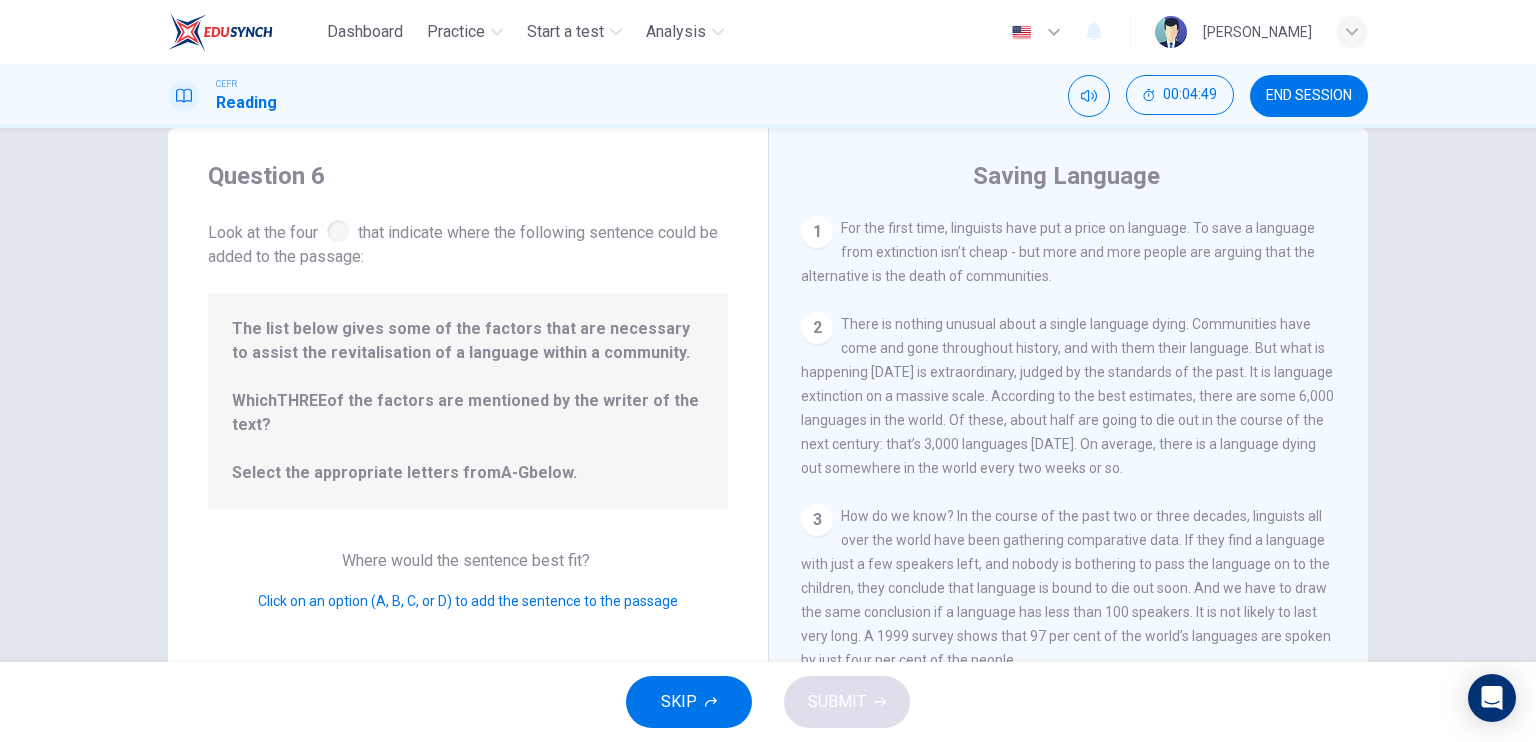 click on "There is nothing unusual about a single language dying. Communities have come and gone throughout history, and with them their language. But what is happening today is extraordinary, judged by the standards of the past. It is language extinction on a massive scale. According to the best estimates, there are some 6,000 languages in the world. Of these, about half are going to die out in the course of the next century: that’s 3,000 languages in 1,200 months. On average, there is a language dying out somewhere in the world every two weeks or so." at bounding box center (1067, 396) 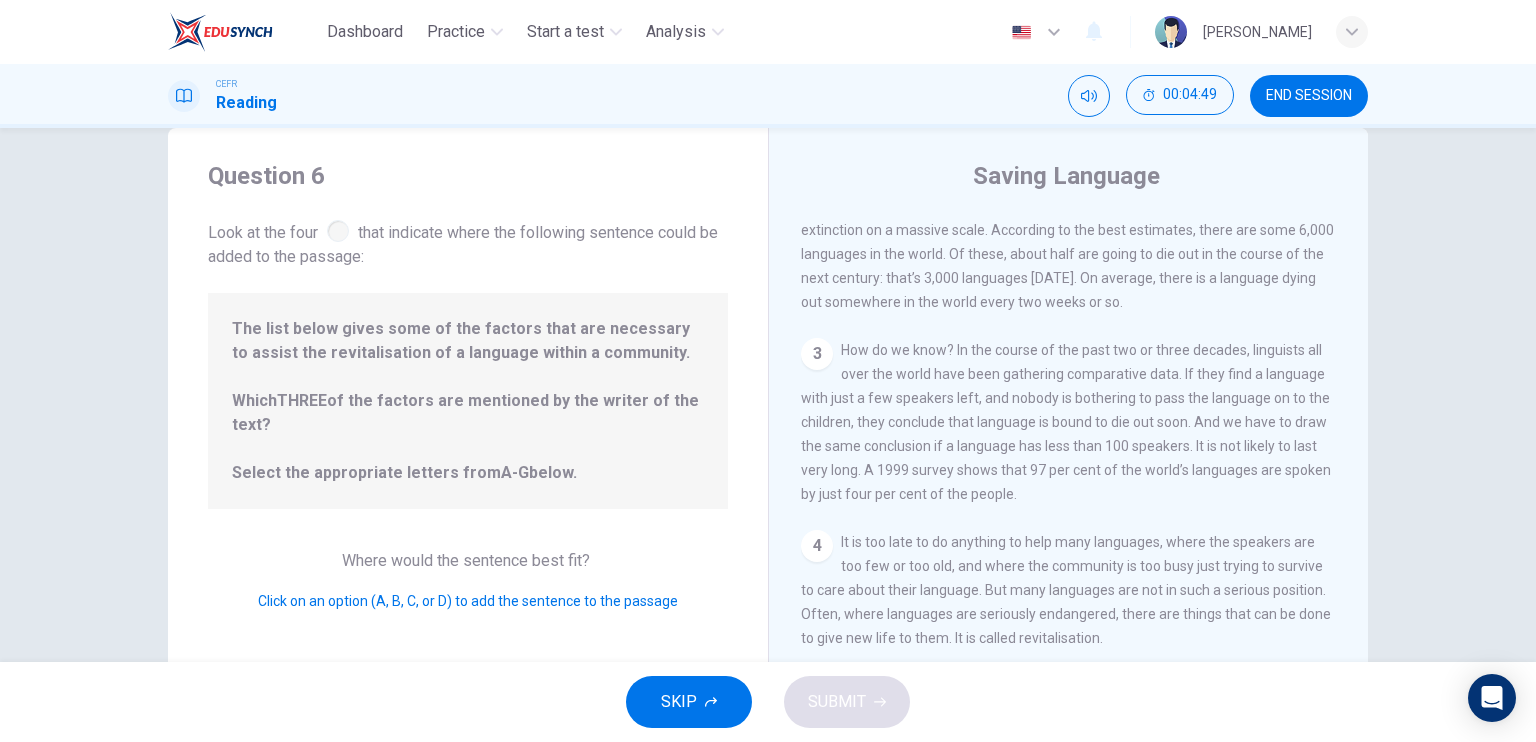 scroll, scrollTop: 400, scrollLeft: 0, axis: vertical 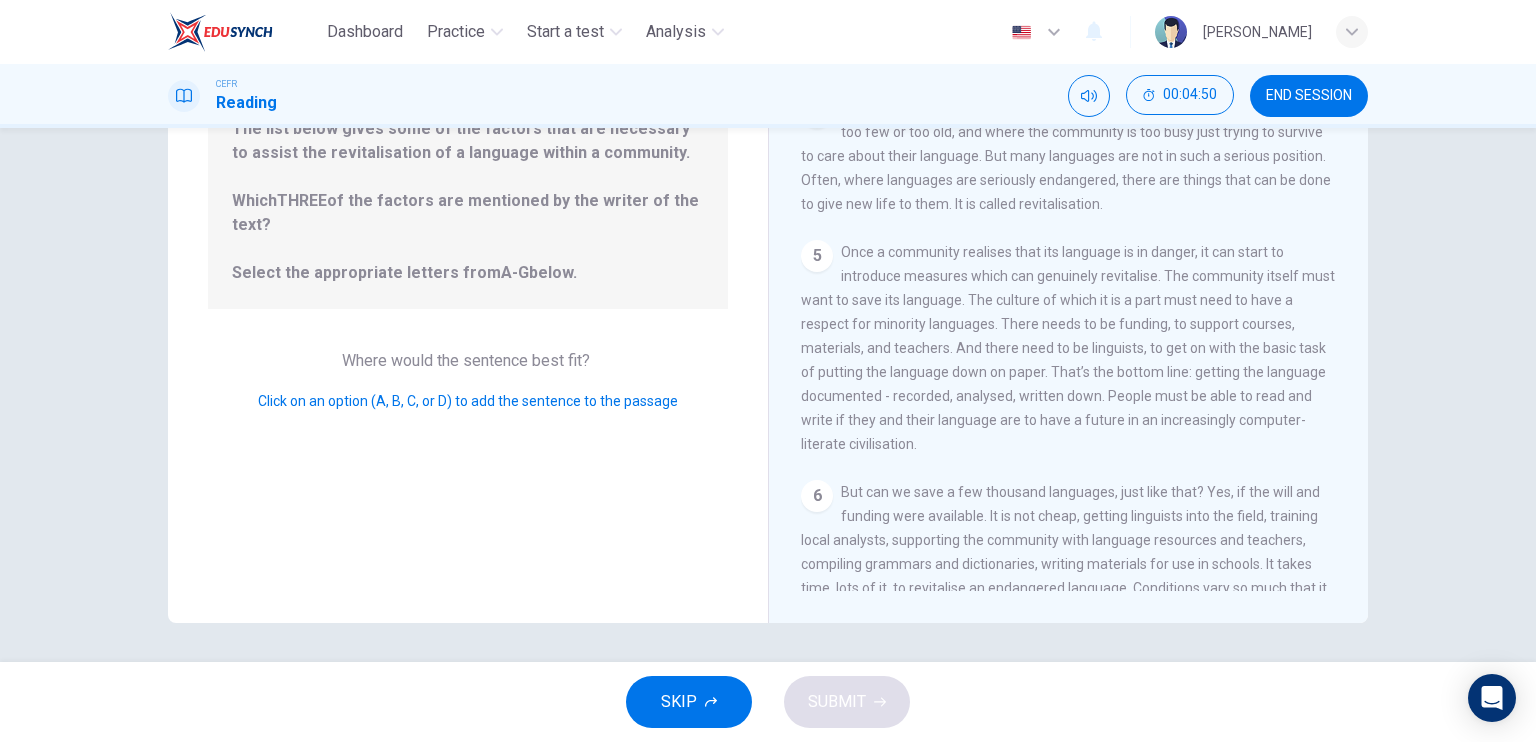 drag, startPoint x: 916, startPoint y: 496, endPoint x: 813, endPoint y: 536, distance: 110.49435 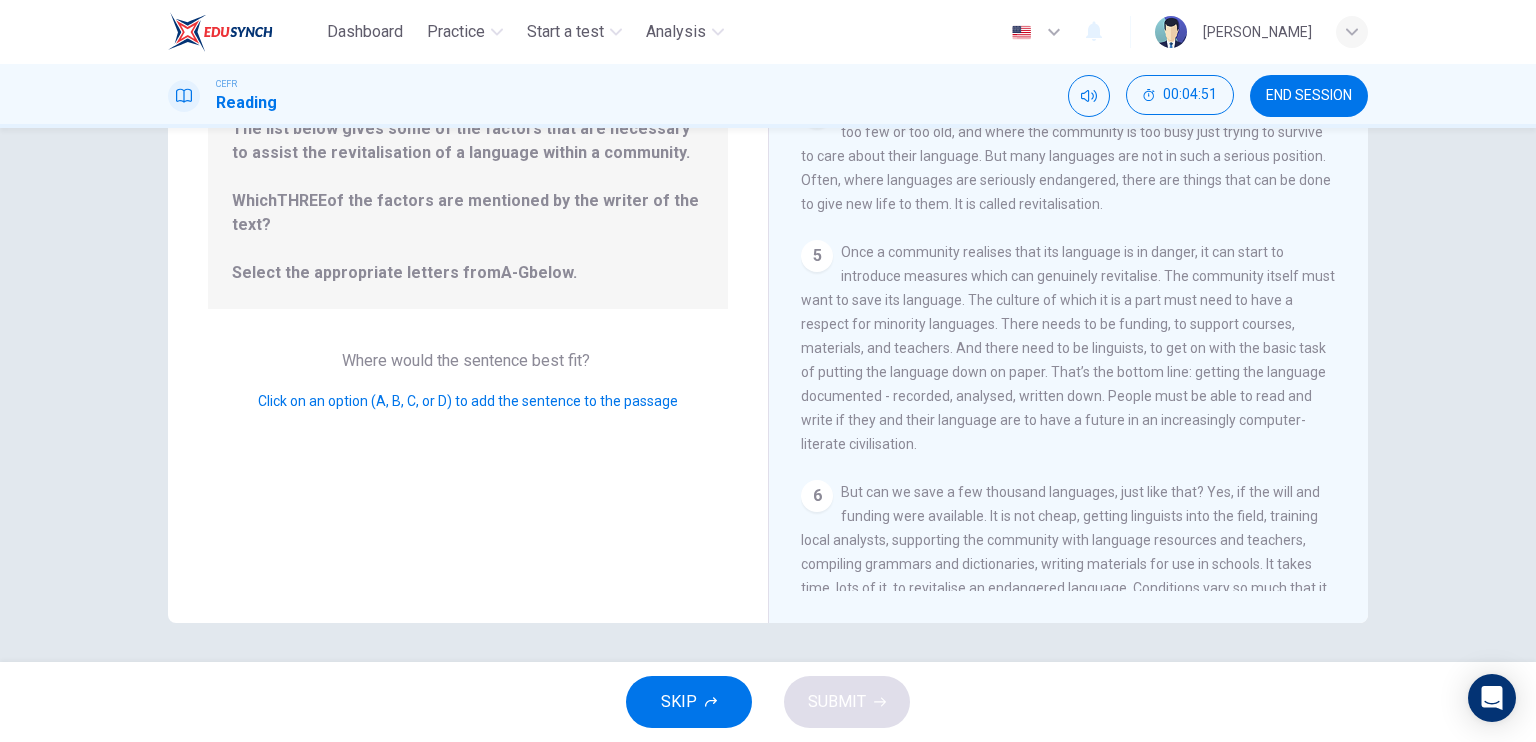 click on "6" at bounding box center (817, 496) 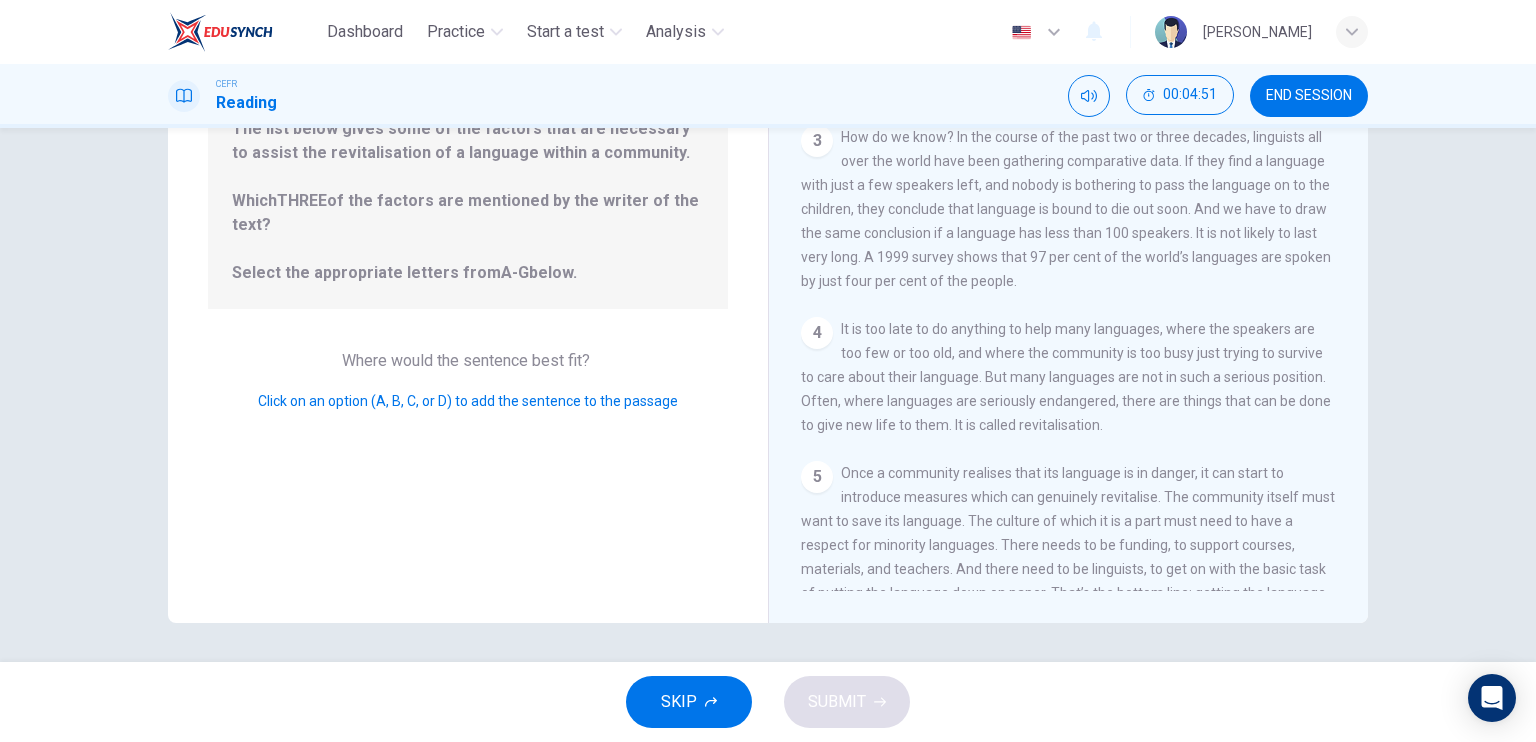 scroll, scrollTop: 0, scrollLeft: 0, axis: both 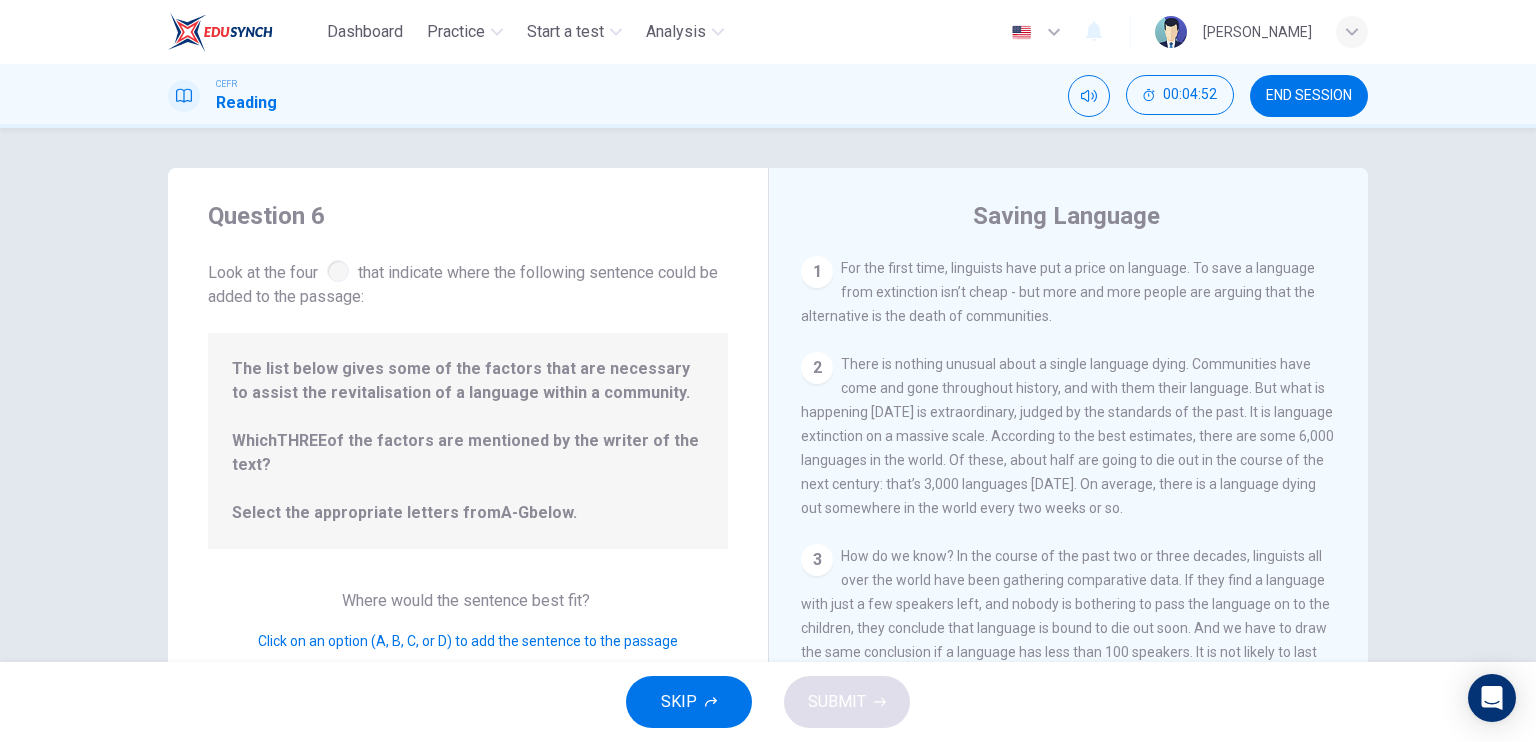 click on "2 There is nothing unusual about a single language dying. Communities have come and gone throughout history, and with them their language. But what is happening today is extraordinary, judged by the standards of the past. It is language extinction on a massive scale. According to the best estimates, there are some 6,000 languages in the world. Of these, about half are going to die out in the course of the next century: that’s 3,000 languages in 1,200 months. On average, there is a language dying out somewhere in the world every two weeks or so." at bounding box center (1069, 436) 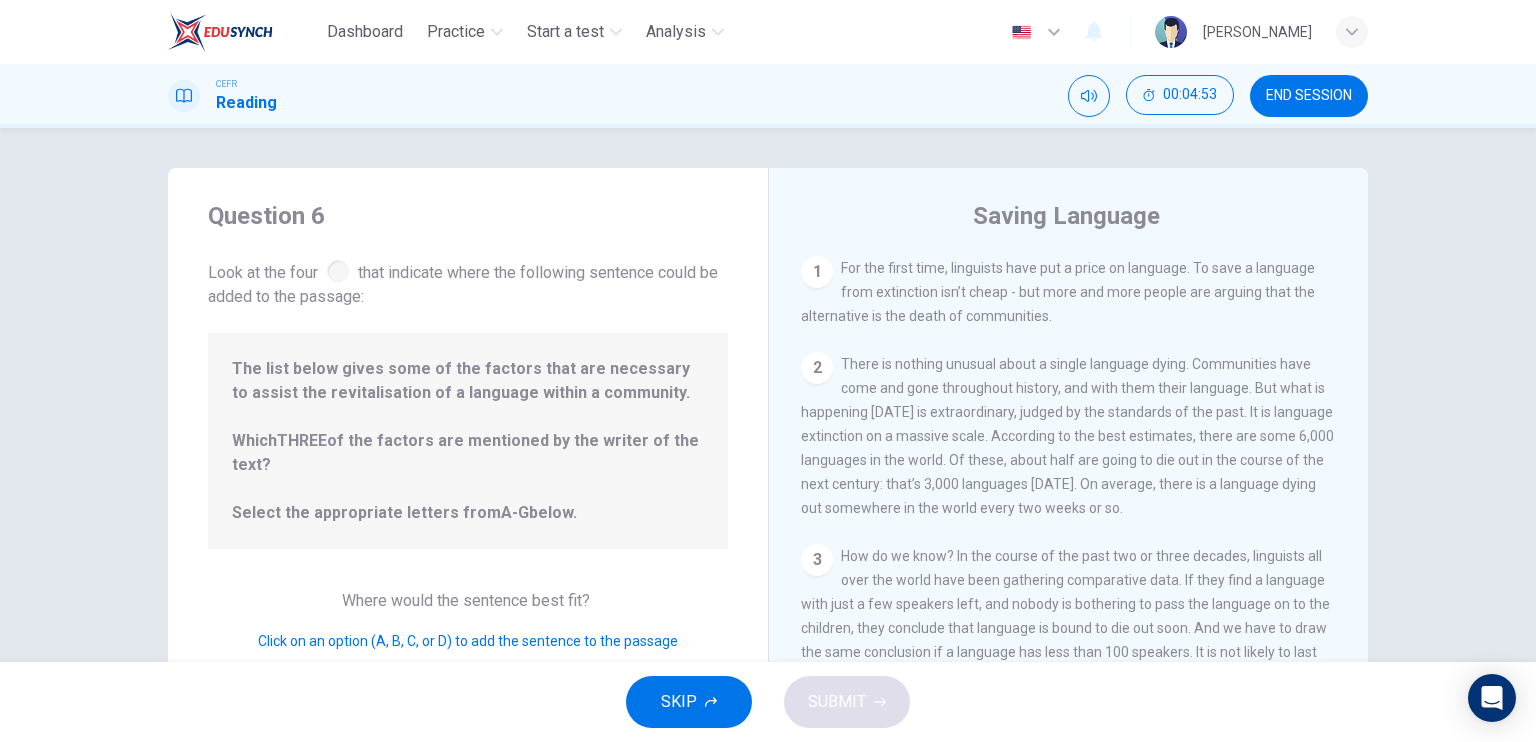 click on "There is nothing unusual about a single language dying. Communities have come and gone throughout history, and with them their language. But what is happening today is extraordinary, judged by the standards of the past. It is language extinction on a massive scale. According to the best estimates, there are some 6,000 languages in the world. Of these, about half are going to die out in the course of the next century: that’s 3,000 languages in 1,200 months. On average, there is a language dying out somewhere in the world every two weeks or so." at bounding box center [1067, 436] 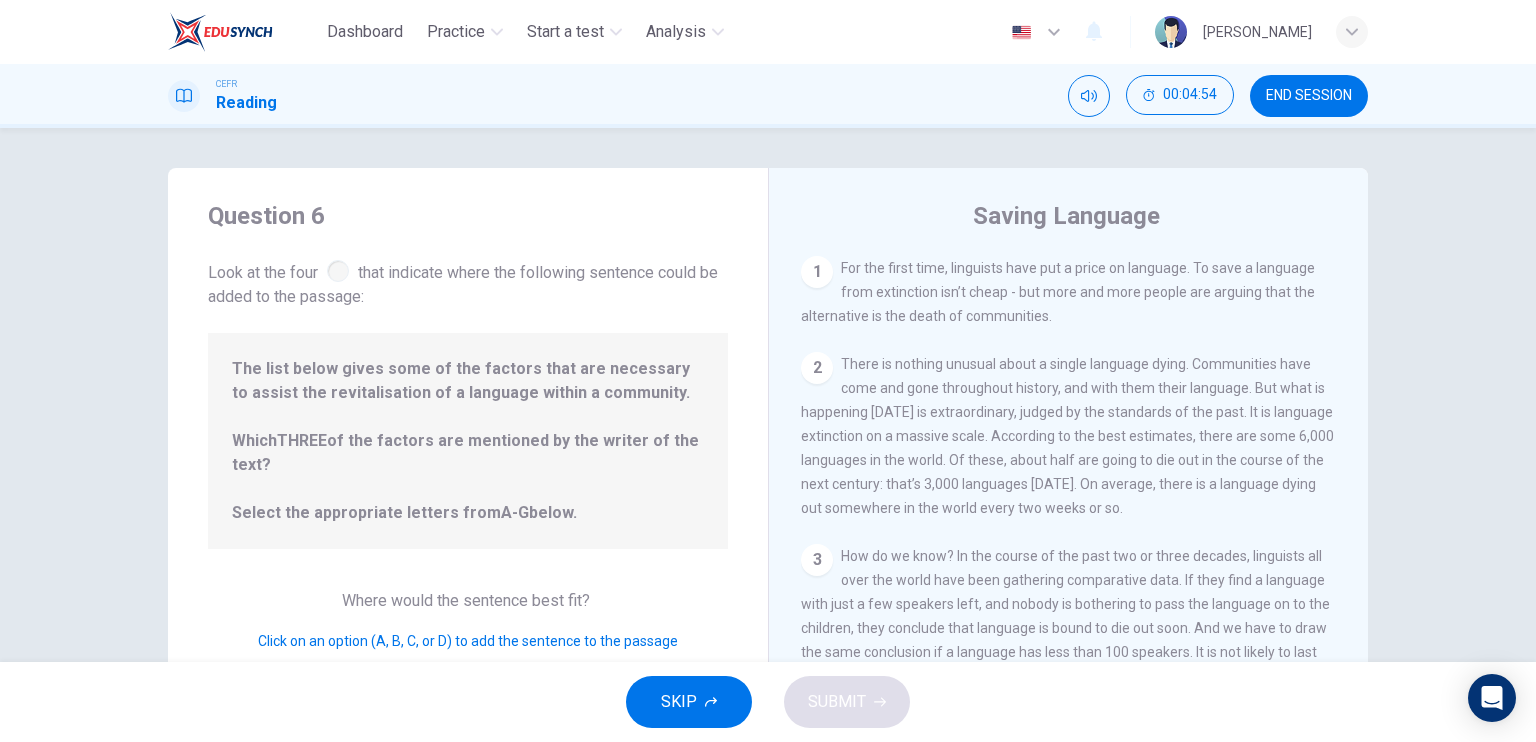 drag, startPoint x: 670, startPoint y: 707, endPoint x: 679, endPoint y: 698, distance: 12.727922 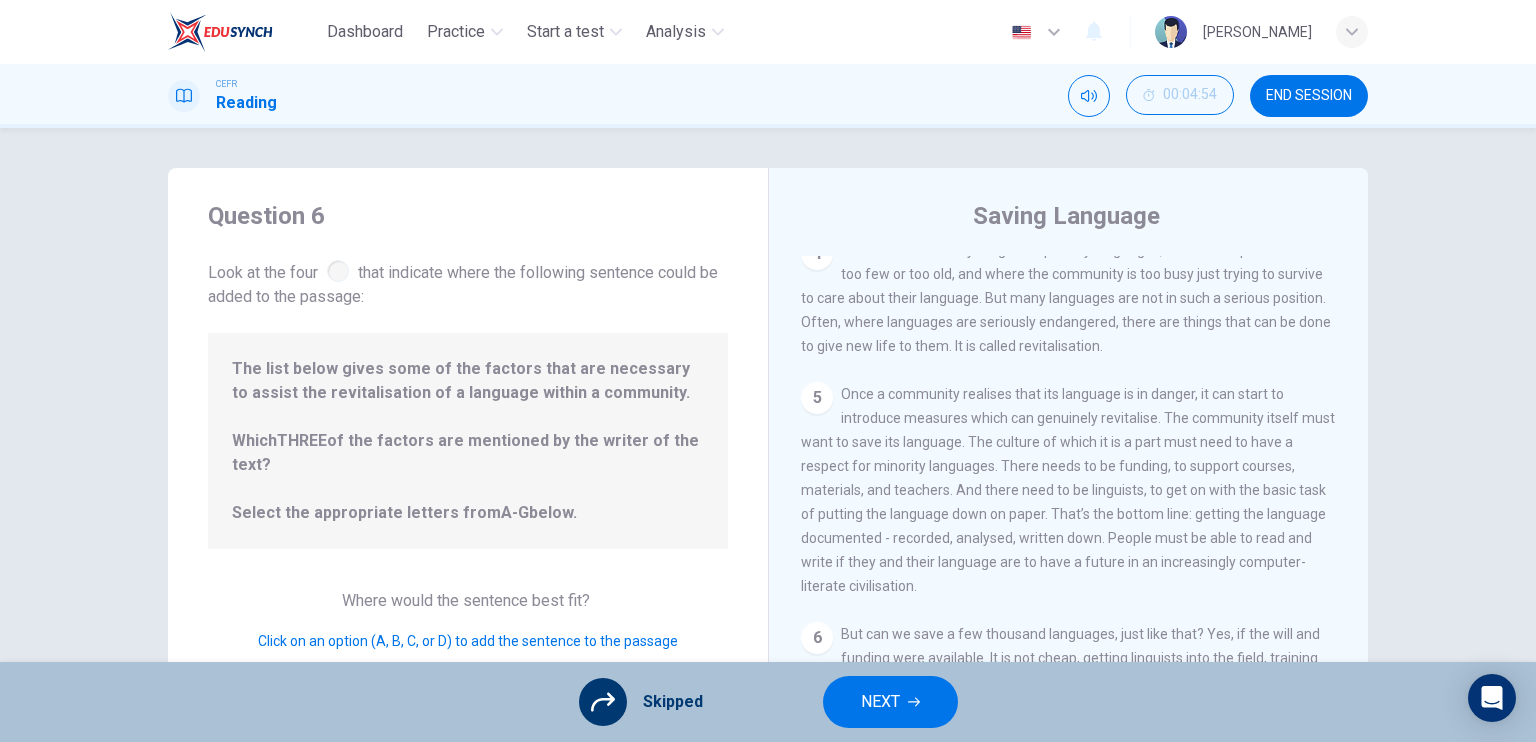 scroll, scrollTop: 500, scrollLeft: 0, axis: vertical 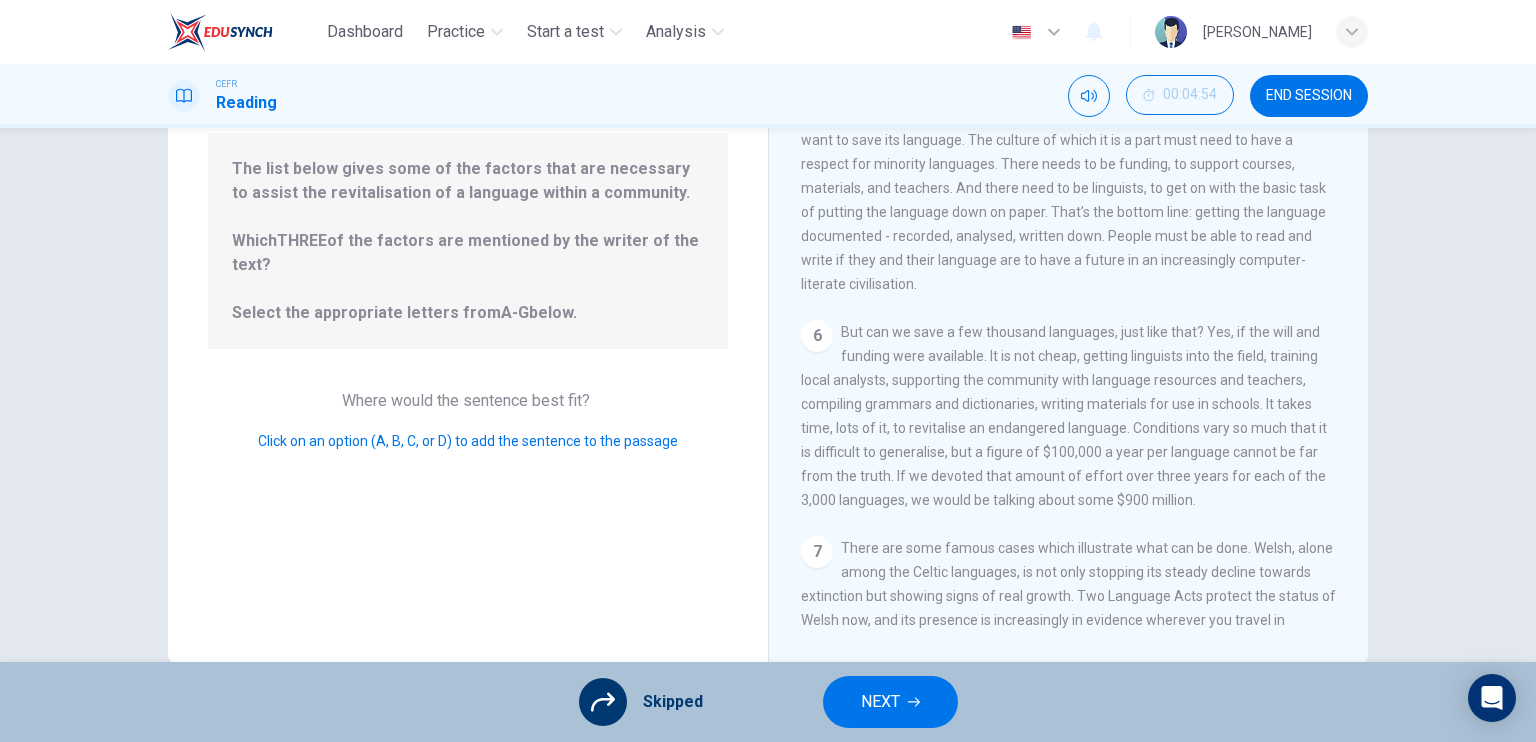 click on "NEXT" at bounding box center (890, 702) 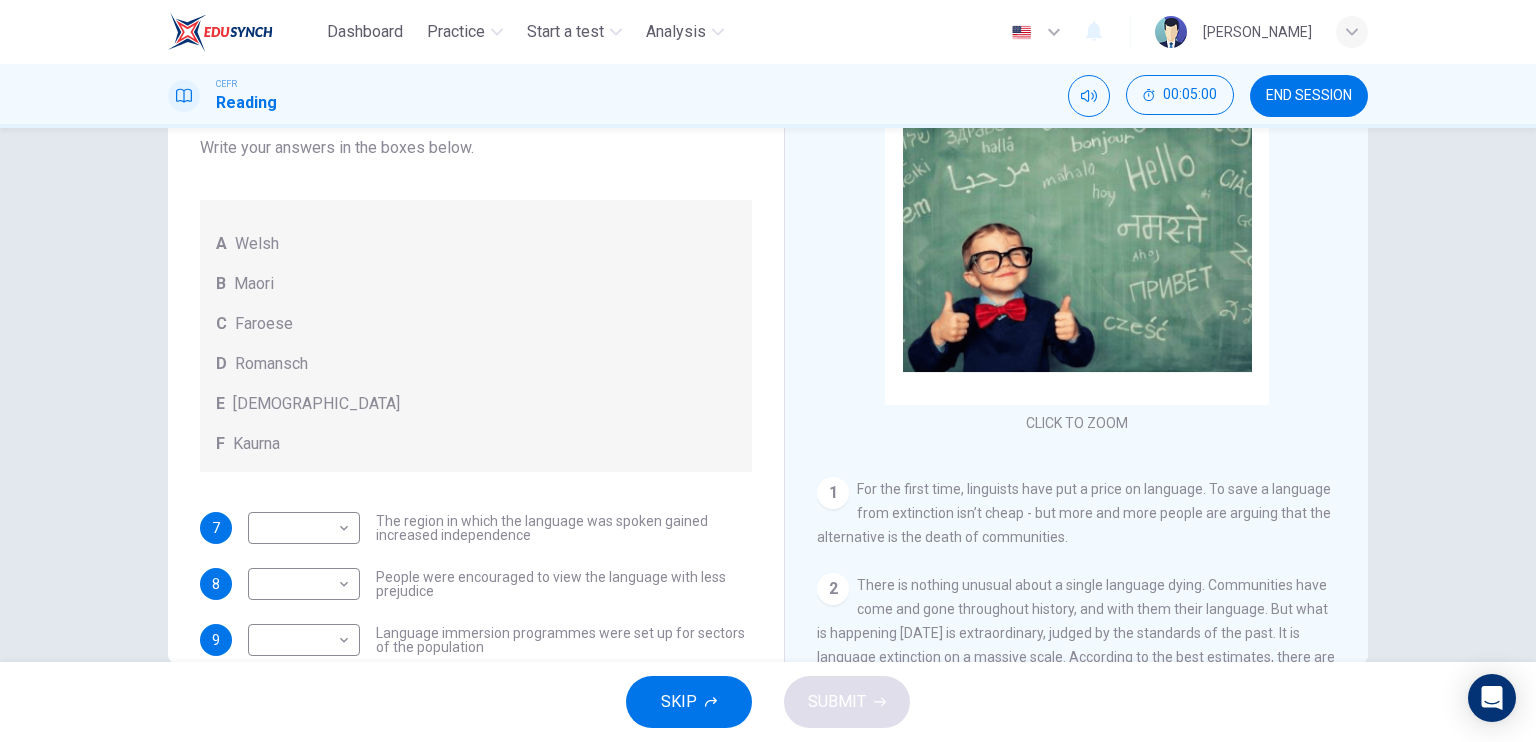 scroll, scrollTop: 240, scrollLeft: 0, axis: vertical 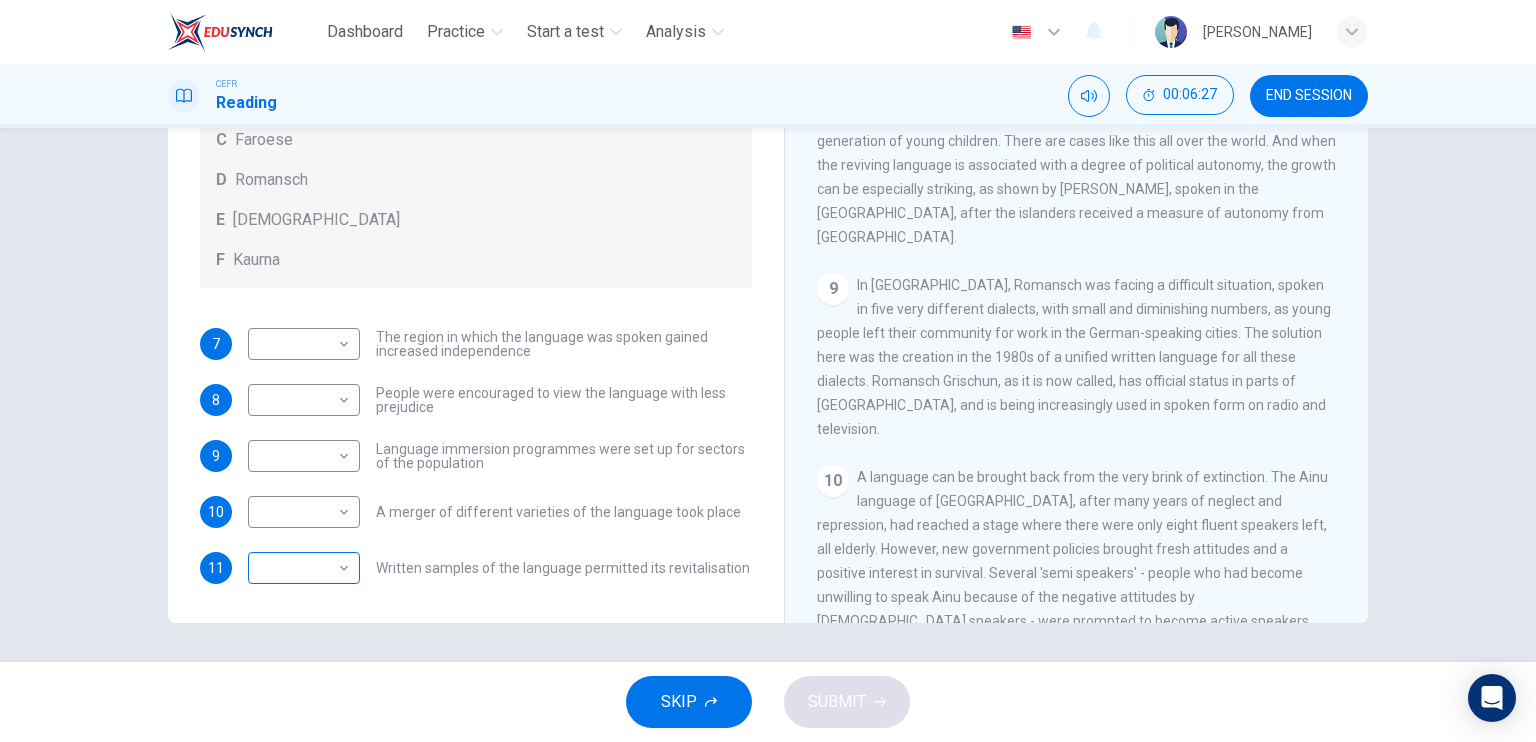 click on "Dashboard Practice Start a test Analysis English en ​ NOOR QURRATU'AINI BINTI MOHD RASHIDI CEFR Reading 00:06:27 END SESSION Questions 7 - 11 Match the languages  A-F  with the statements below which describe how a language was saved.
Write your answers in the boxes below. A Welsh B Maori C Faroese D Romansch E Ainu F Kaurna 7 ​ ​ The region in which the language was spoken gained increased independence 8 ​ ​ People were encouraged to view the language with less prejudice 9 ​ ​ Language immersion programmes were set up for sectors of the population 10 ​ ​ A merger of different varieties of the language took place 11 ​ ​ Written samples of the language permitted its revitalisation Saving Language CLICK TO ZOOM Click to Zoom 1 For the first time, linguists have put a price on language. To save a language from extinction isn’t cheap - but more and more people are arguing that the alternative is the death of communities. 2 3 4 5 6 7 8 9 10 11 12 SKIP SUBMIT
Dashboard Practice 2025" at bounding box center (768, 371) 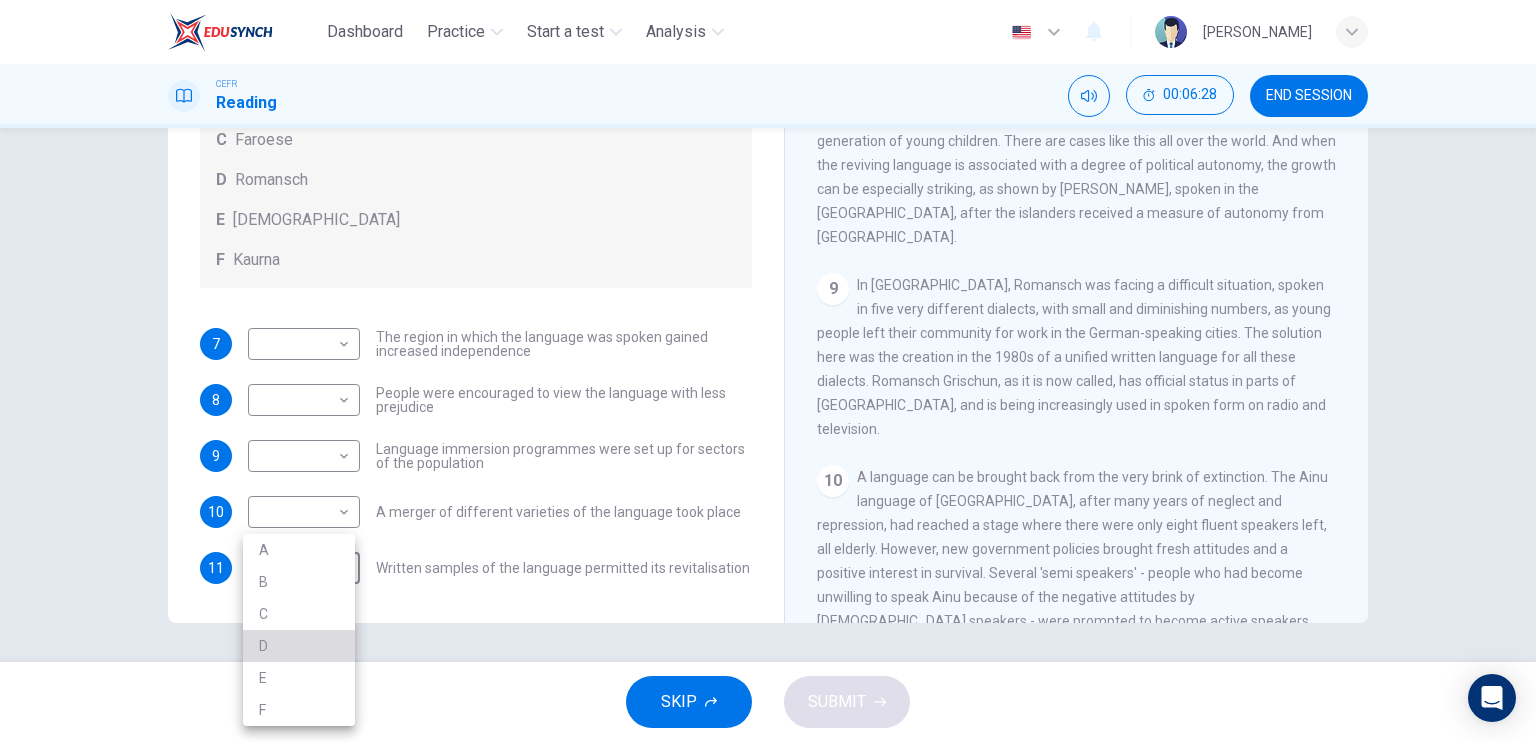 click on "D" at bounding box center [299, 646] 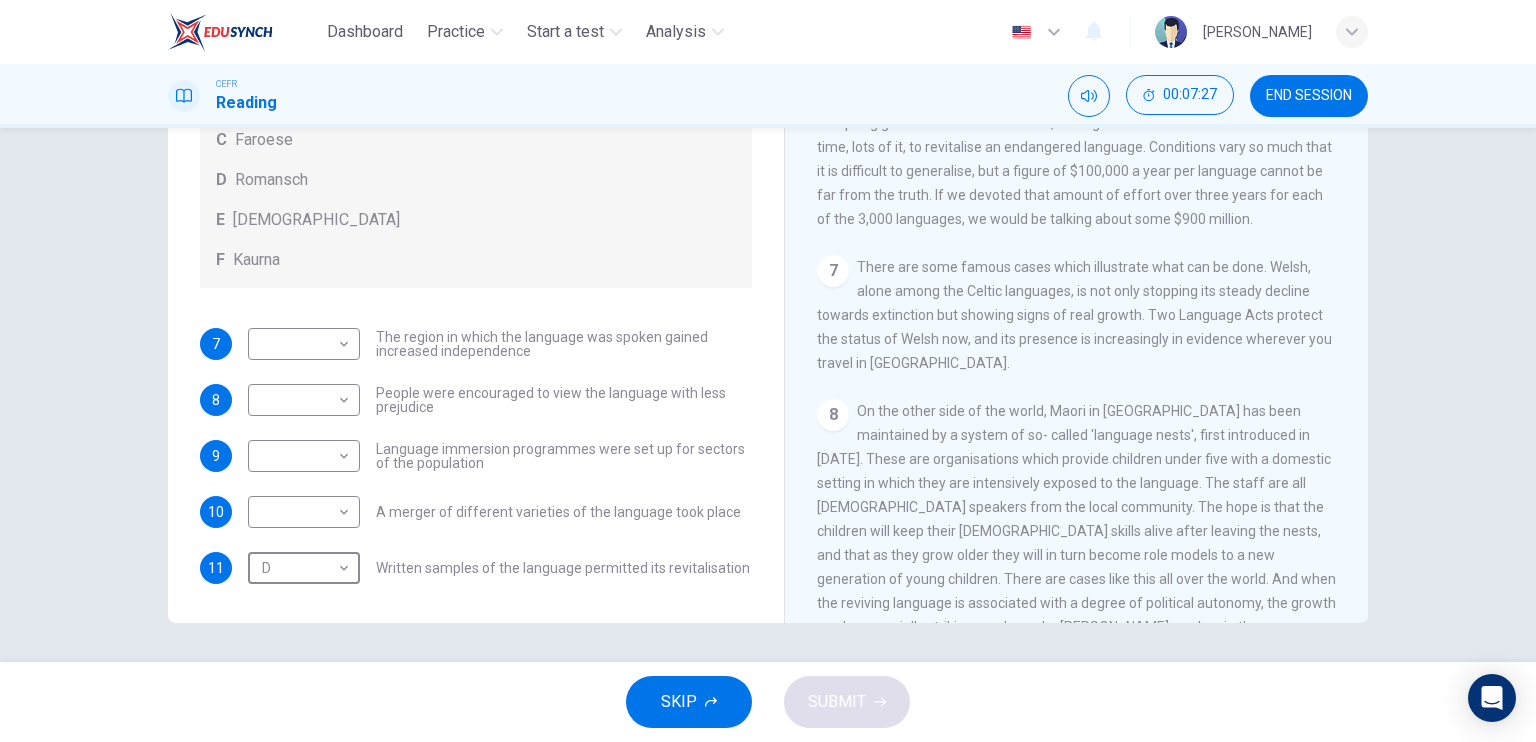 scroll, scrollTop: 1309, scrollLeft: 0, axis: vertical 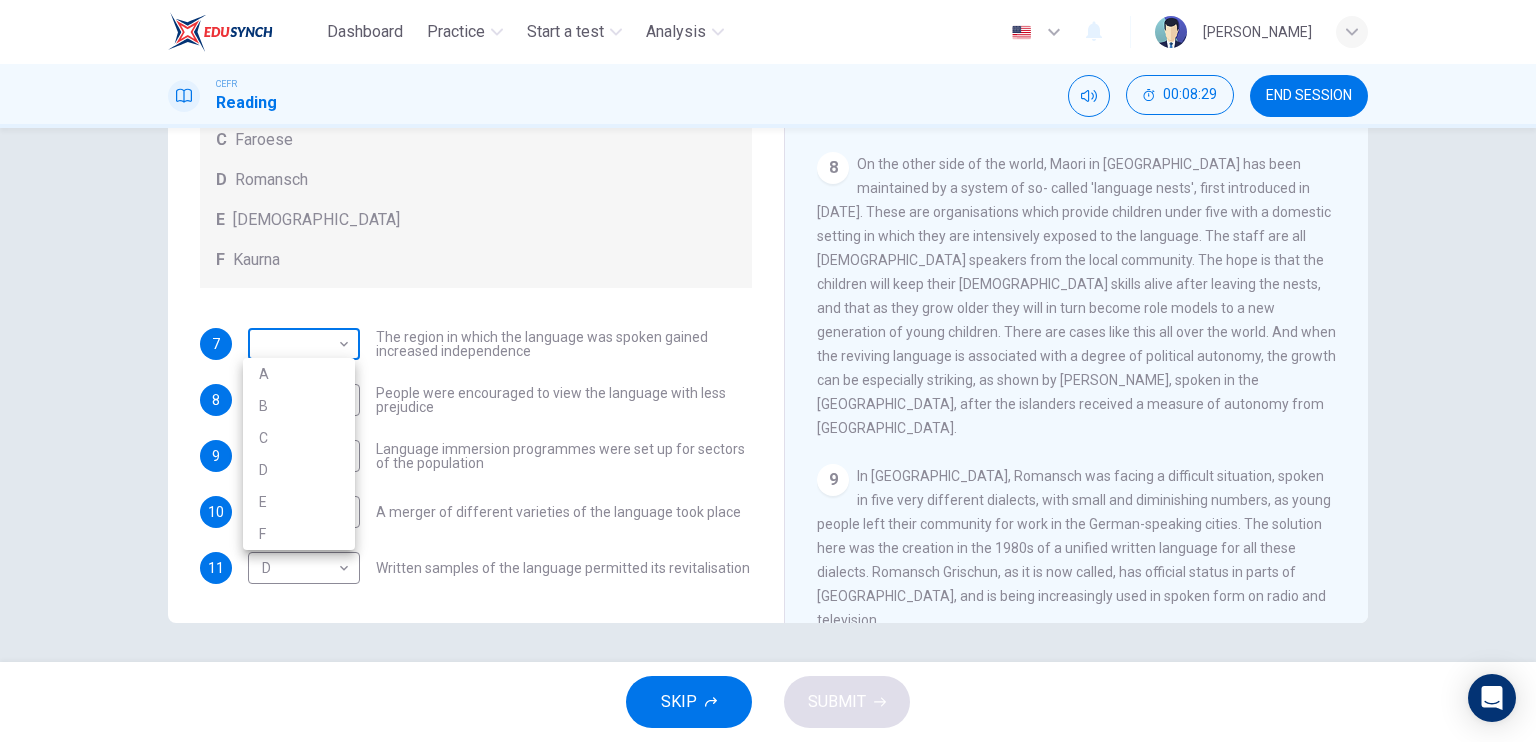 click on "Dashboard Practice Start a test Analysis English en ​ NOOR QURRATU'AINI BINTI MOHD RASHIDI CEFR Reading 00:08:29 END SESSION Questions 7 - 11 Match the languages  A-F  with the statements below which describe how a language was saved.
Write your answers in the boxes below. A Welsh B Maori C Faroese D Romansch E Ainu F Kaurna 7 ​ ​ The region in which the language was spoken gained increased independence 8 ​ ​ People were encouraged to view the language with less prejudice 9 ​ ​ Language immersion programmes were set up for sectors of the population 10 ​ ​ A merger of different varieties of the language took place 11 D D ​ Written samples of the language permitted its revitalisation Saving Language CLICK TO ZOOM Click to Zoom 1 For the first time, linguists have put a price on language. To save a language from extinction isn’t cheap - but more and more people are arguing that the alternative is the death of communities. 2 3 4 5 6 7 8 9 10 11 12 SKIP SUBMIT
Dashboard Practice 2025" at bounding box center [768, 371] 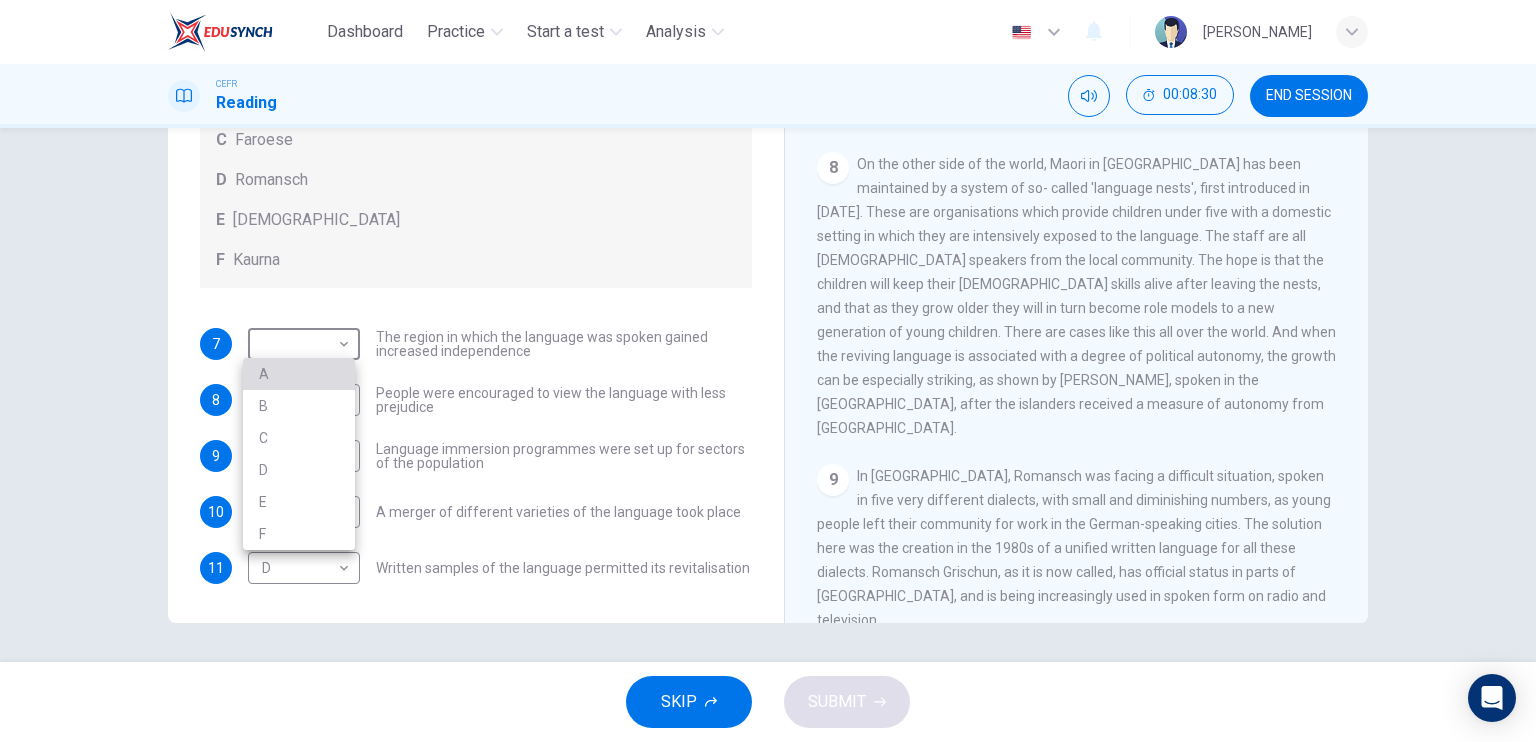 click on "A" at bounding box center [299, 374] 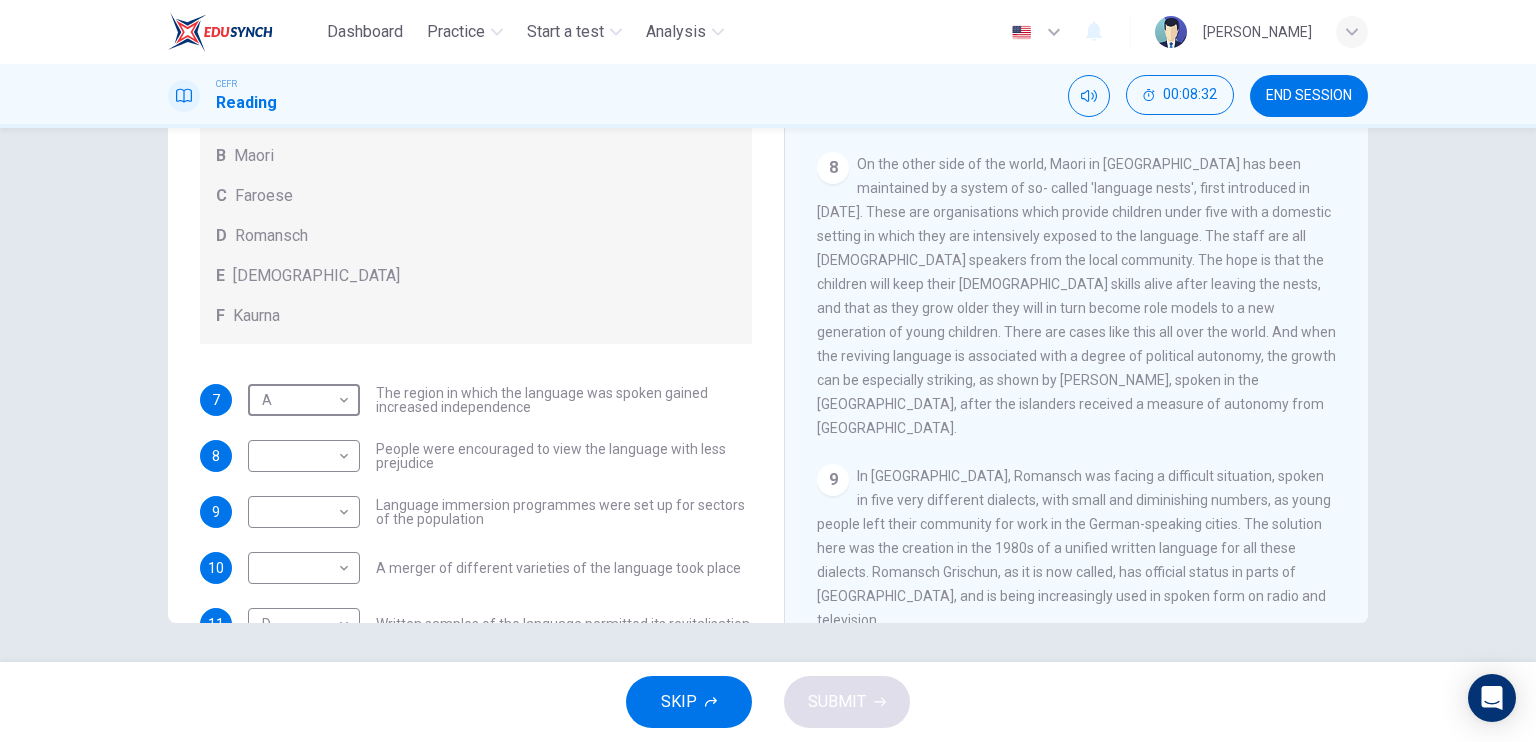 scroll, scrollTop: 144, scrollLeft: 0, axis: vertical 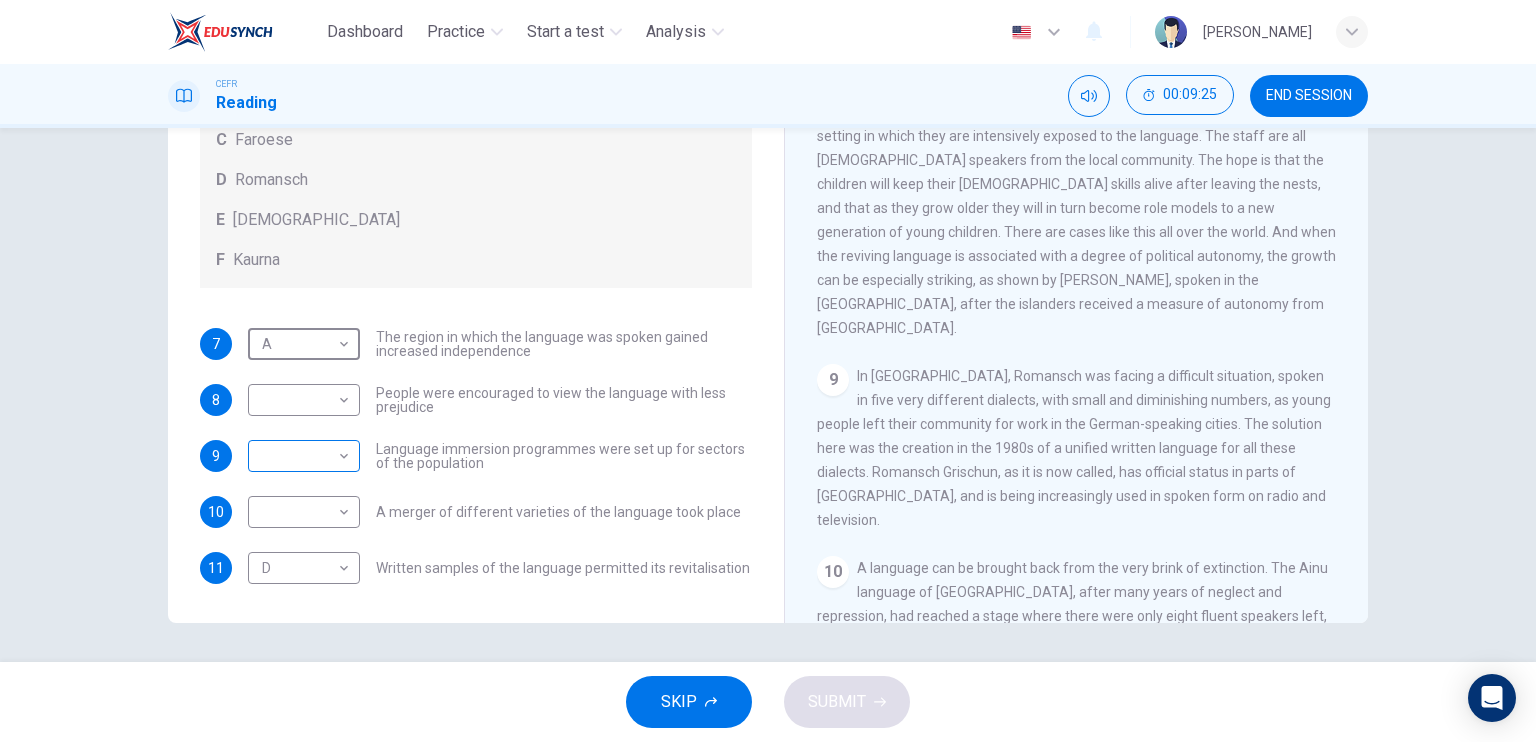 click on "Dashboard Practice Start a test Analysis English en ​ NOOR QURRATU'AINI BINTI MOHD RASHIDI CEFR Reading 00:09:25 END SESSION Questions 7 - 11 Match the languages  A-F  with the statements below which describe how a language was saved.
Write your answers in the boxes below. A Welsh B Maori C Faroese D Romansch E Ainu F Kaurna 7 A A ​ The region in which the language was spoken gained increased independence 8 ​ ​ People were encouraged to view the language with less prejudice 9 ​ ​ Language immersion programmes were set up for sectors of the population 10 ​ ​ A merger of different varieties of the language took place 11 D D ​ Written samples of the language permitted its revitalisation Saving Language CLICK TO ZOOM Click to Zoom 1 For the first time, linguists have put a price on language. To save a language from extinction isn’t cheap - but more and more people are arguing that the alternative is the death of communities. 2 3 4 5 6 7 8 9 10 11 12 SKIP SUBMIT
Dashboard Practice 2025" at bounding box center (768, 371) 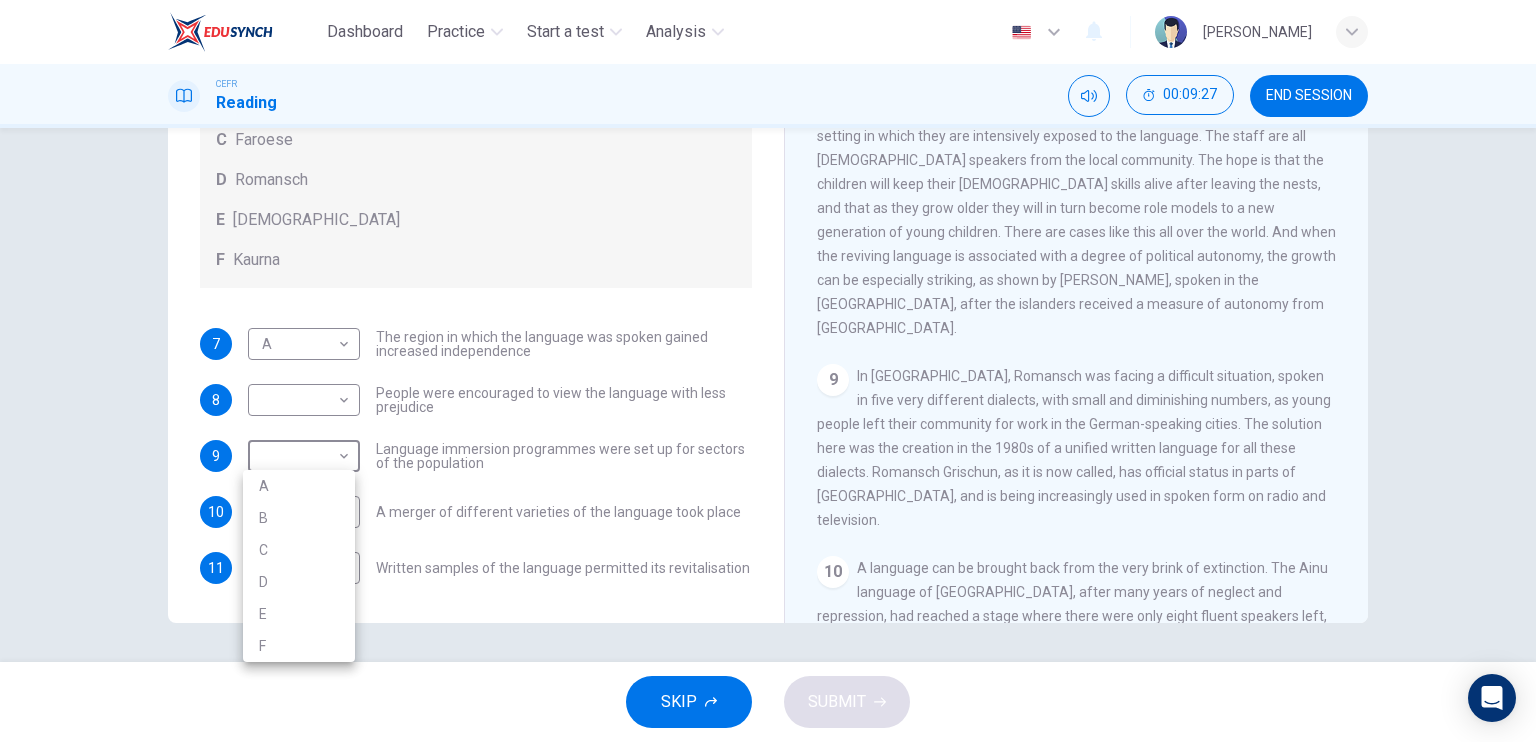 click at bounding box center (768, 371) 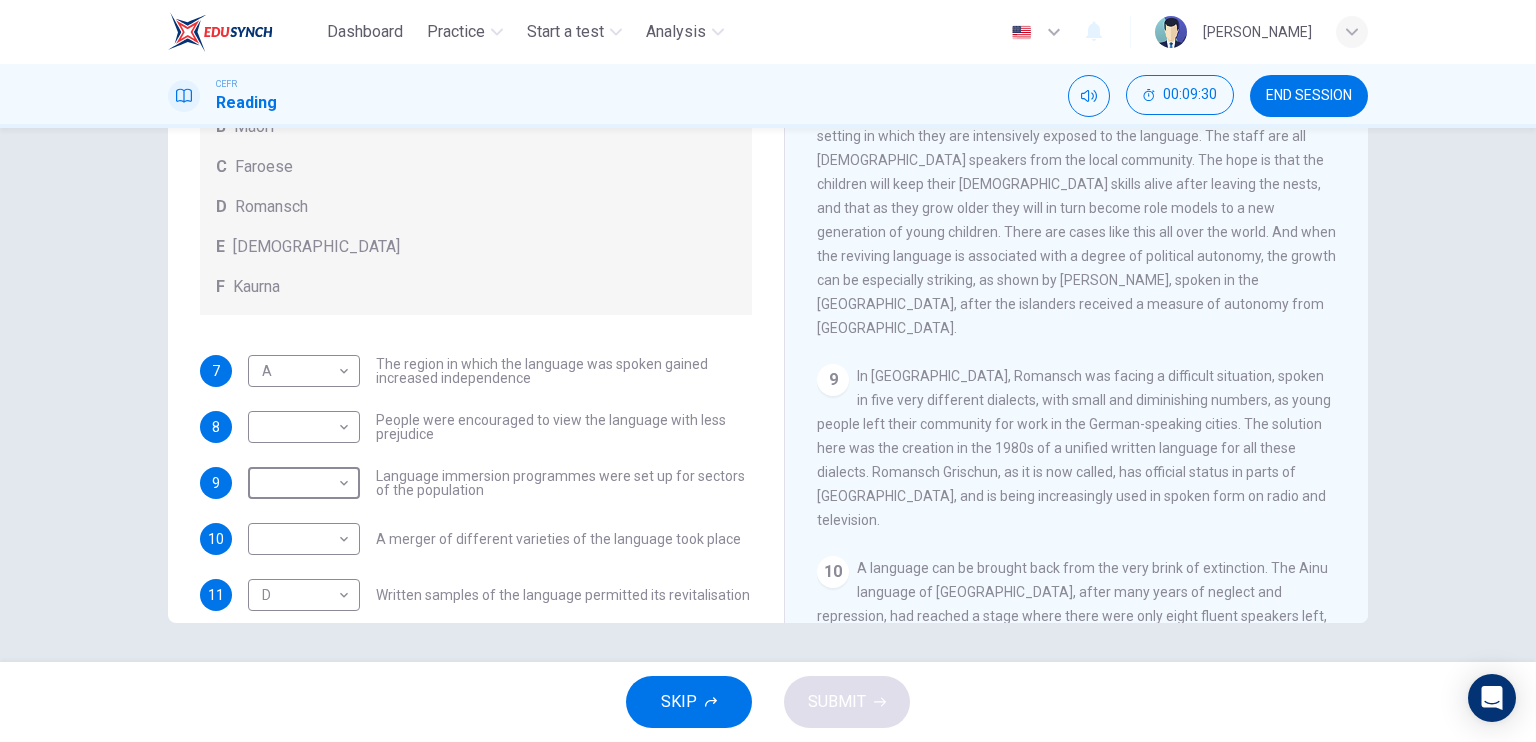 scroll, scrollTop: 144, scrollLeft: 0, axis: vertical 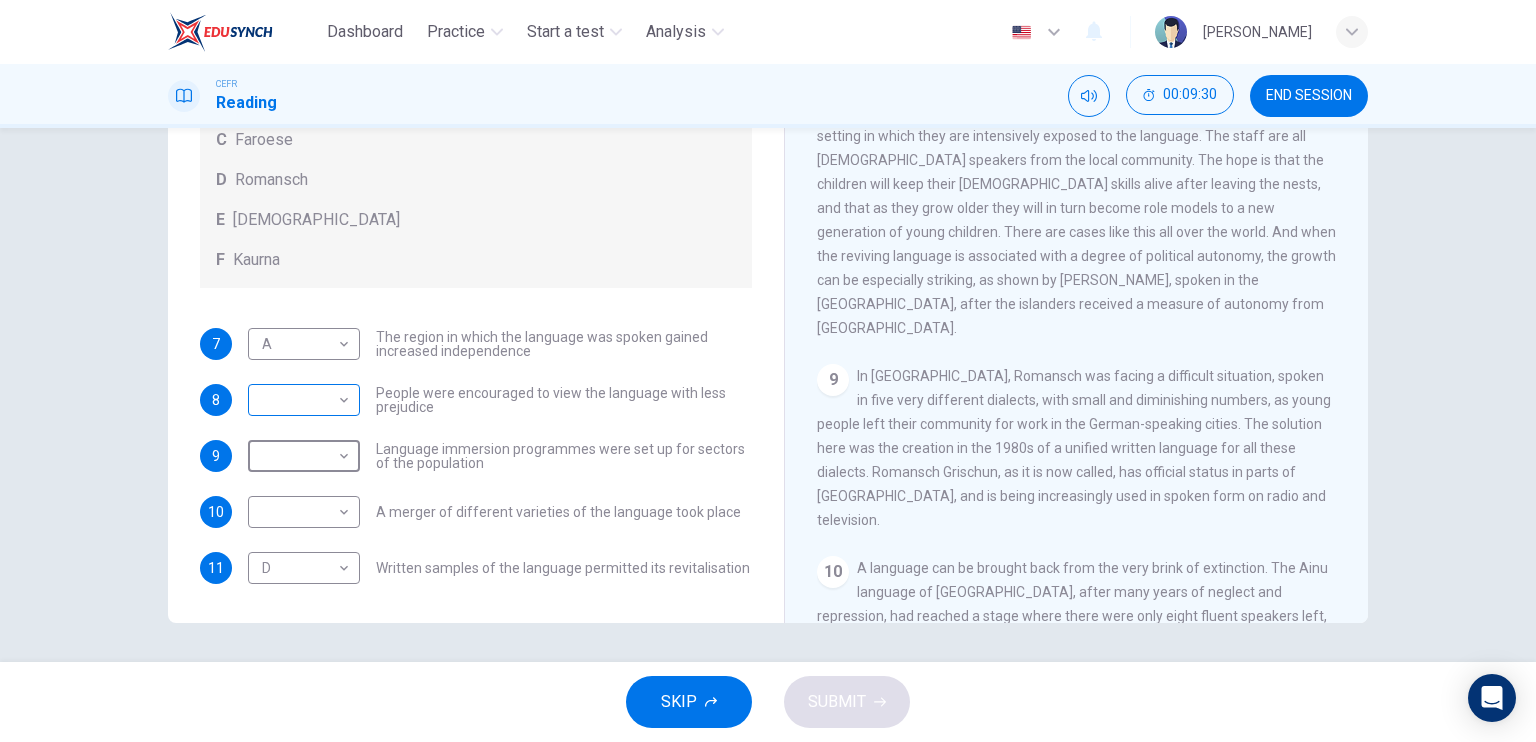 click on "Dashboard Practice Start a test Analysis English en ​ NOOR QURRATU'AINI BINTI MOHD RASHIDI CEFR Reading 00:09:30 END SESSION Questions 7 - 11 Match the languages  A-F  with the statements below which describe how a language was saved.
Write your answers in the boxes below. A Welsh B Maori C Faroese D Romansch E Ainu F Kaurna 7 A A ​ The region in which the language was spoken gained increased independence 8 ​ ​ People were encouraged to view the language with less prejudice 9 ​ ​ Language immersion programmes were set up for sectors of the population 10 ​ ​ A merger of different varieties of the language took place 11 D D ​ Written samples of the language permitted its revitalisation Saving Language CLICK TO ZOOM Click to Zoom 1 For the first time, linguists have put a price on language. To save a language from extinction isn’t cheap - but more and more people are arguing that the alternative is the death of communities. 2 3 4 5 6 7 8 9 10 11 12 SKIP SUBMIT
Dashboard Practice 2025" at bounding box center [768, 371] 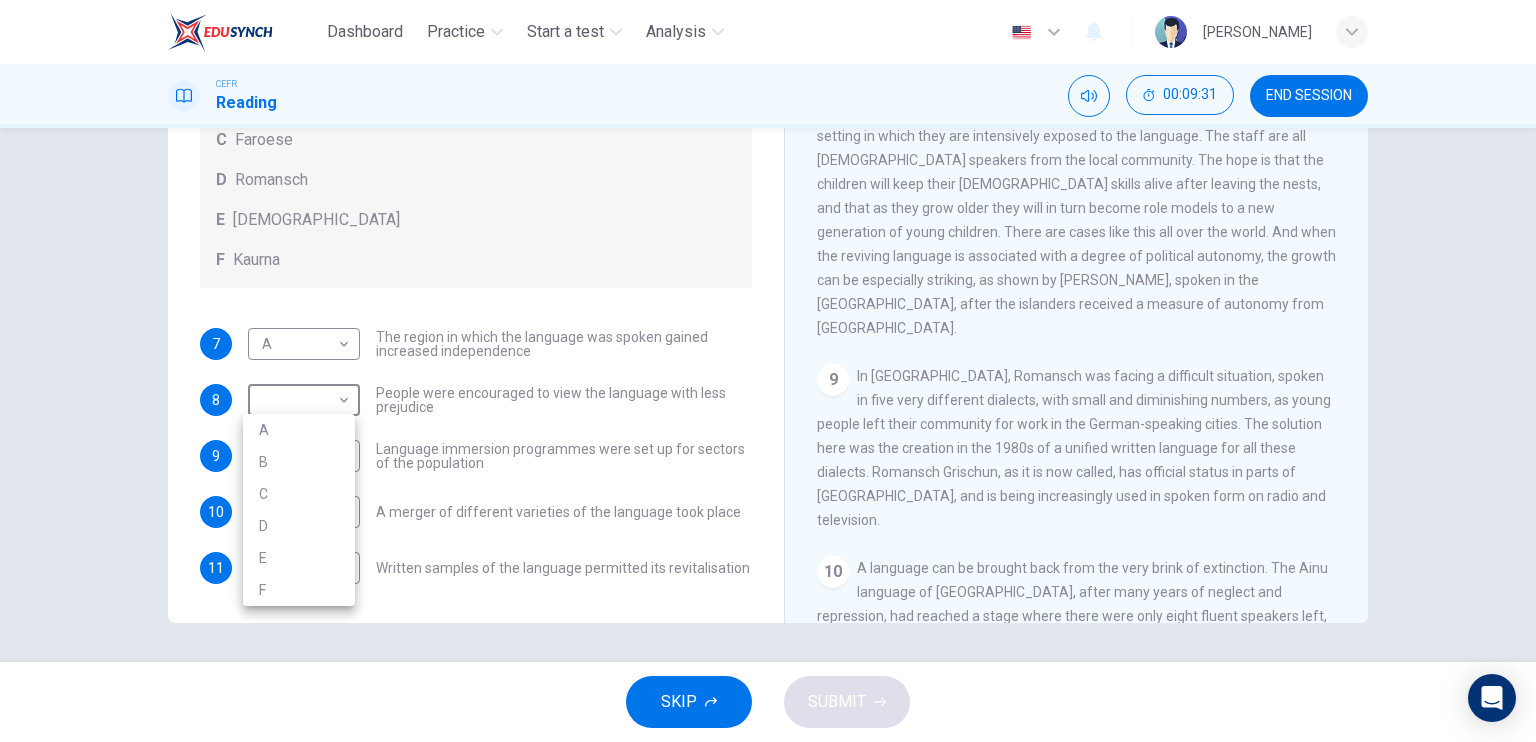 click on "B" at bounding box center [299, 462] 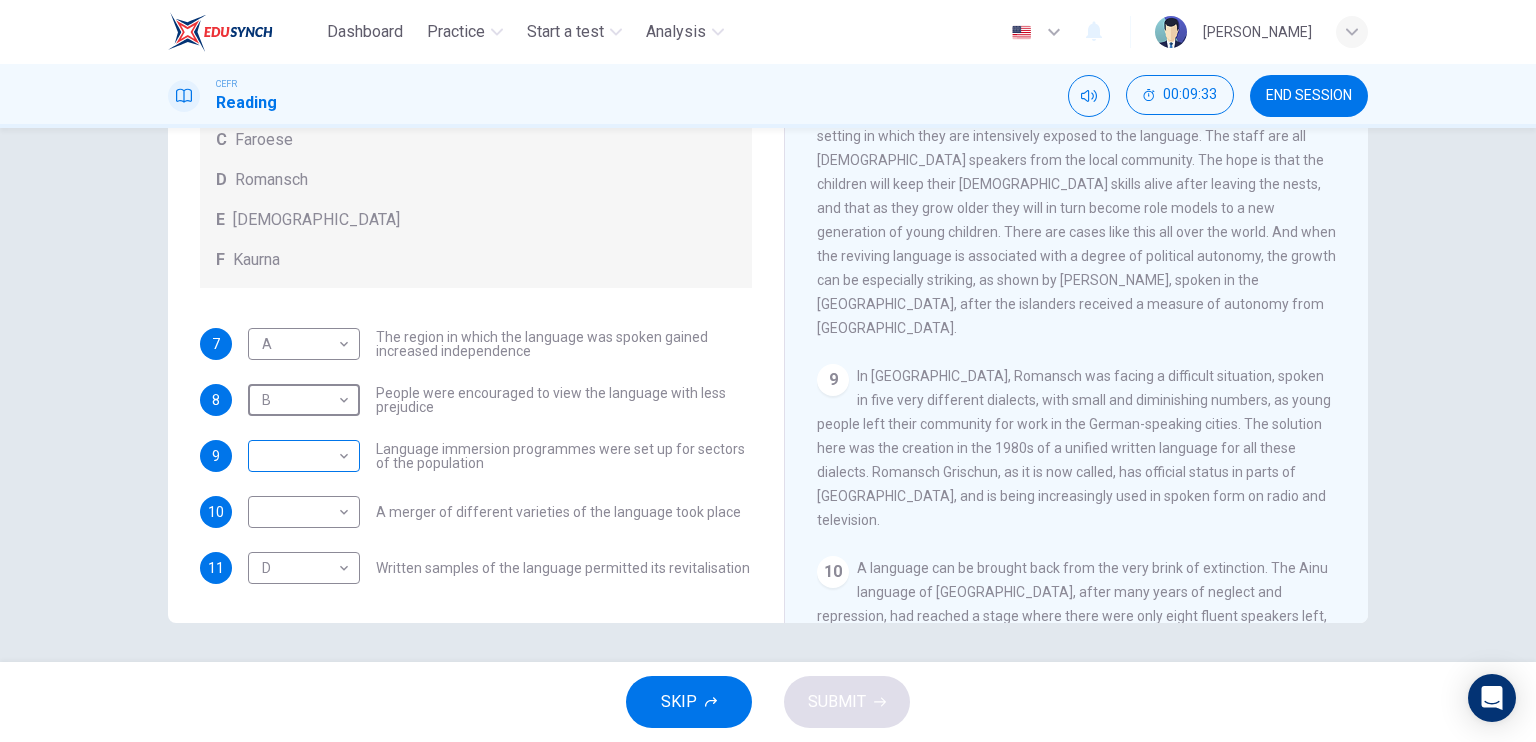click on "Dashboard Practice Start a test Analysis English en ​ NOOR QURRATU'AINI BINTI MOHD RASHIDI CEFR Reading 00:09:33 END SESSION Questions 7 - 11 Match the languages  A-F  with the statements below which describe how a language was saved.
Write your answers in the boxes below. A Welsh B Maori C Faroese D Romansch E Ainu F Kaurna 7 A A ​ The region in which the language was spoken gained increased independence 8 B B ​ People were encouraged to view the language with less prejudice 9 ​ ​ Language immersion programmes were set up for sectors of the population 10 ​ ​ A merger of different varieties of the language took place 11 D D ​ Written samples of the language permitted its revitalisation Saving Language CLICK TO ZOOM Click to Zoom 1 For the first time, linguists have put a price on language. To save a language from extinction isn’t cheap - but more and more people are arguing that the alternative is the death of communities. 2 3 4 5 6 7 8 9 10 11 12 SKIP SUBMIT
Dashboard Practice 2025" at bounding box center (768, 371) 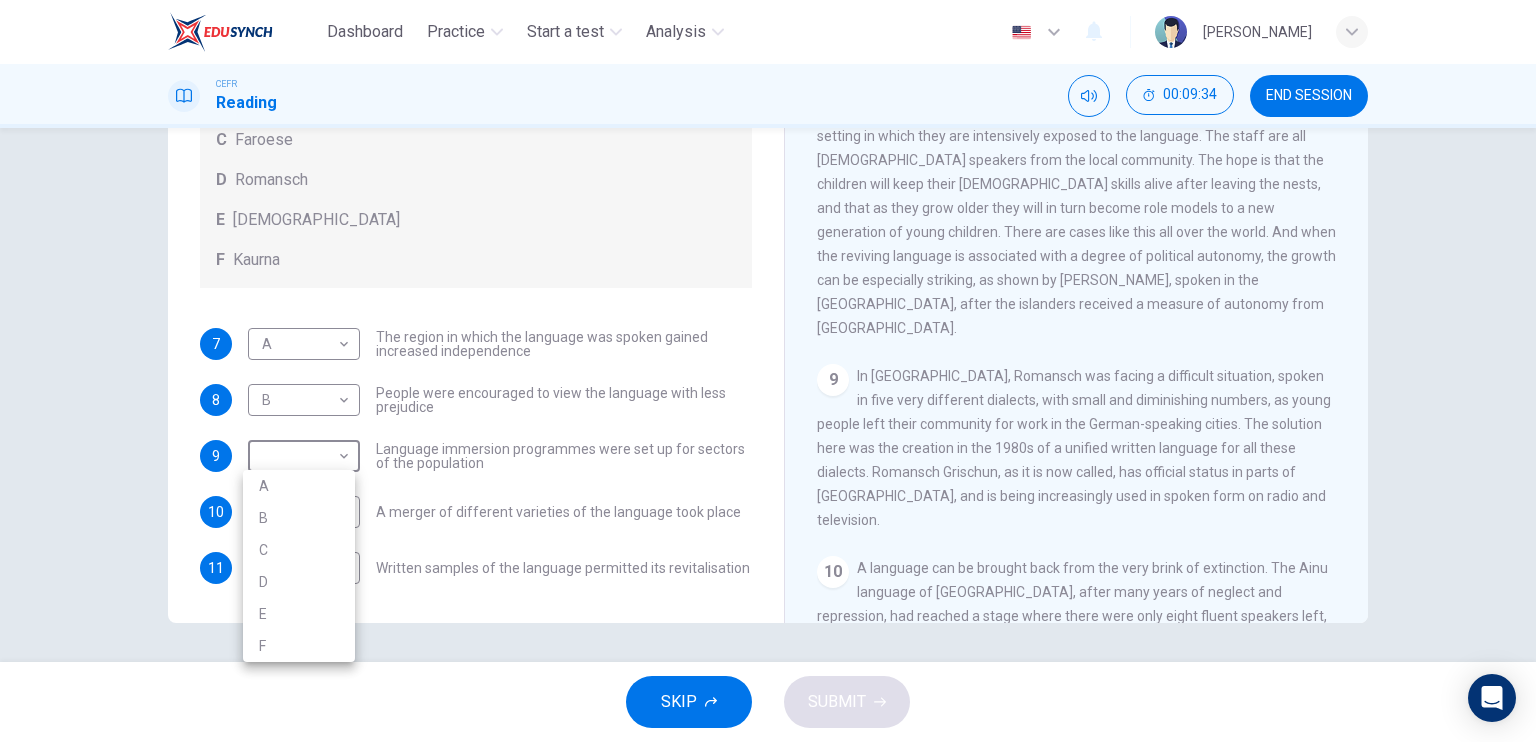 click on "B" at bounding box center [299, 518] 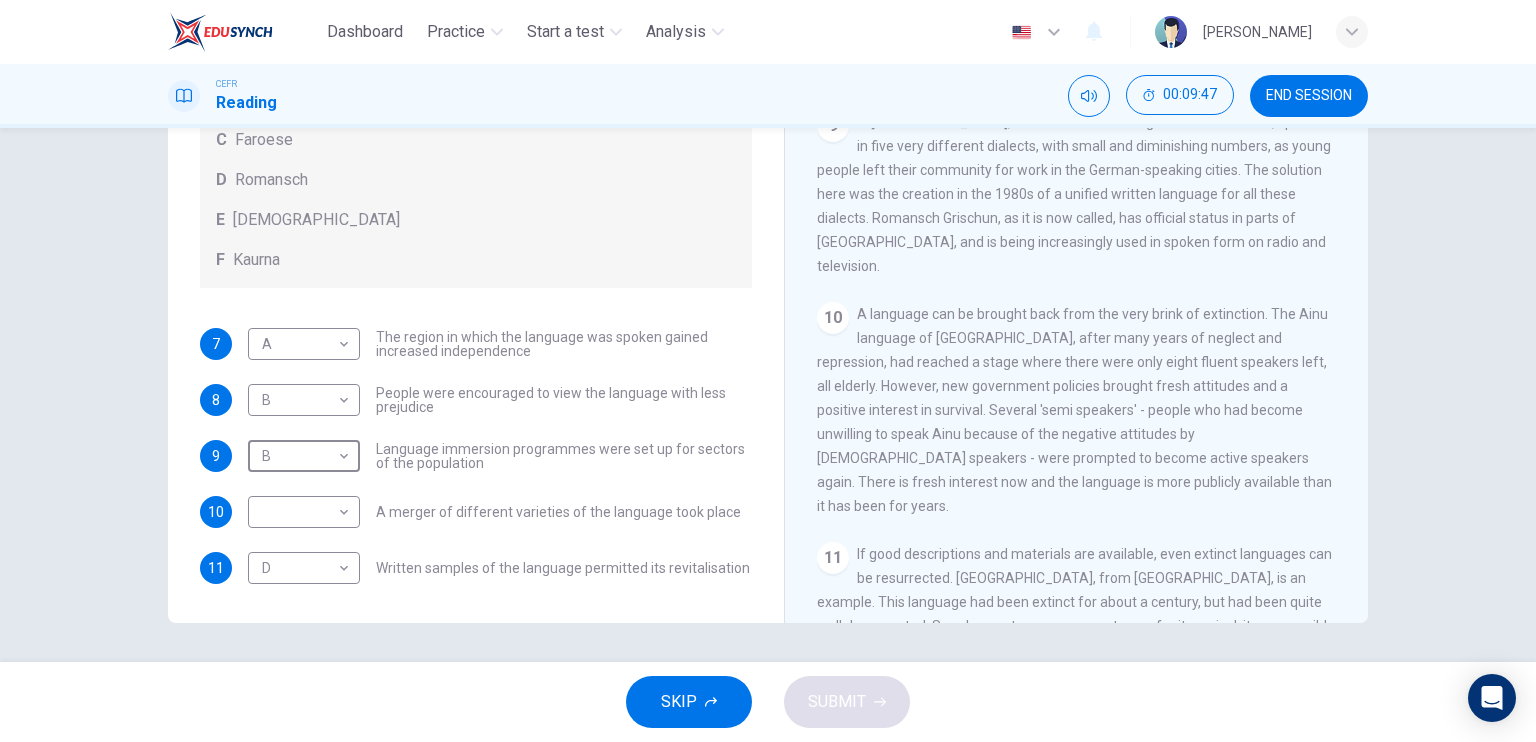 scroll, scrollTop: 1909, scrollLeft: 0, axis: vertical 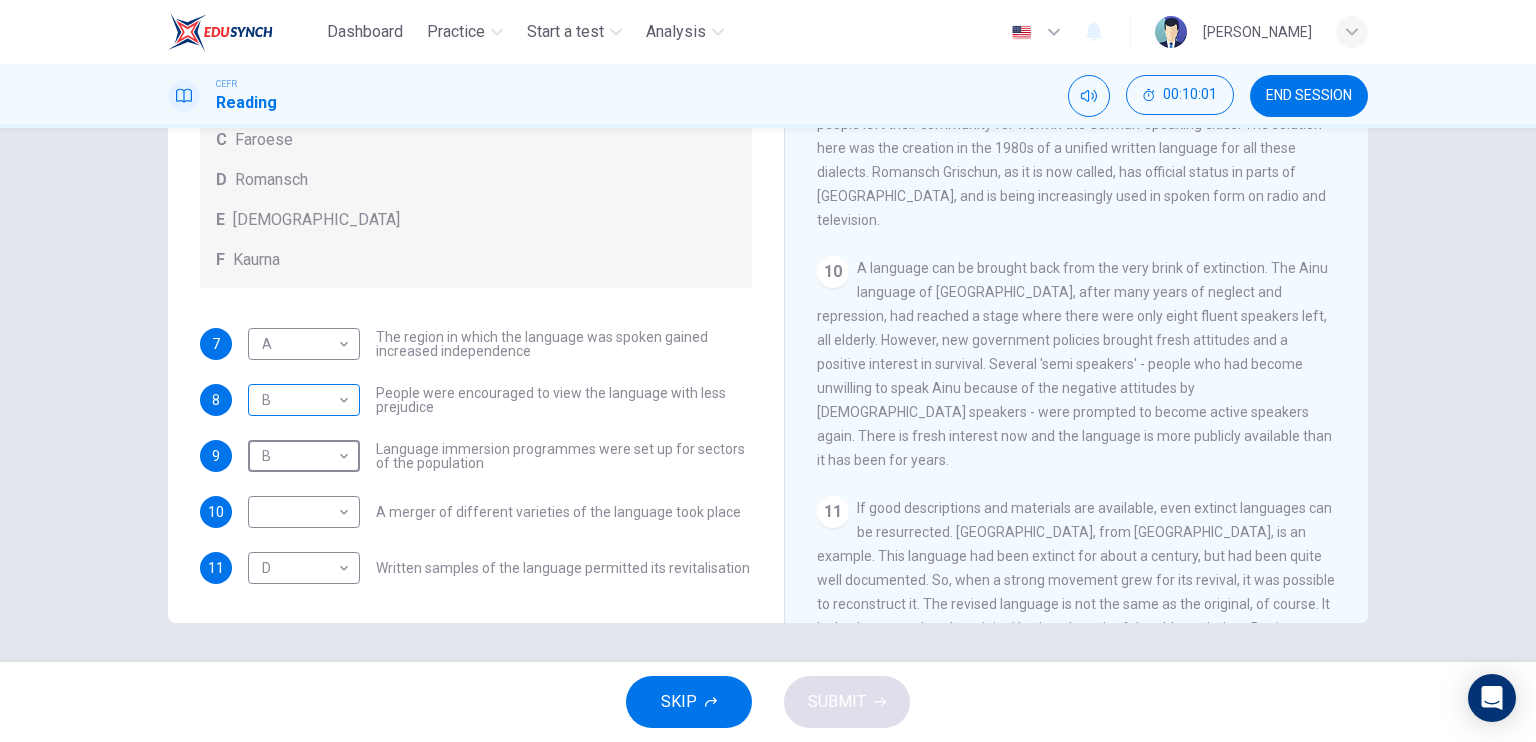 click on "Dashboard Practice Start a test Analysis English en ​ NOOR QURRATU'AINI BINTI MOHD RASHIDI CEFR Reading 00:10:01 END SESSION Questions 7 - 11 Match the languages  A-F  with the statements below which describe how a language was saved.
Write your answers in the boxes below. A Welsh B Maori C Faroese D Romansch E Ainu F Kaurna 7 A A ​ The region in which the language was spoken gained increased independence 8 B B ​ People were encouraged to view the language with less prejudice 9 B B ​ Language immersion programmes were set up for sectors of the population 10 ​ ​ A merger of different varieties of the language took place 11 D D ​ Written samples of the language permitted its revitalisation Saving Language CLICK TO ZOOM Click to Zoom 1 For the first time, linguists have put a price on language. To save a language from extinction isn’t cheap - but more and more people are arguing that the alternative is the death of communities. 2 3 4 5 6 7 8 9 10 11 12 SKIP SUBMIT
Dashboard Practice 2025" at bounding box center [768, 371] 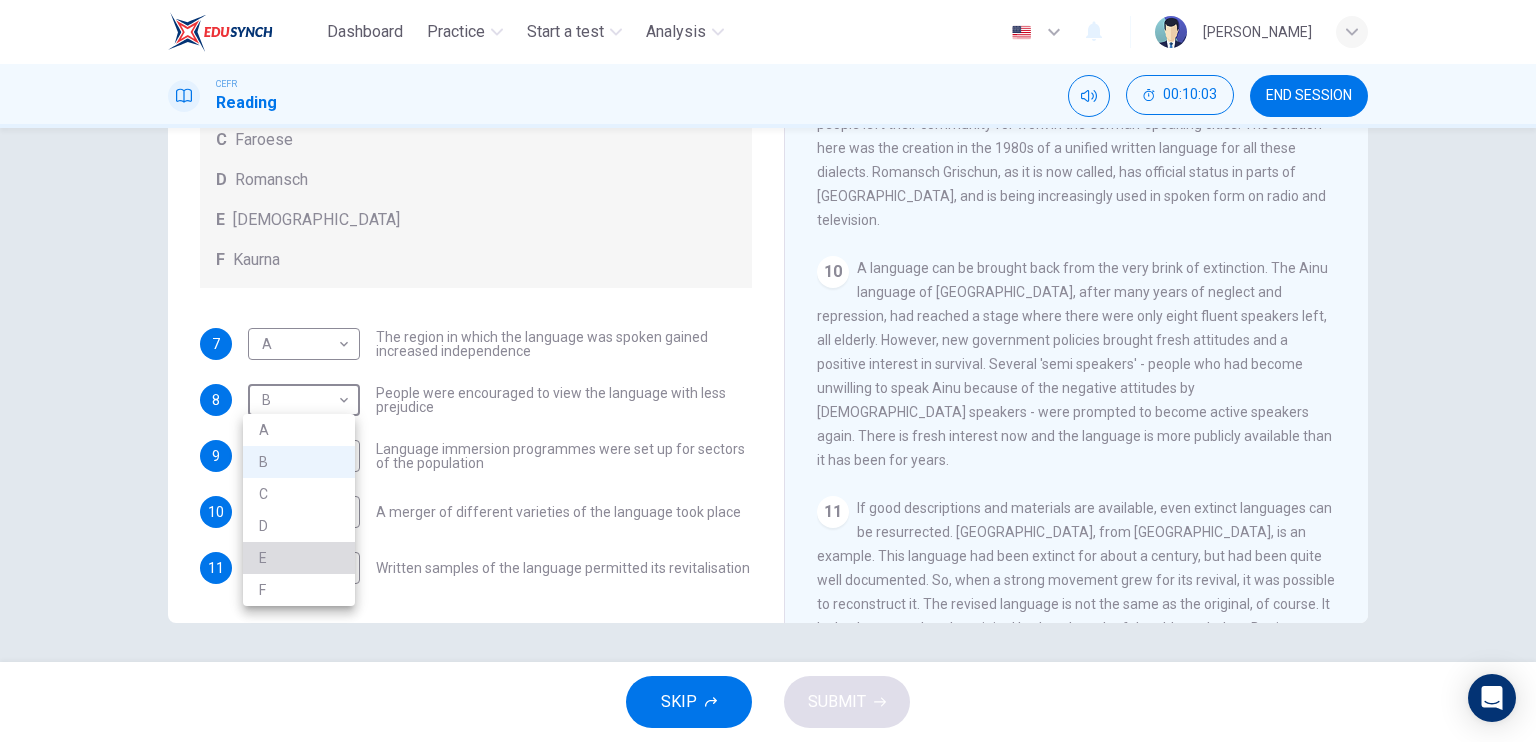 click on "E" at bounding box center (299, 558) 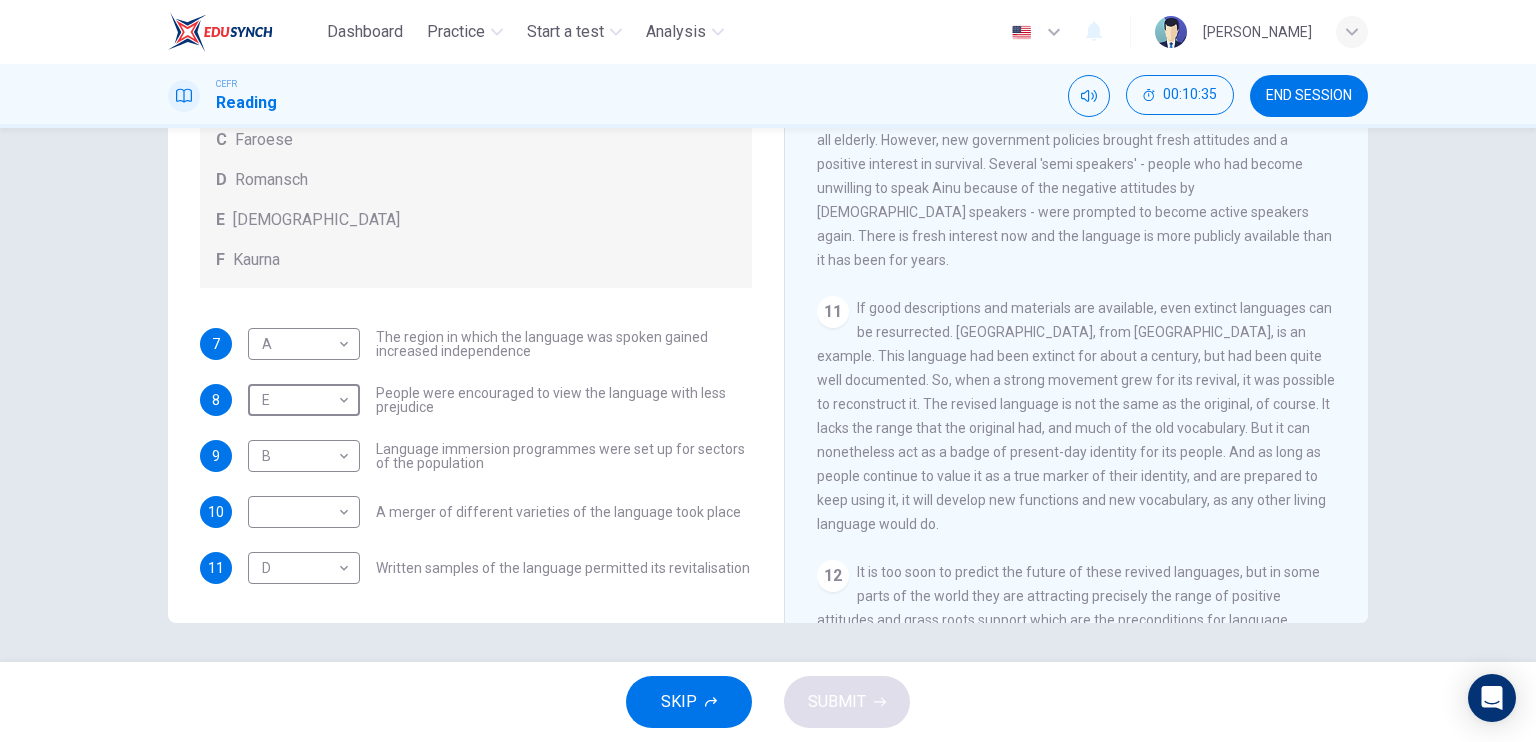 scroll, scrollTop: 2209, scrollLeft: 0, axis: vertical 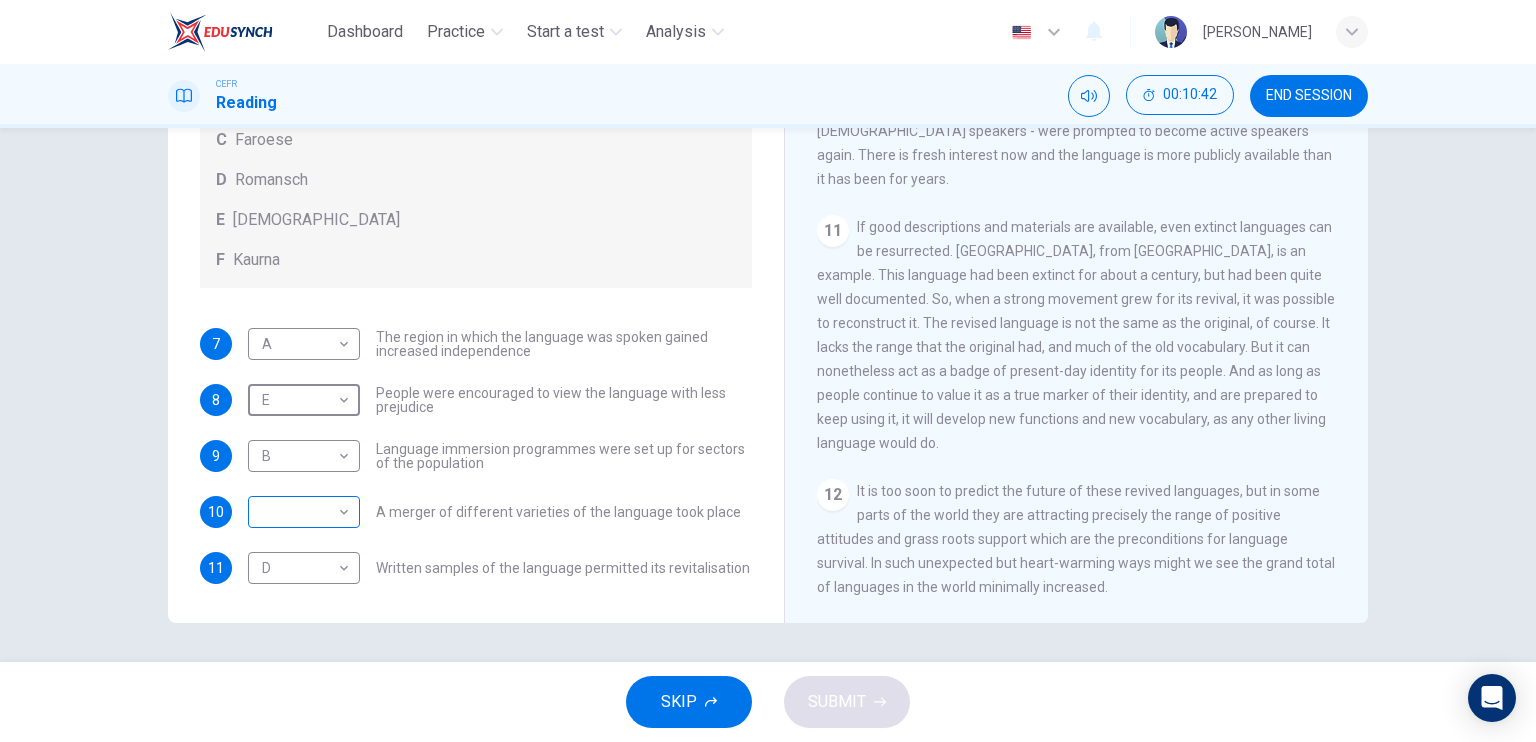 click on "Dashboard Practice Start a test Analysis English en ​ NOOR QURRATU'AINI BINTI MOHD RASHIDI CEFR Reading 00:10:42 END SESSION Questions 7 - 11 Match the languages  A-F  with the statements below which describe how a language was saved.
Write your answers in the boxes below. A Welsh B Maori C Faroese D Romansch E Ainu F Kaurna 7 A A ​ The region in which the language was spoken gained increased independence 8 E E ​ People were encouraged to view the language with less prejudice 9 B B ​ Language immersion programmes were set up for sectors of the population 10 ​ ​ A merger of different varieties of the language took place 11 D D ​ Written samples of the language permitted its revitalisation Saving Language CLICK TO ZOOM Click to Zoom 1 For the first time, linguists have put a price on language. To save a language from extinction isn’t cheap - but more and more people are arguing that the alternative is the death of communities. 2 3 4 5 6 7 8 9 10 11 12 SKIP SUBMIT
Dashboard Practice 2025" at bounding box center (768, 371) 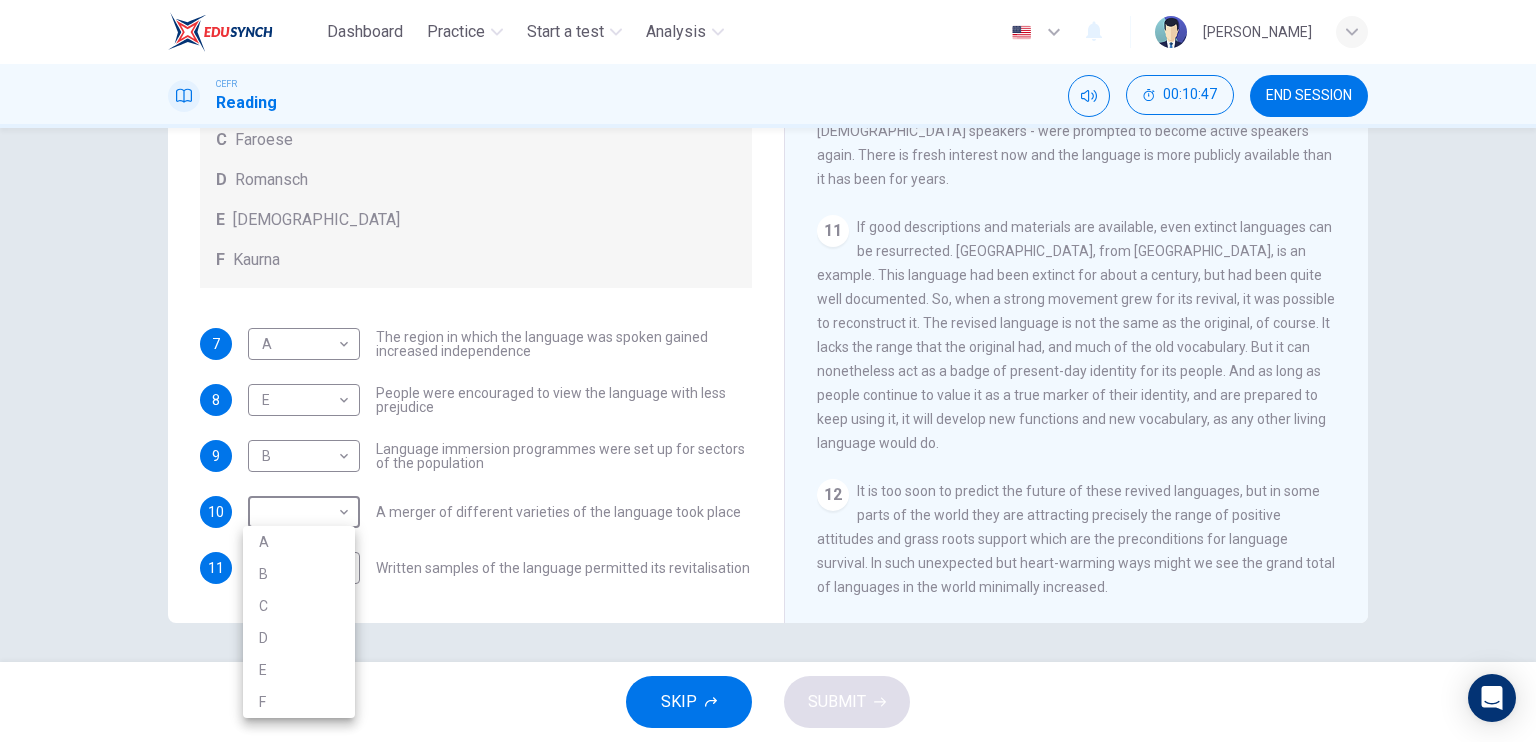 click on "F" at bounding box center [299, 702] 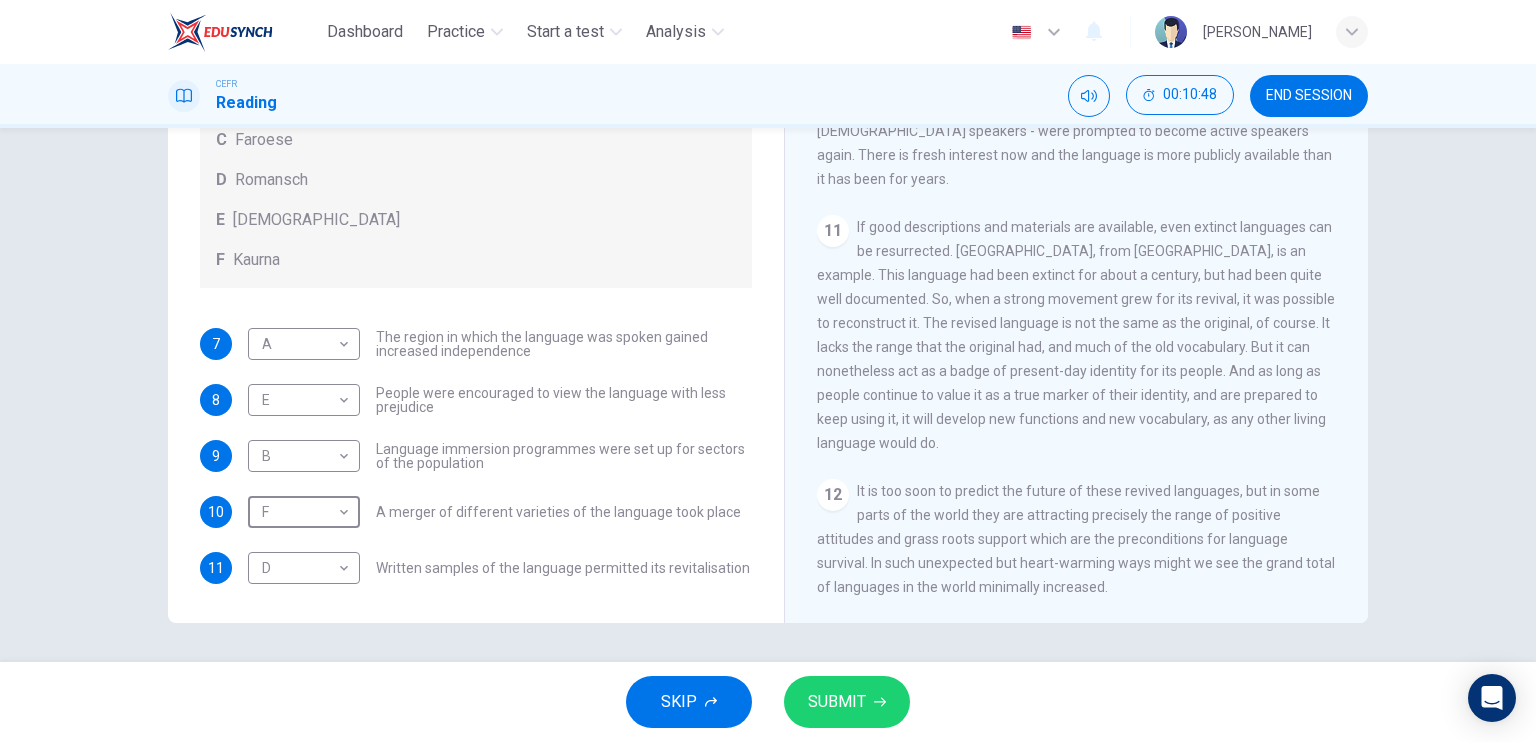 click on "SUBMIT" at bounding box center (847, 702) 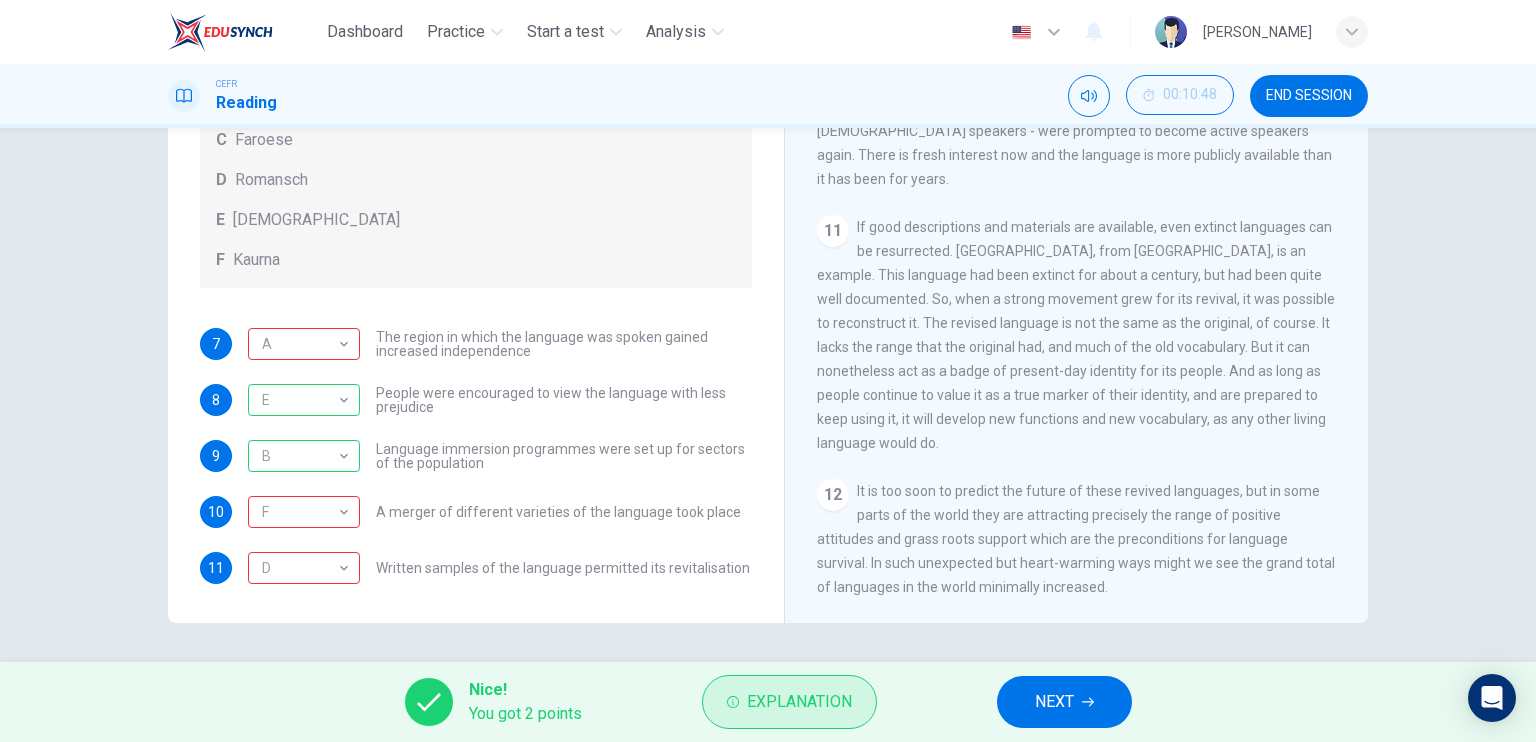 click on "Explanation" at bounding box center [799, 702] 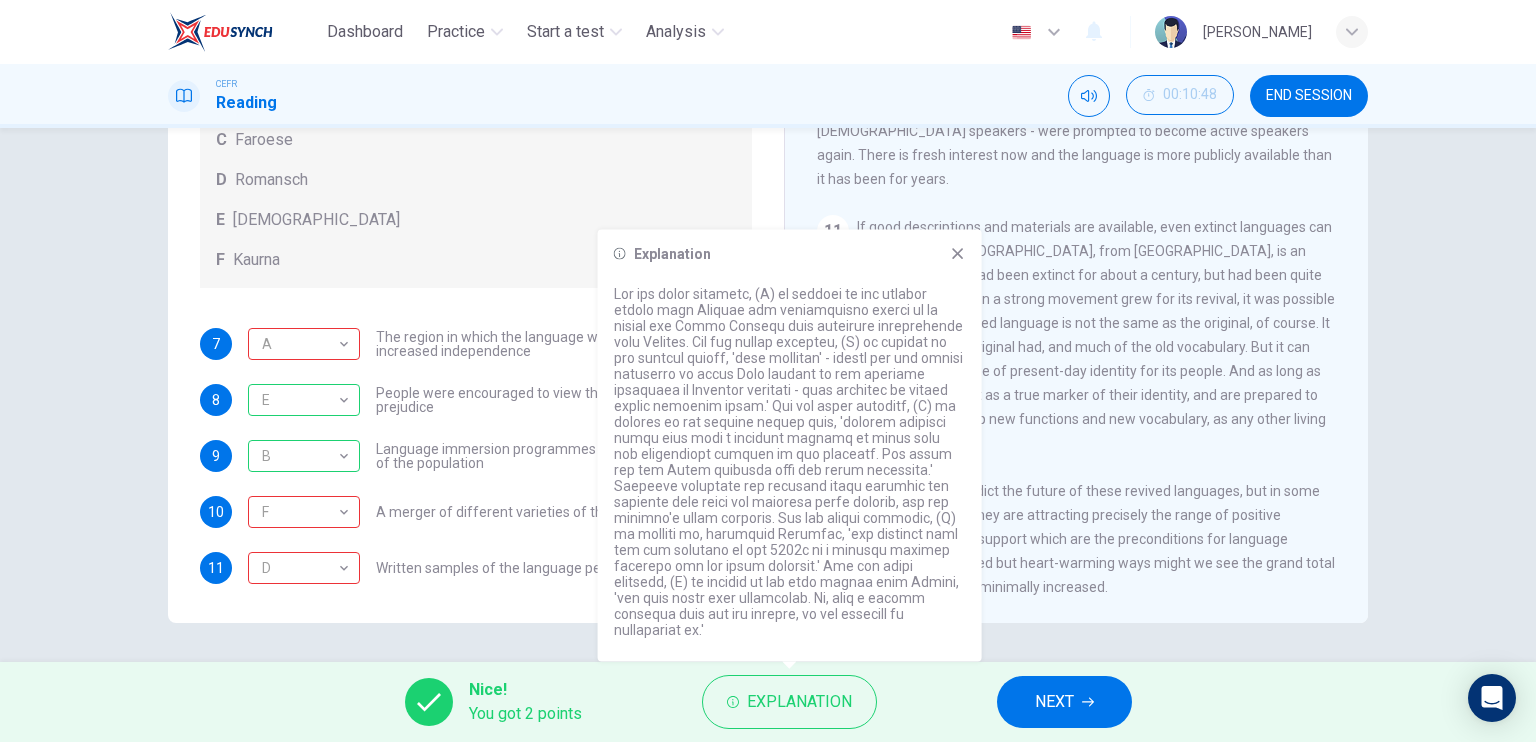click on "NEXT" at bounding box center [1054, 702] 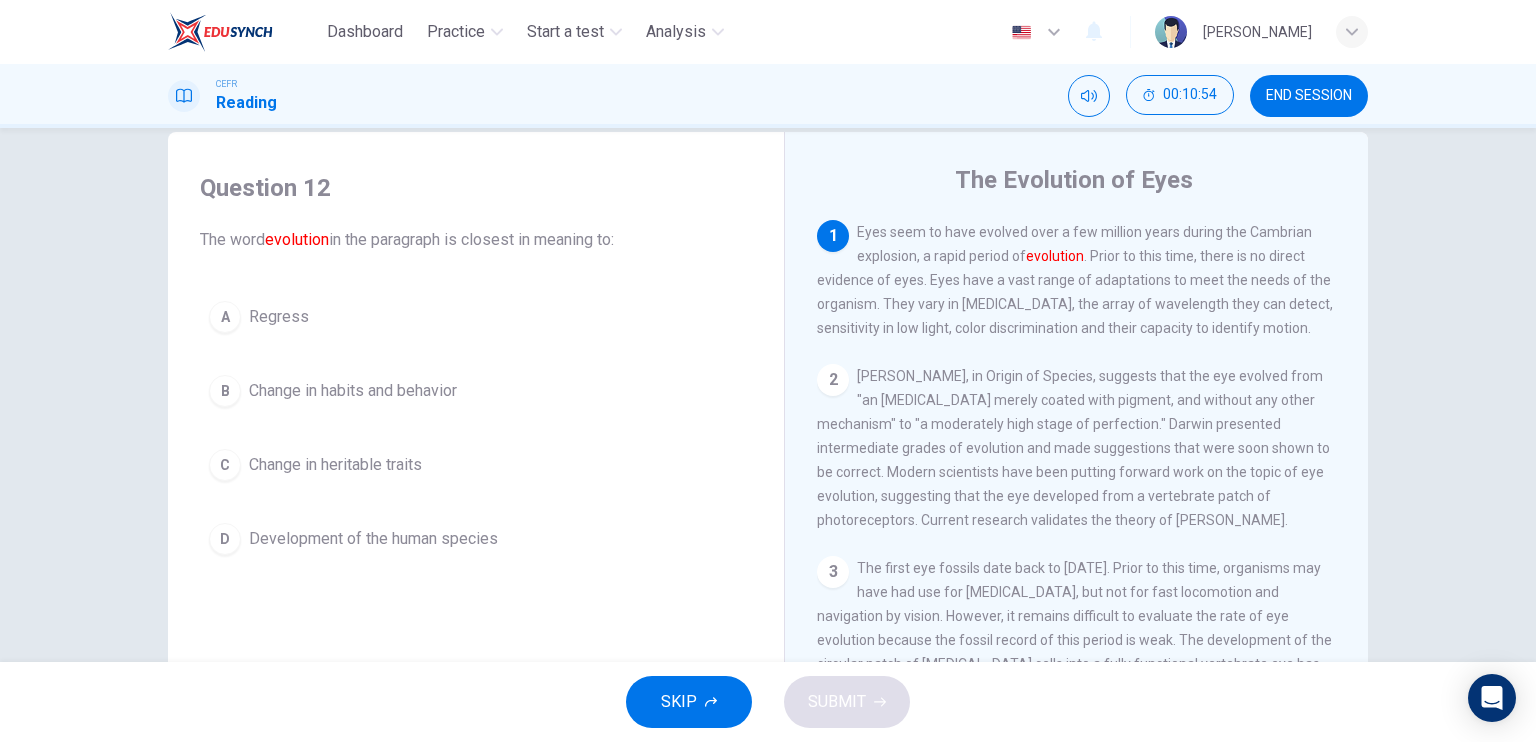 scroll, scrollTop: 0, scrollLeft: 0, axis: both 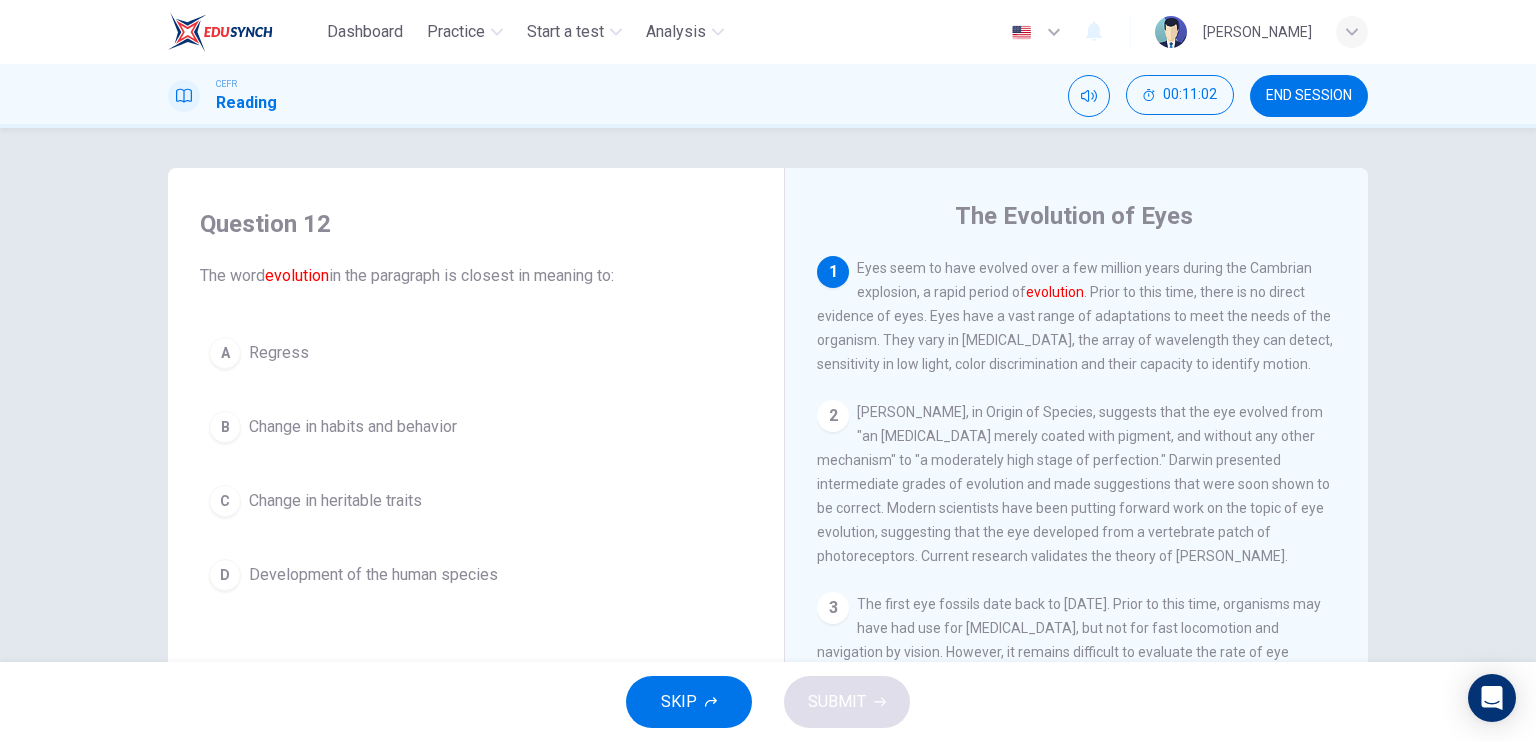 click on "Development of the human species" at bounding box center (373, 575) 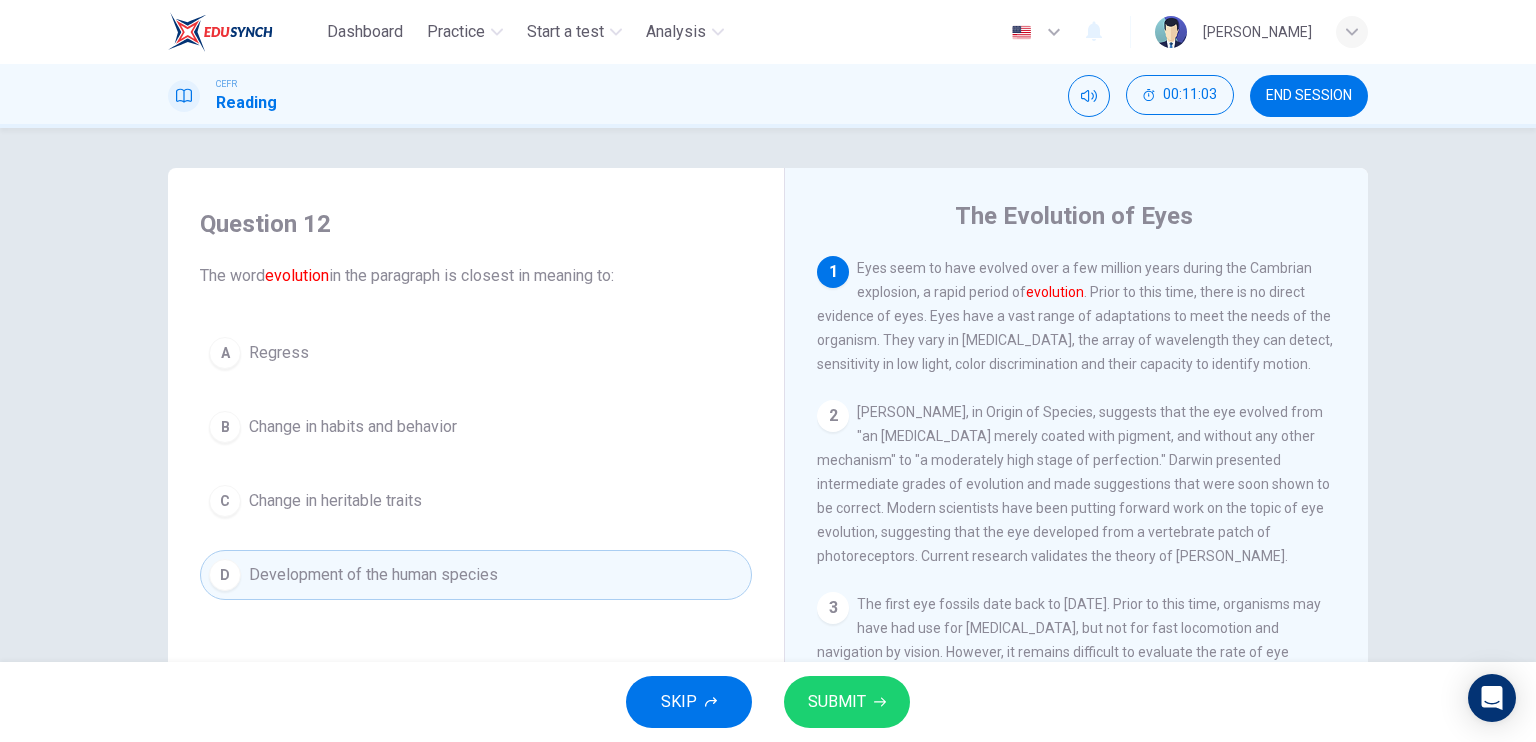 click on "SUBMIT" at bounding box center [847, 702] 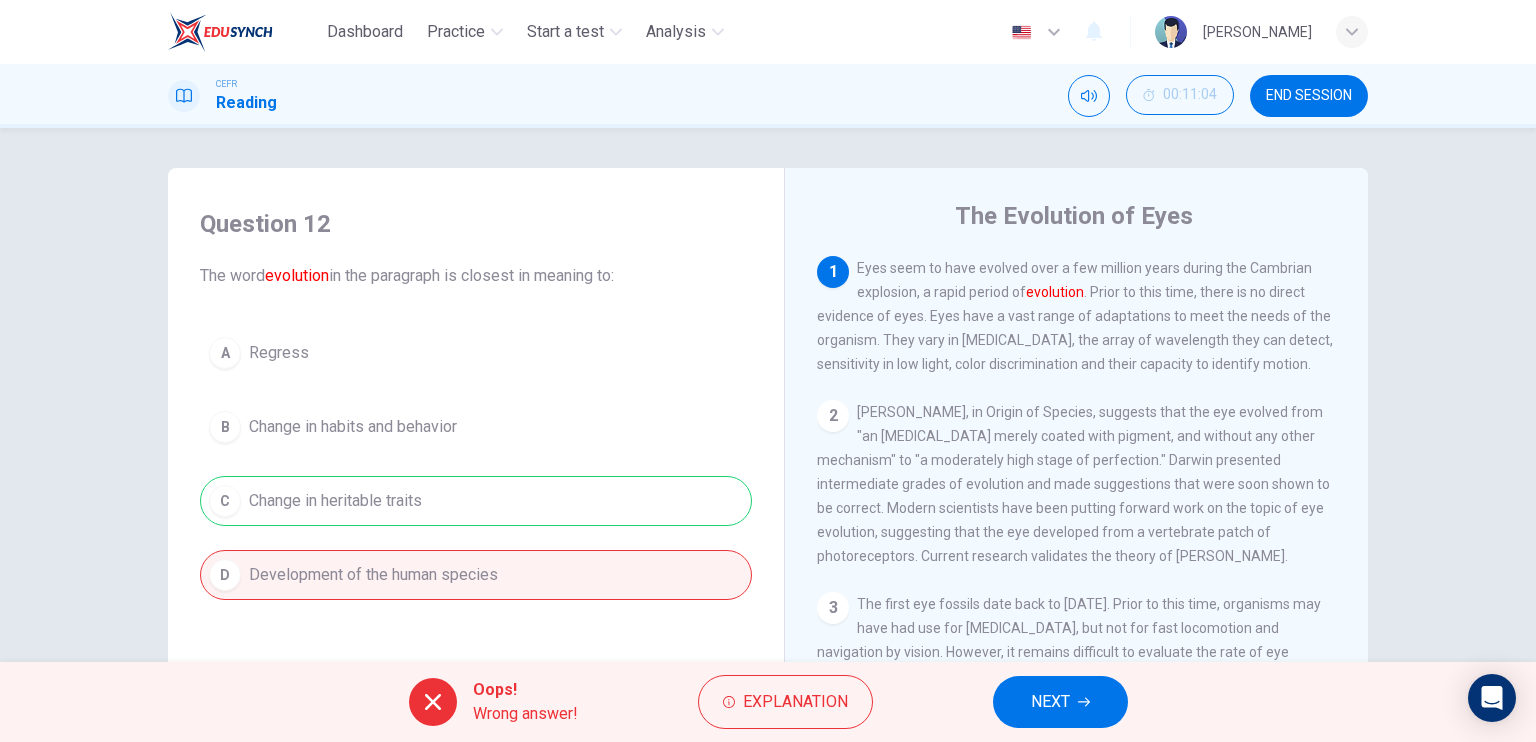 click on "NEXT" at bounding box center [1060, 702] 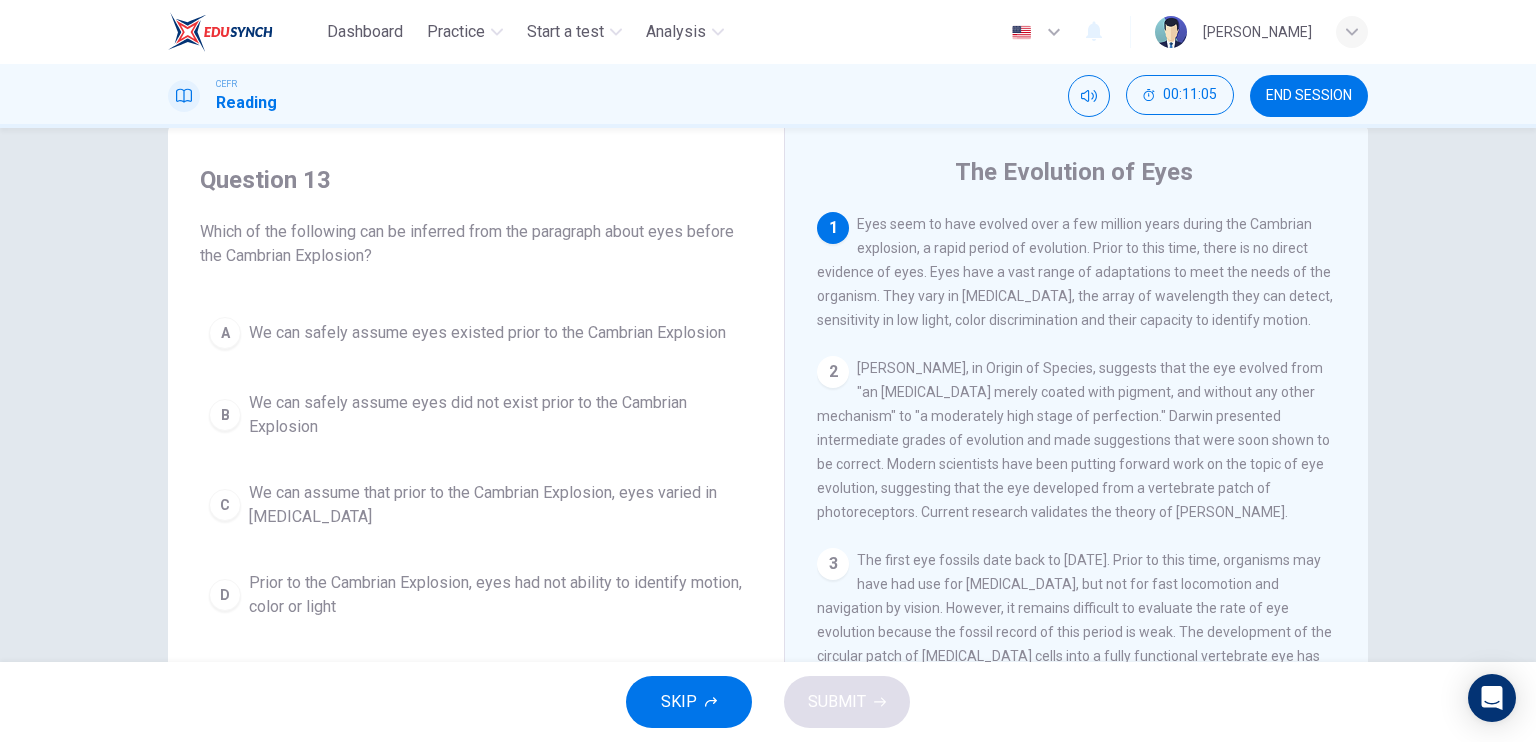 scroll, scrollTop: 0, scrollLeft: 0, axis: both 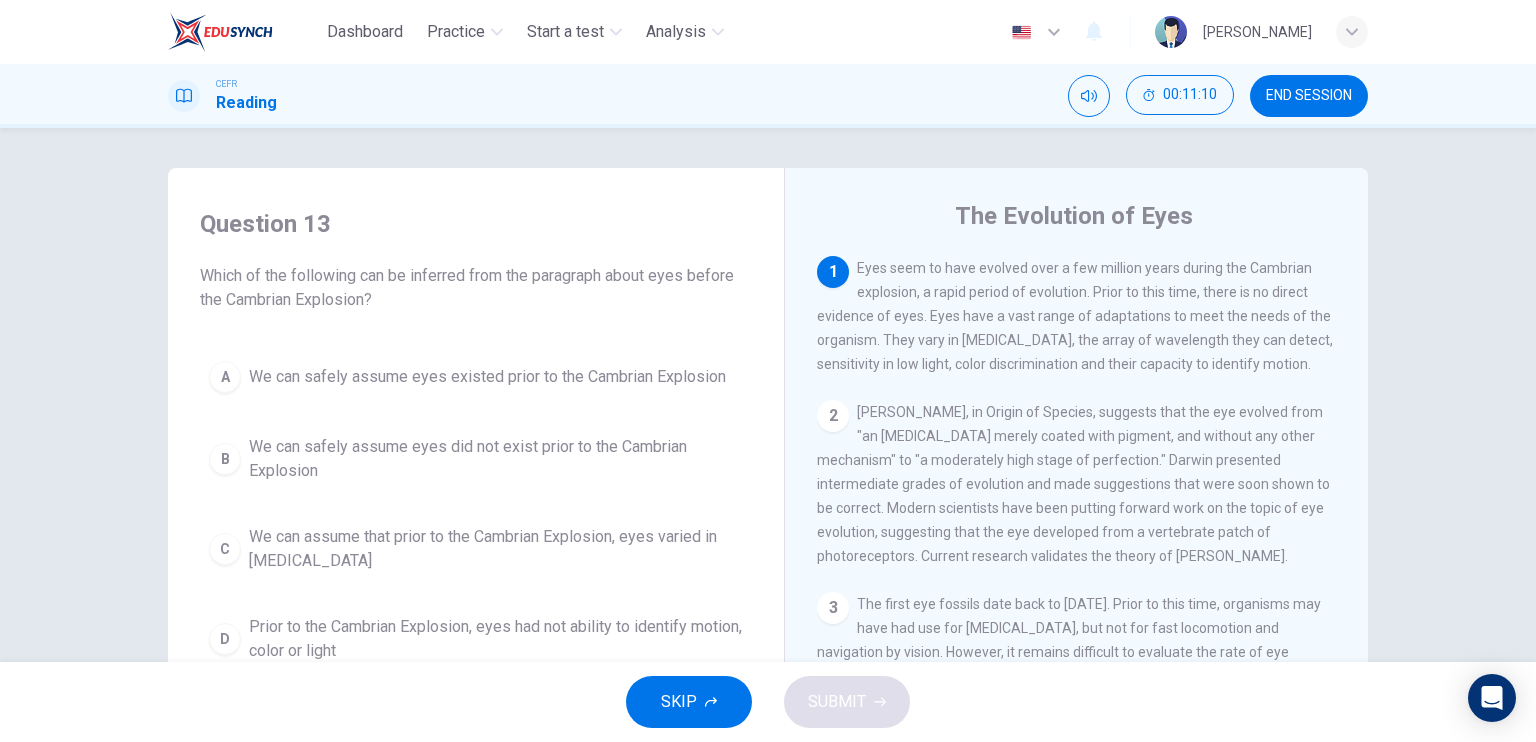 click on "Question 13 Which of the following can be inferred from the paragraph about eyes before the Cambrian Explosion? A We can safely assume eyes existed prior to the Cambrian Explosion B We can safely assume eyes did not exist prior to the Cambrian Explosion C We can assume that prior to the Cambrian Explosion, eyes varied in visual acuity D Prior to the Cambrian Explosion, eyes had not ability to identify motion, color or light The Evolution of Eyes 1 Eyes seem to have evolved over a few million years during the Cambrian explosion, a rapid period of evolution. Prior to this time, there is no direct evidence of eyes. Eyes have a vast range of adaptations to meet the needs of the organism. They vary in visual acuity, the array of wavelength they can detect, sensitivity in low light, color discrimination and their capacity to identify motion. 2 3 4 5 6 7" at bounding box center [768, 395] 